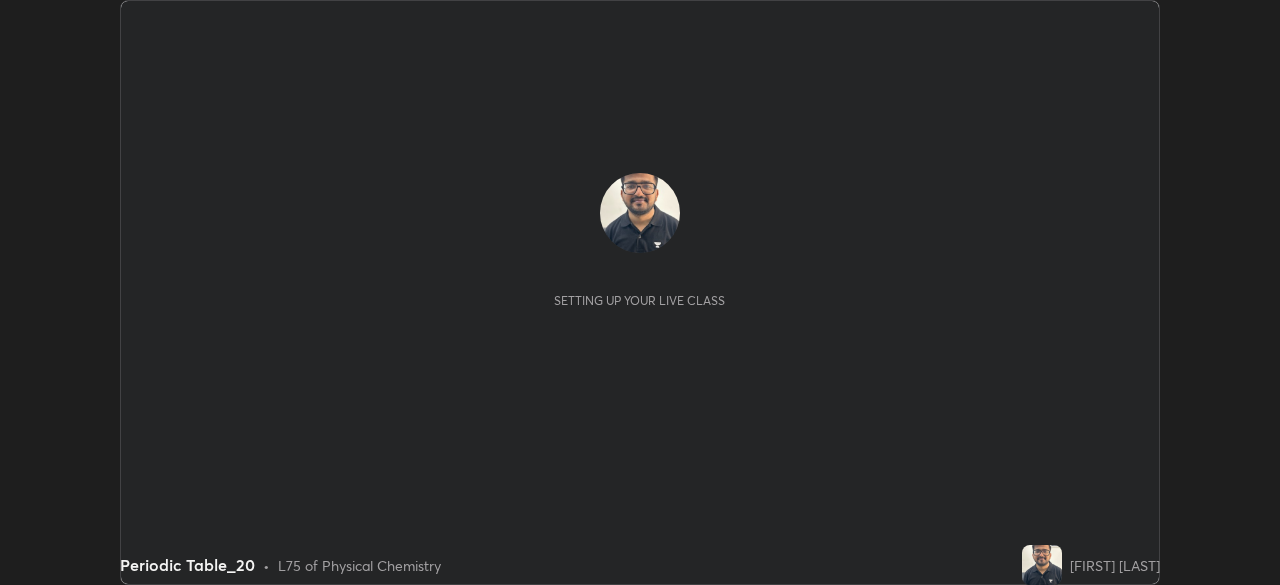 scroll, scrollTop: 0, scrollLeft: 0, axis: both 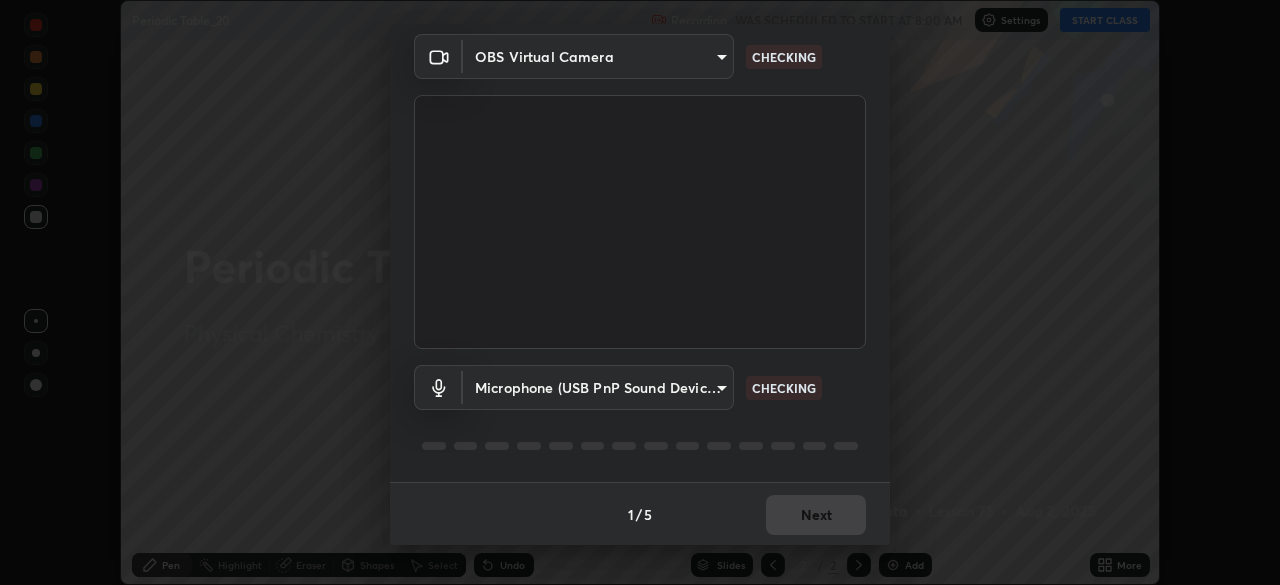 type on "e935e90e6c1ab5daa0dcc92e8481b2929d3357ce8b6dafce0a80e6d5474c7f03" 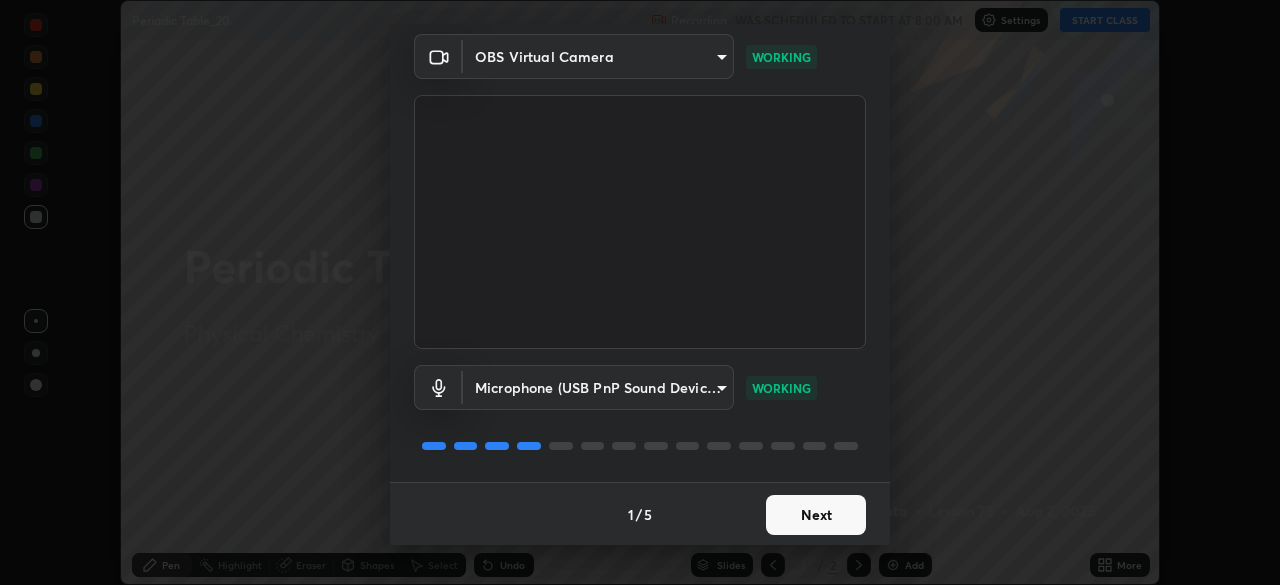 click on "Next" at bounding box center [816, 515] 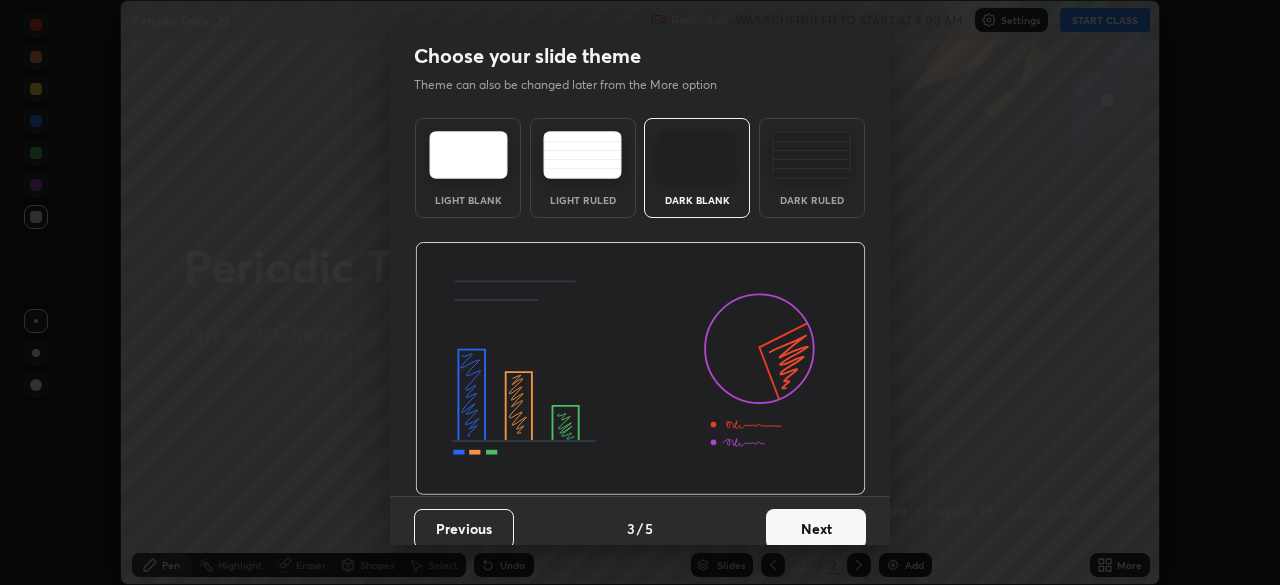 click on "Next" at bounding box center (816, 529) 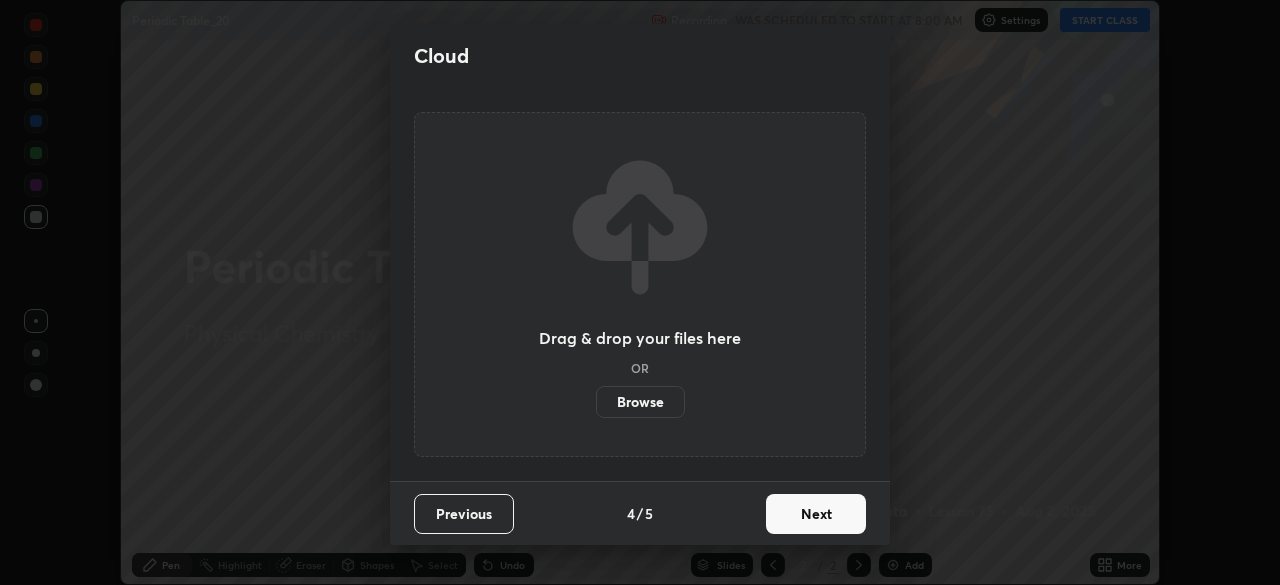 click on "Next" at bounding box center [816, 514] 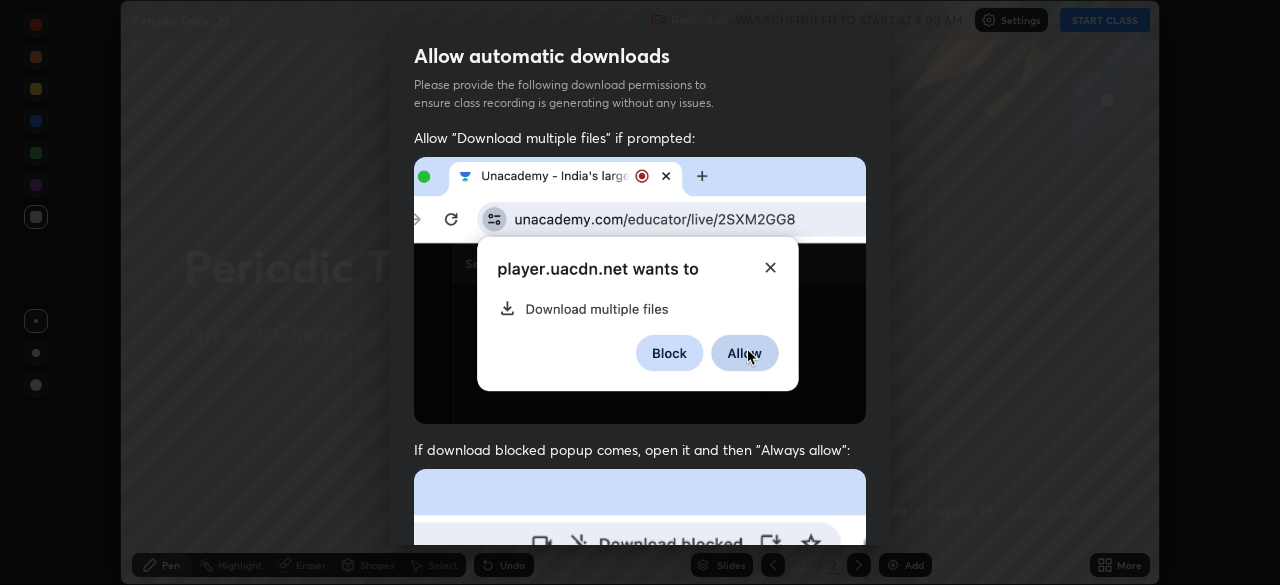 click on "Previous 5 / 5 Done" at bounding box center (640, 1002) 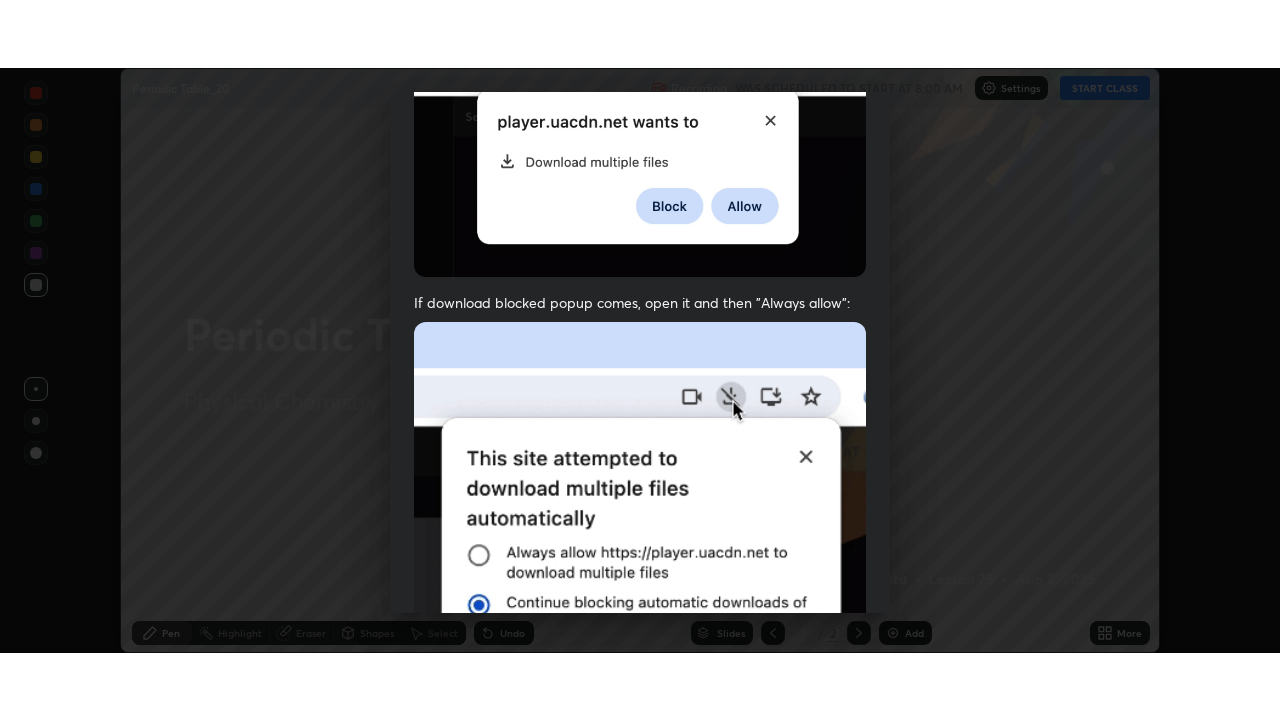 scroll, scrollTop: 478, scrollLeft: 0, axis: vertical 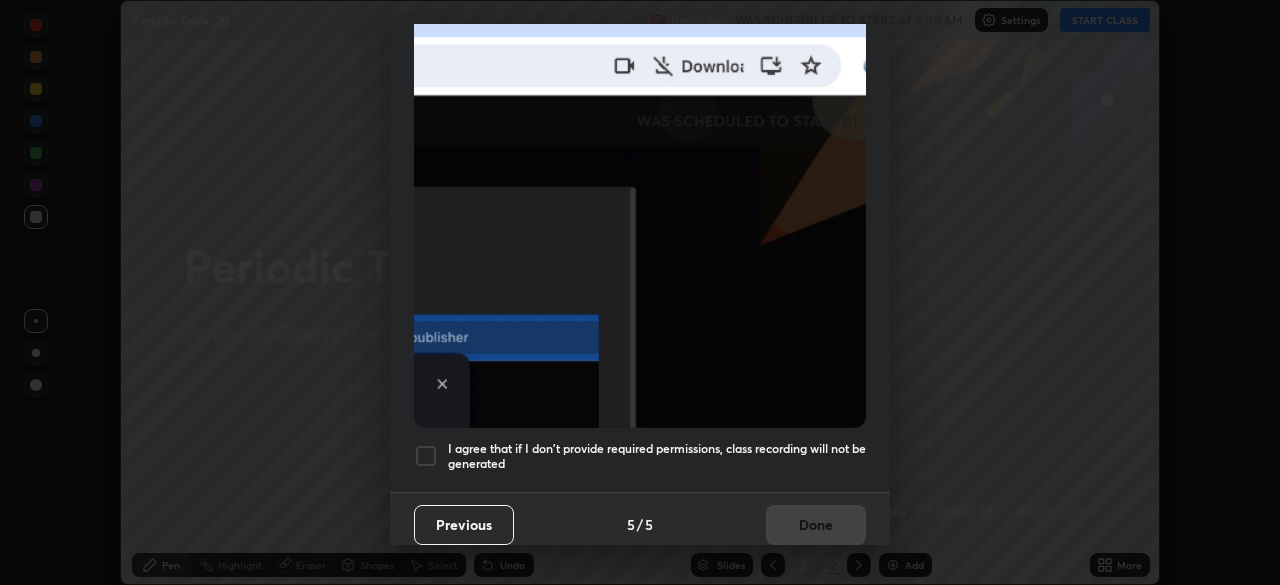 click at bounding box center [426, 456] 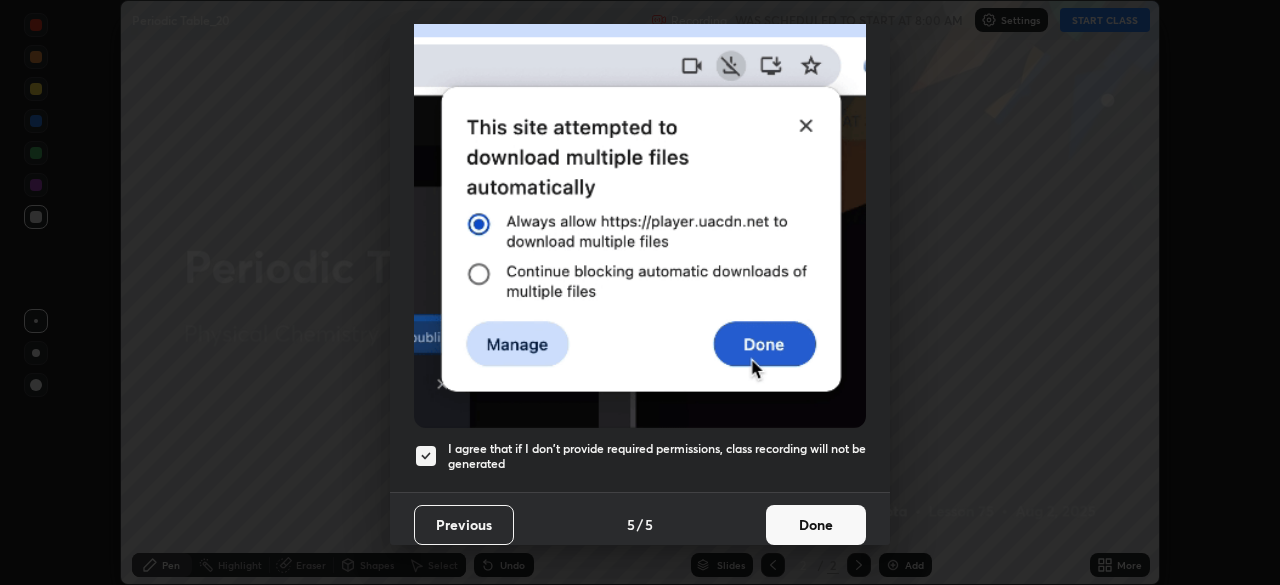 click on "Done" at bounding box center (816, 525) 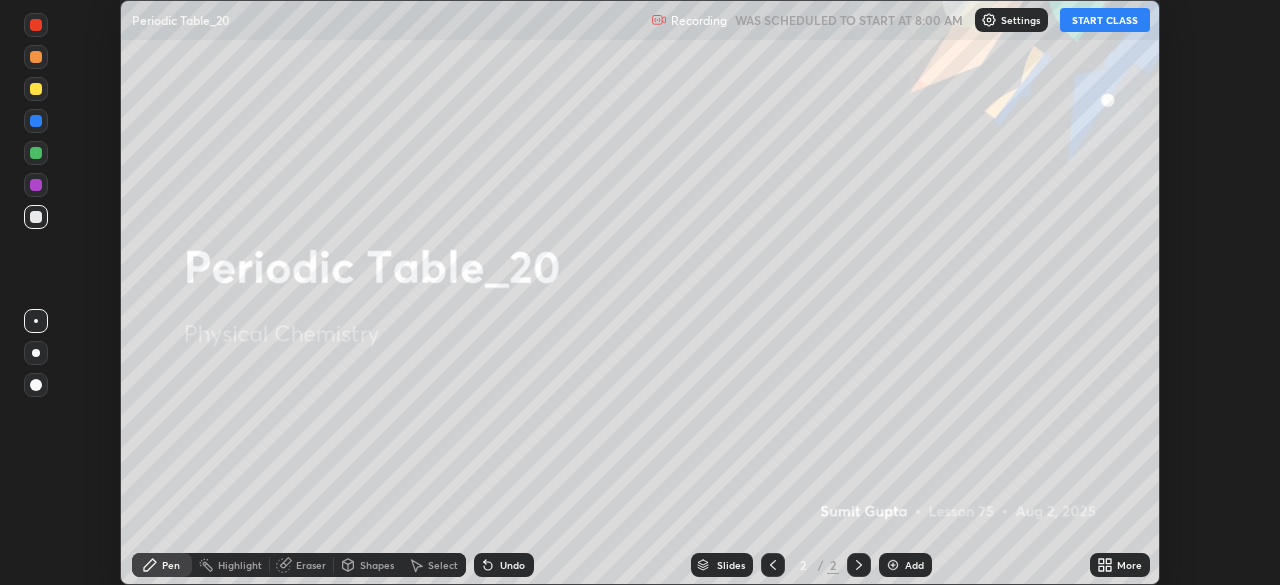 click on "START CLASS" at bounding box center (1105, 20) 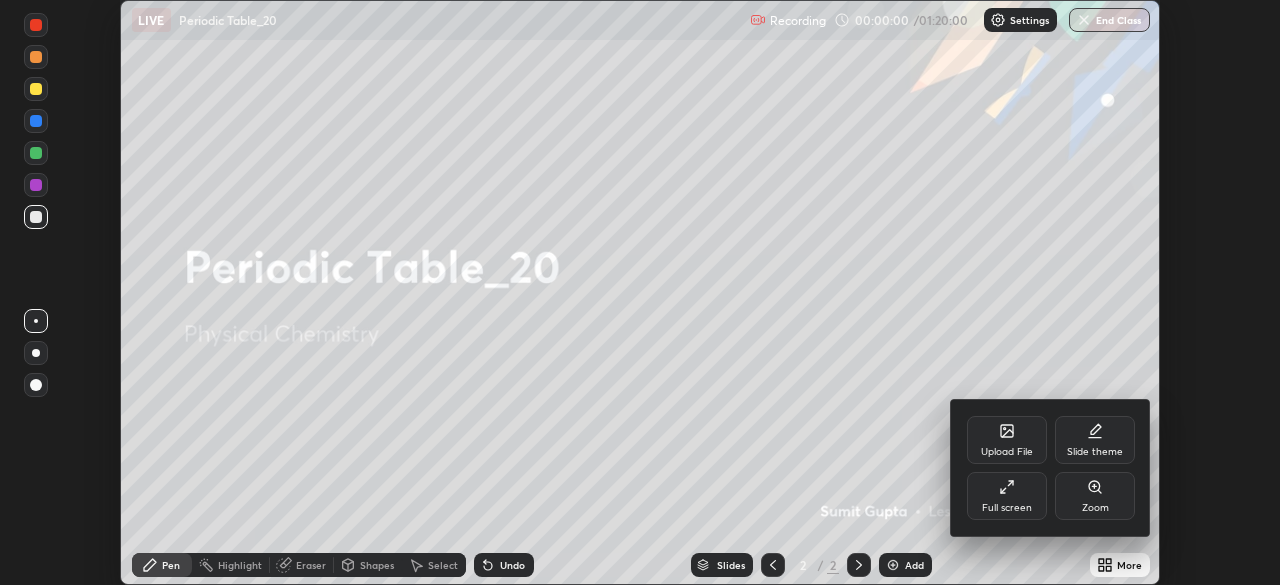 click on "Full screen" at bounding box center [1007, 496] 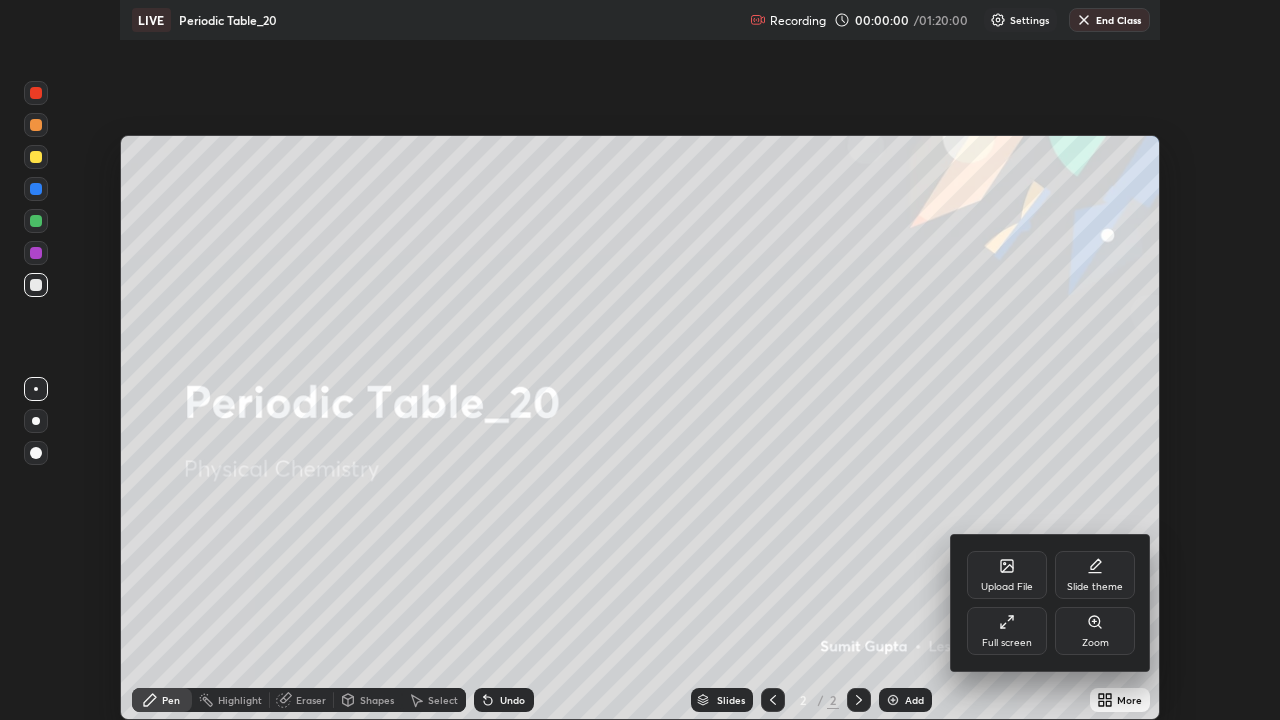 scroll, scrollTop: 99280, scrollLeft: 98720, axis: both 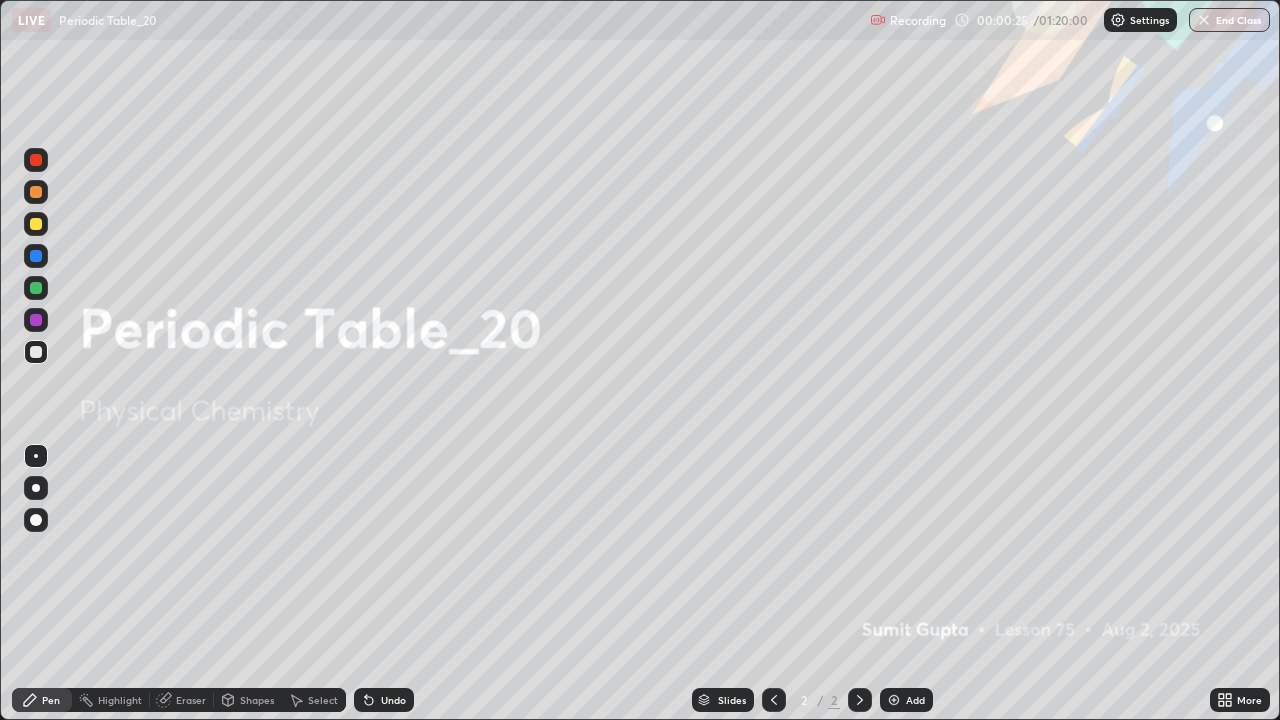 click on "Add" at bounding box center [915, 700] 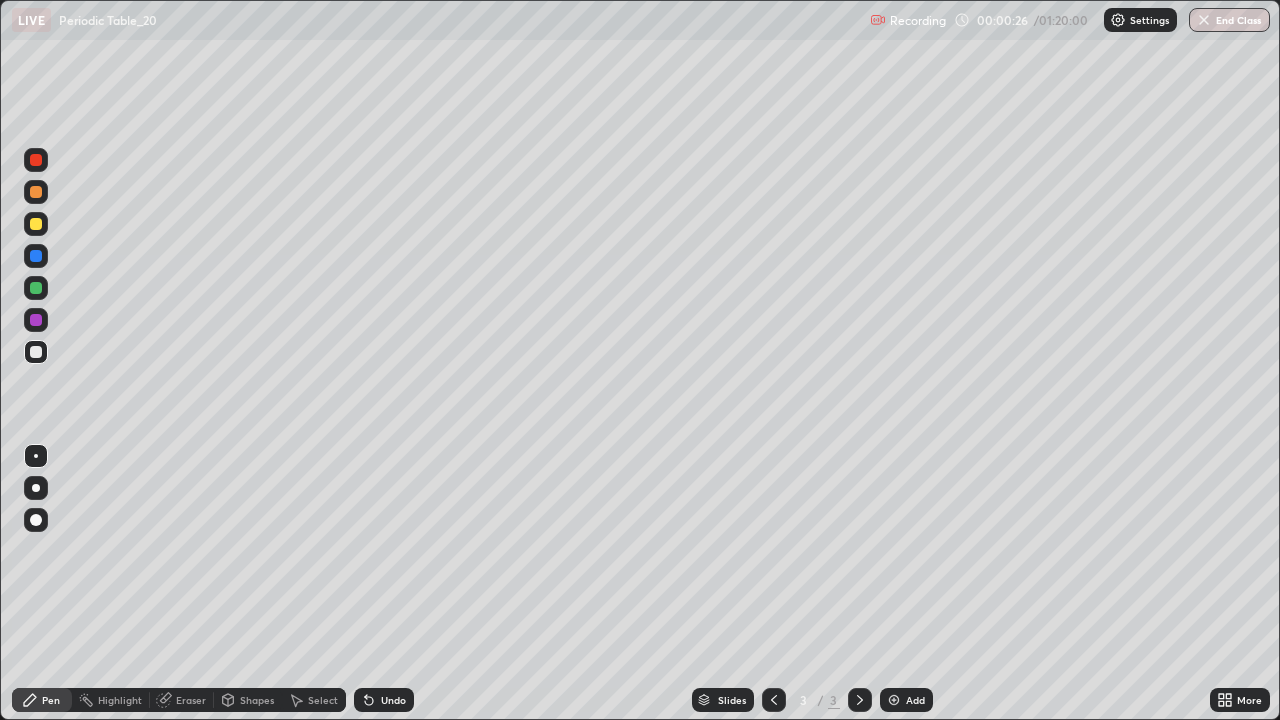 click at bounding box center (36, 488) 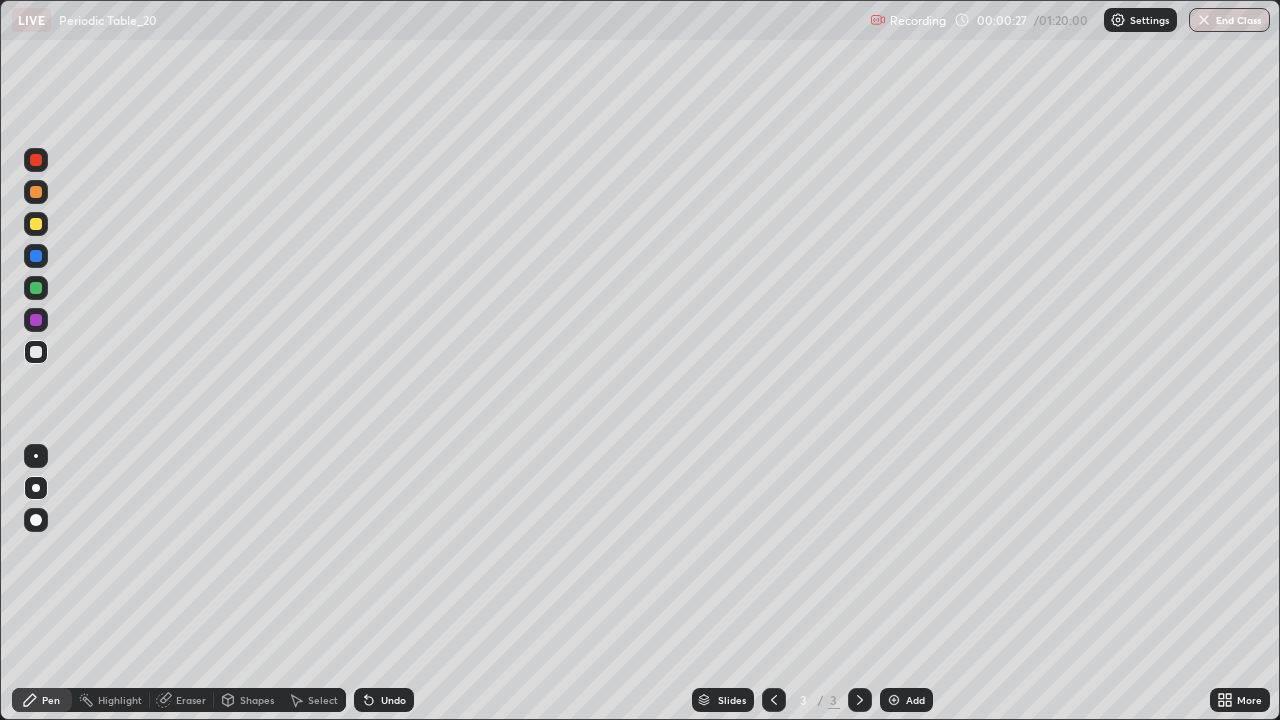 click at bounding box center (36, 224) 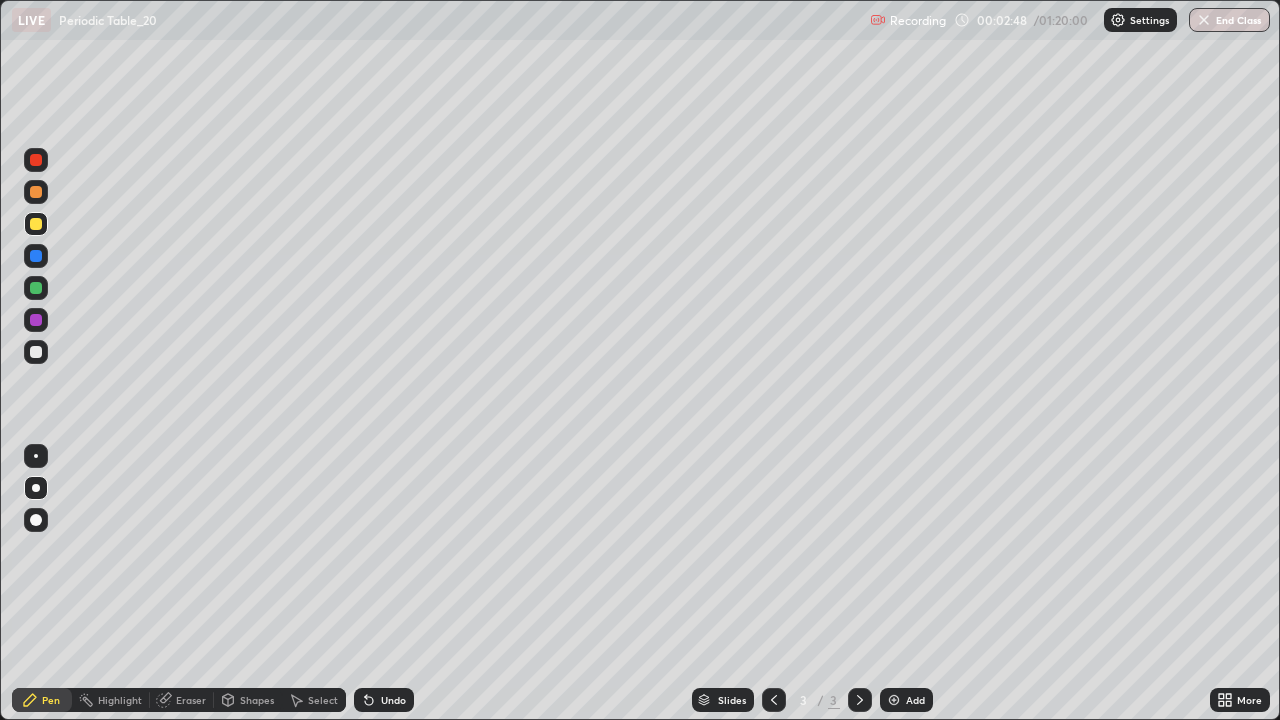 click at bounding box center (36, 488) 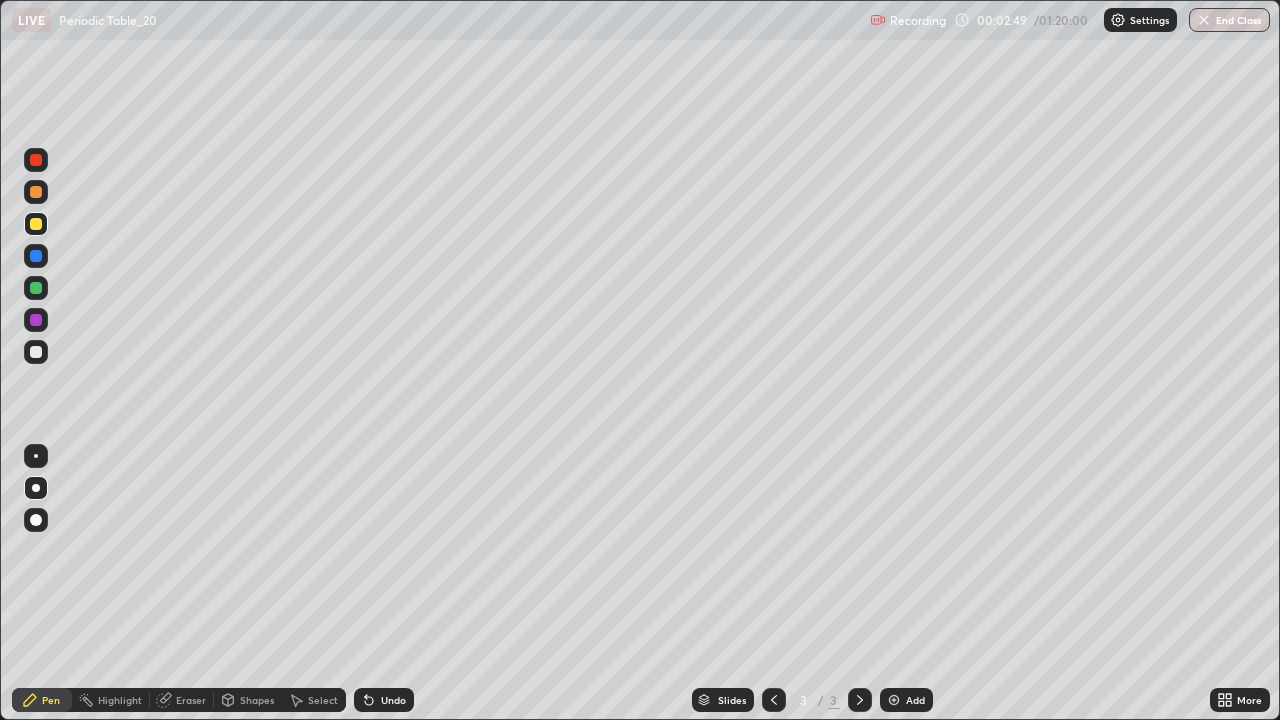 click at bounding box center [36, 224] 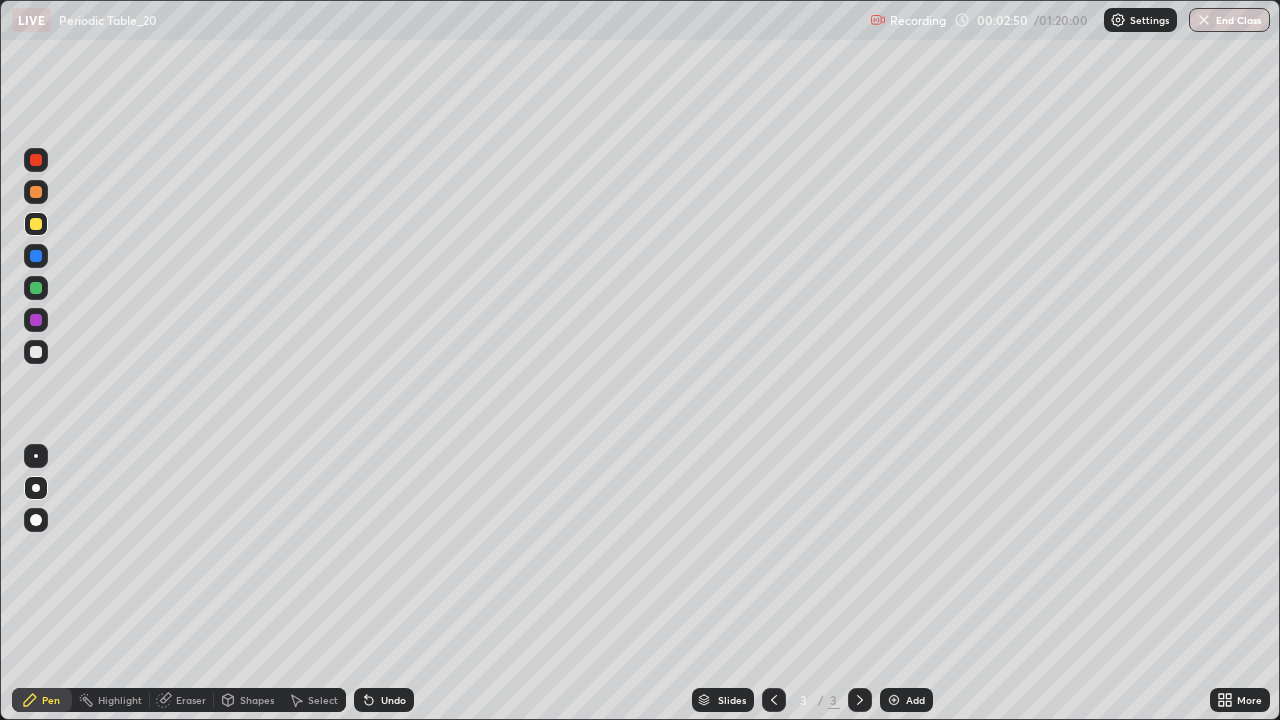click at bounding box center (36, 488) 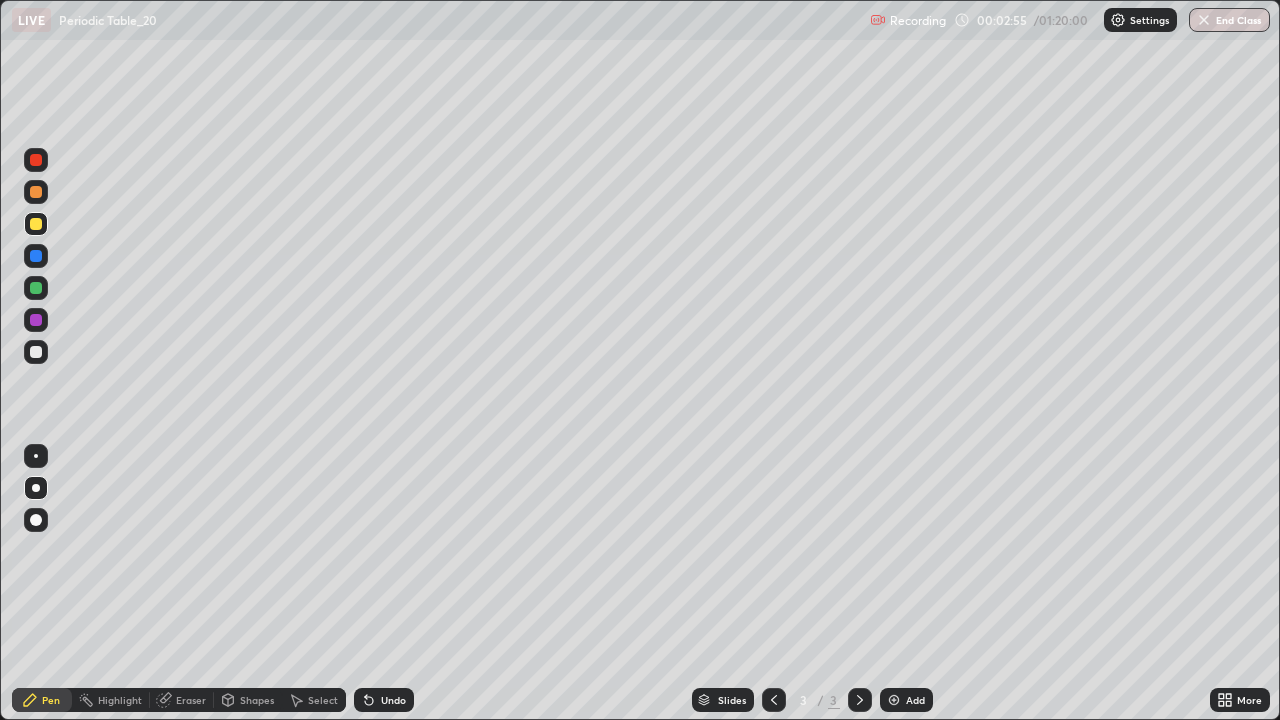click at bounding box center (36, 224) 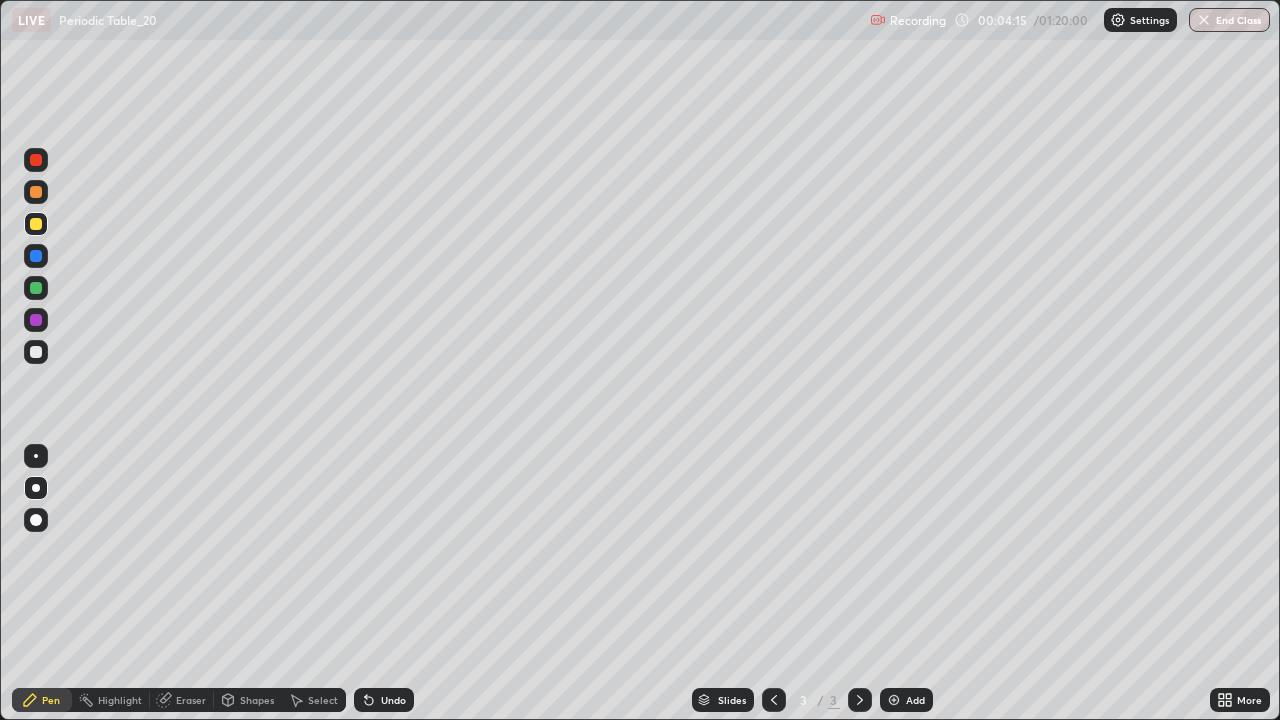 click on "Add" at bounding box center [906, 700] 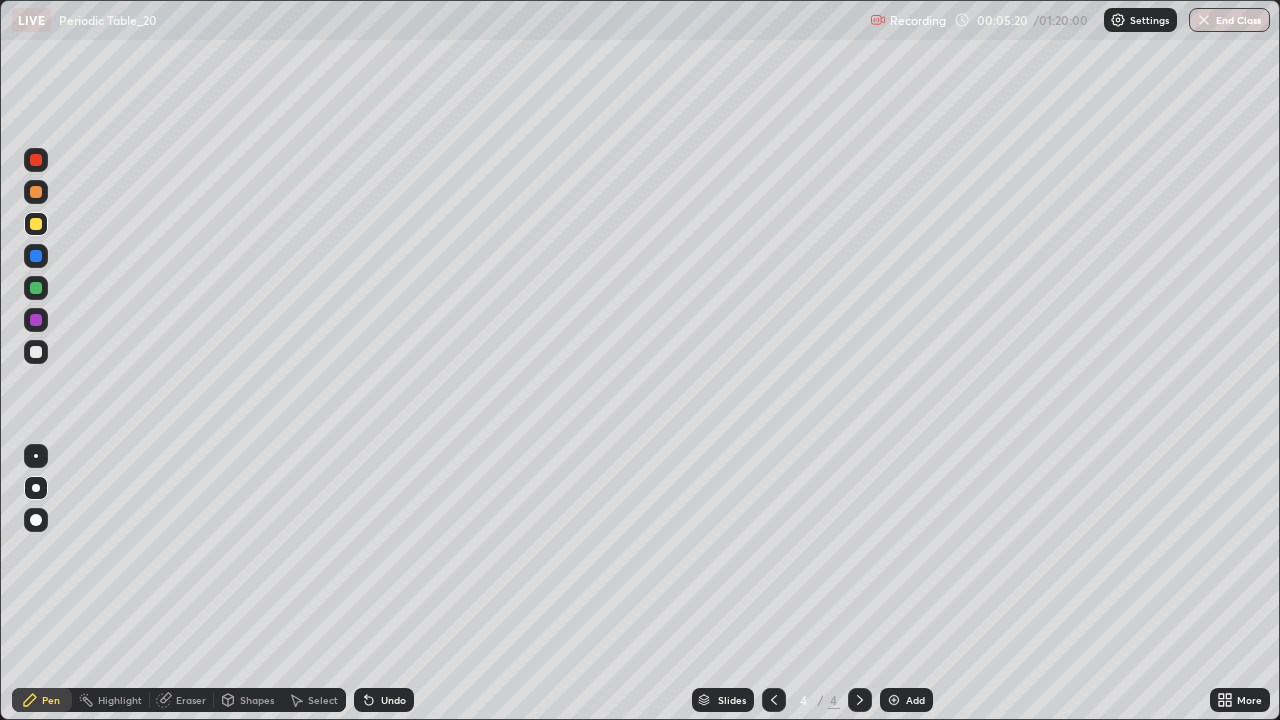 click at bounding box center [36, 288] 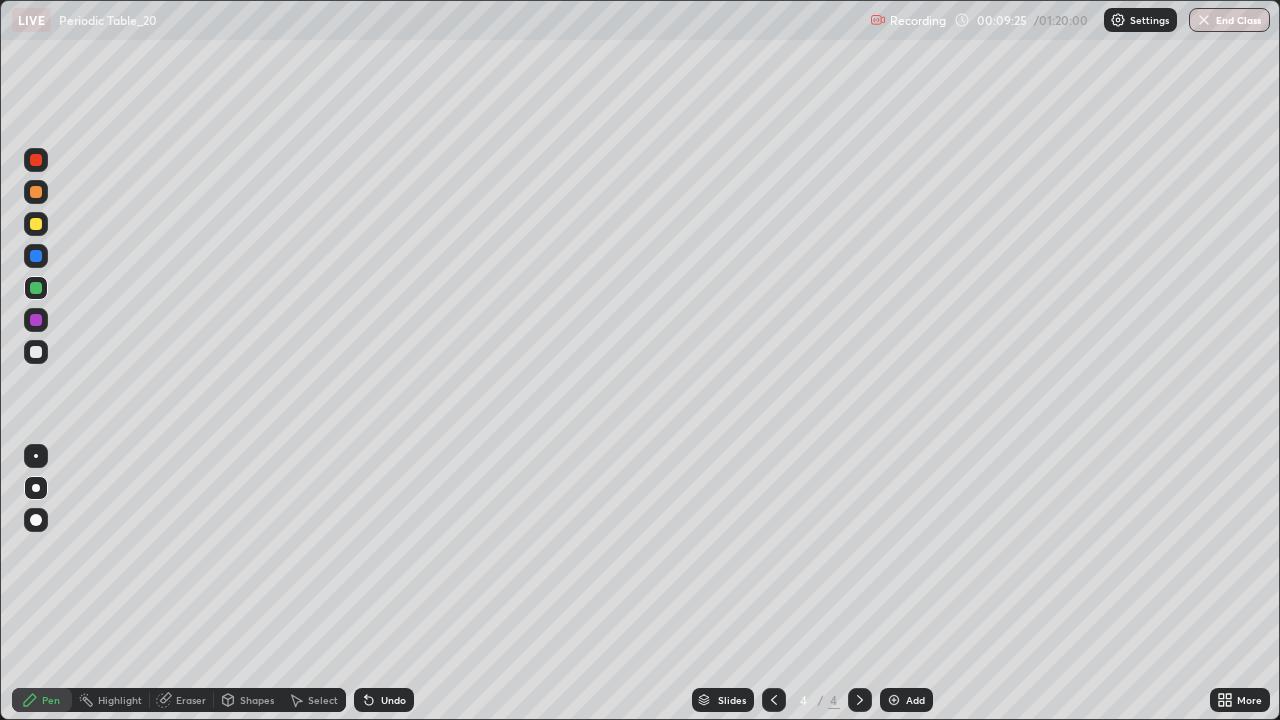 click at bounding box center [894, 700] 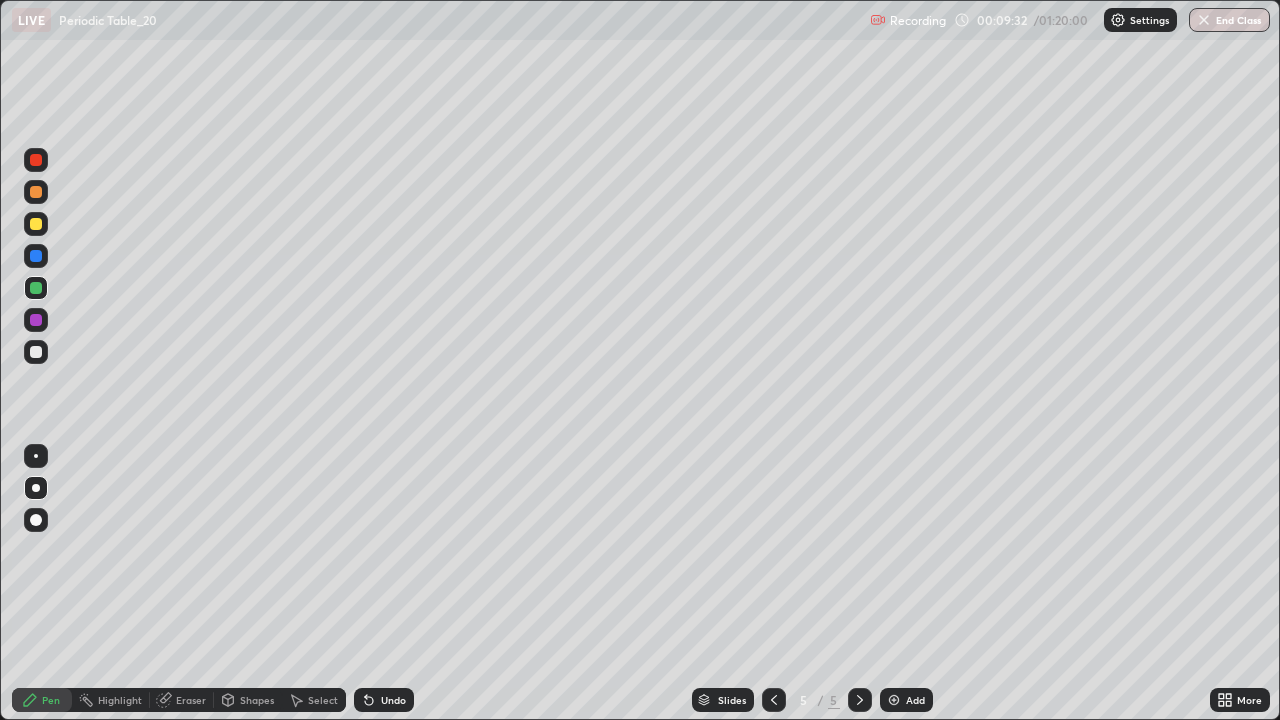 click at bounding box center (36, 224) 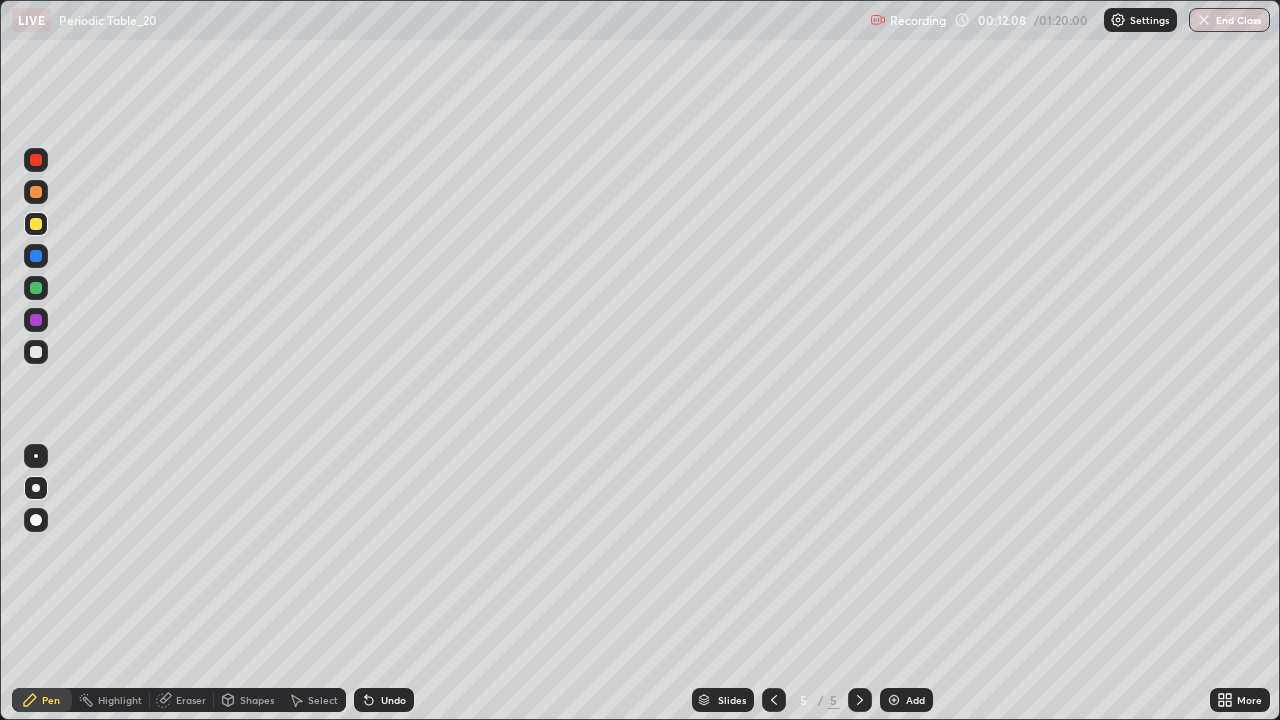 click on "Add" at bounding box center [915, 700] 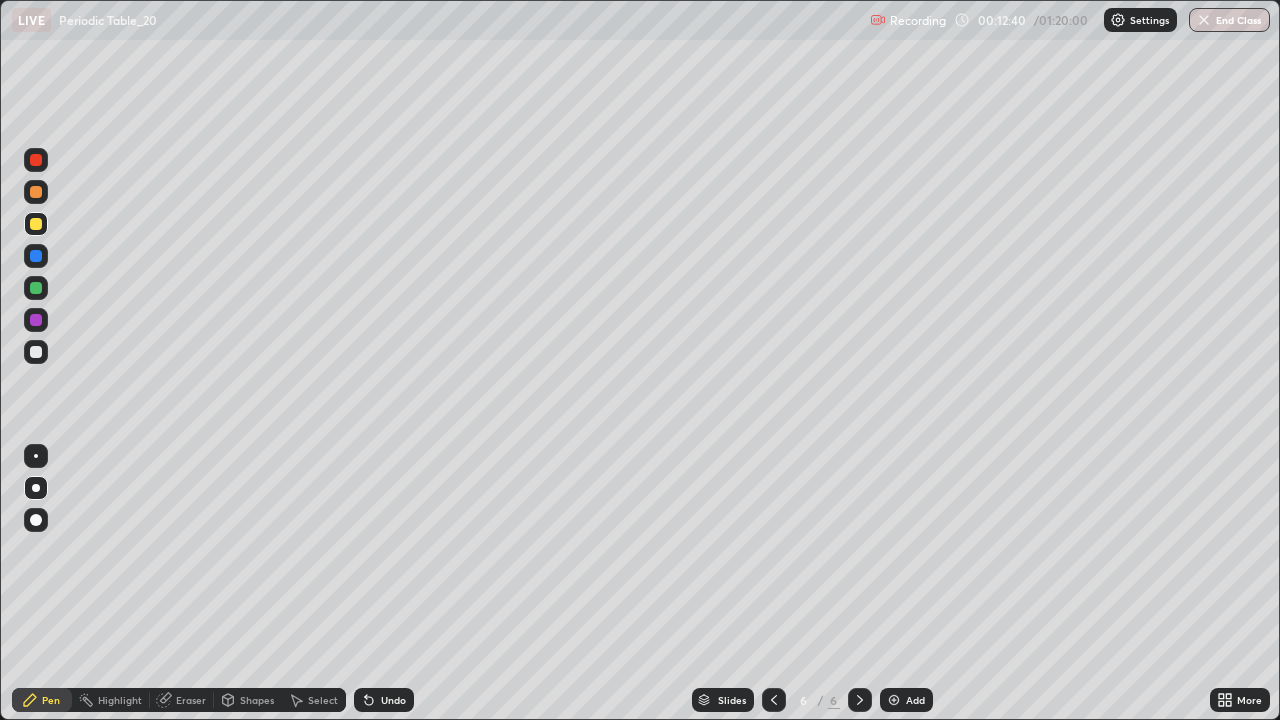click on "Add" at bounding box center (906, 700) 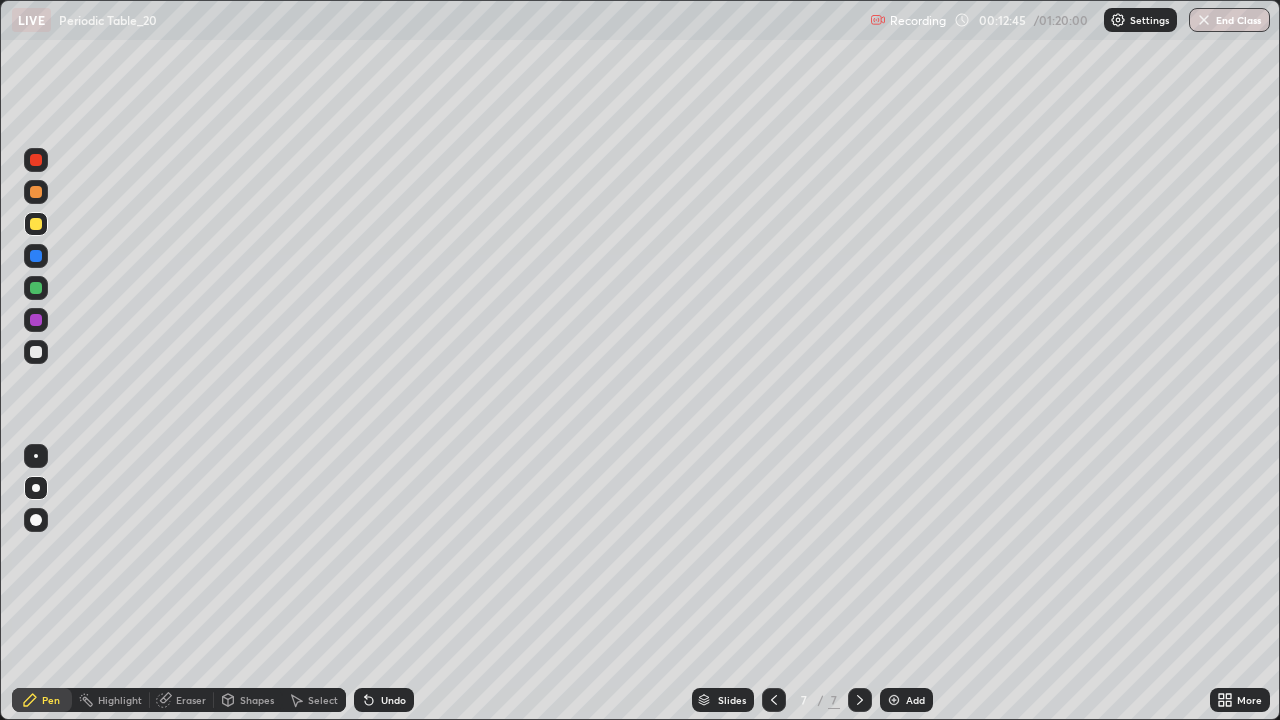 click at bounding box center (36, 192) 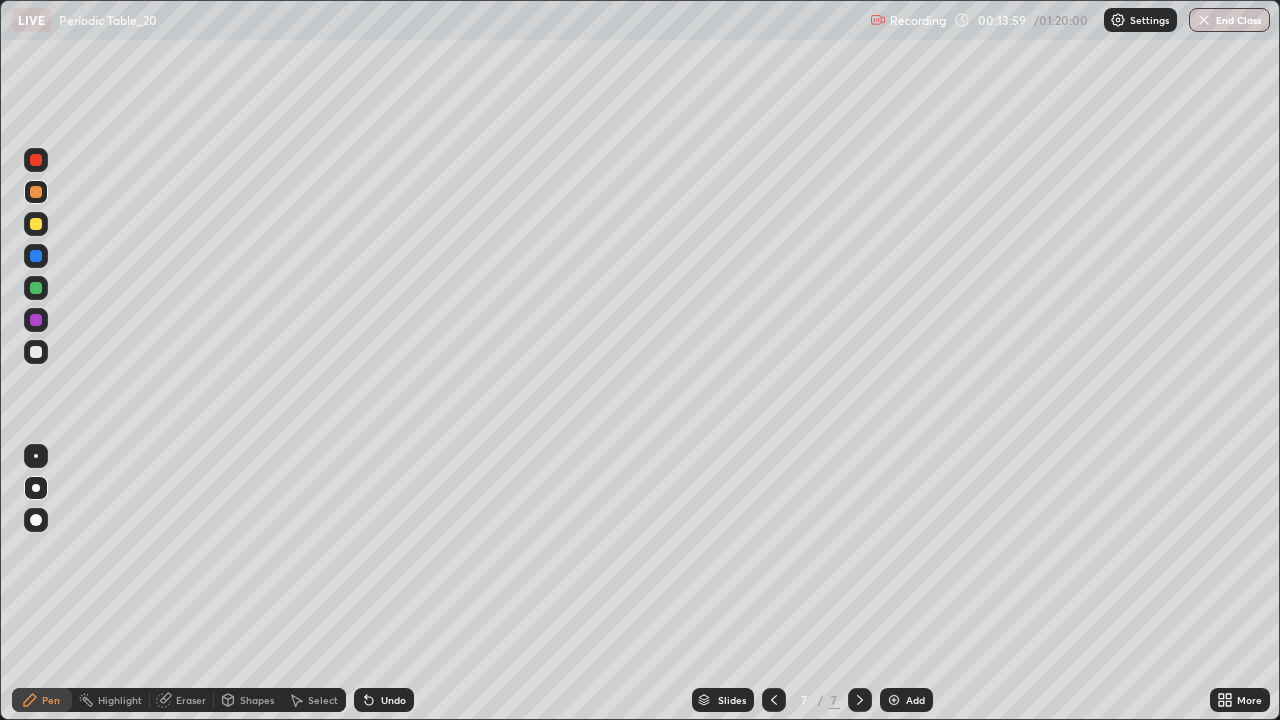 click on "Add" at bounding box center (906, 700) 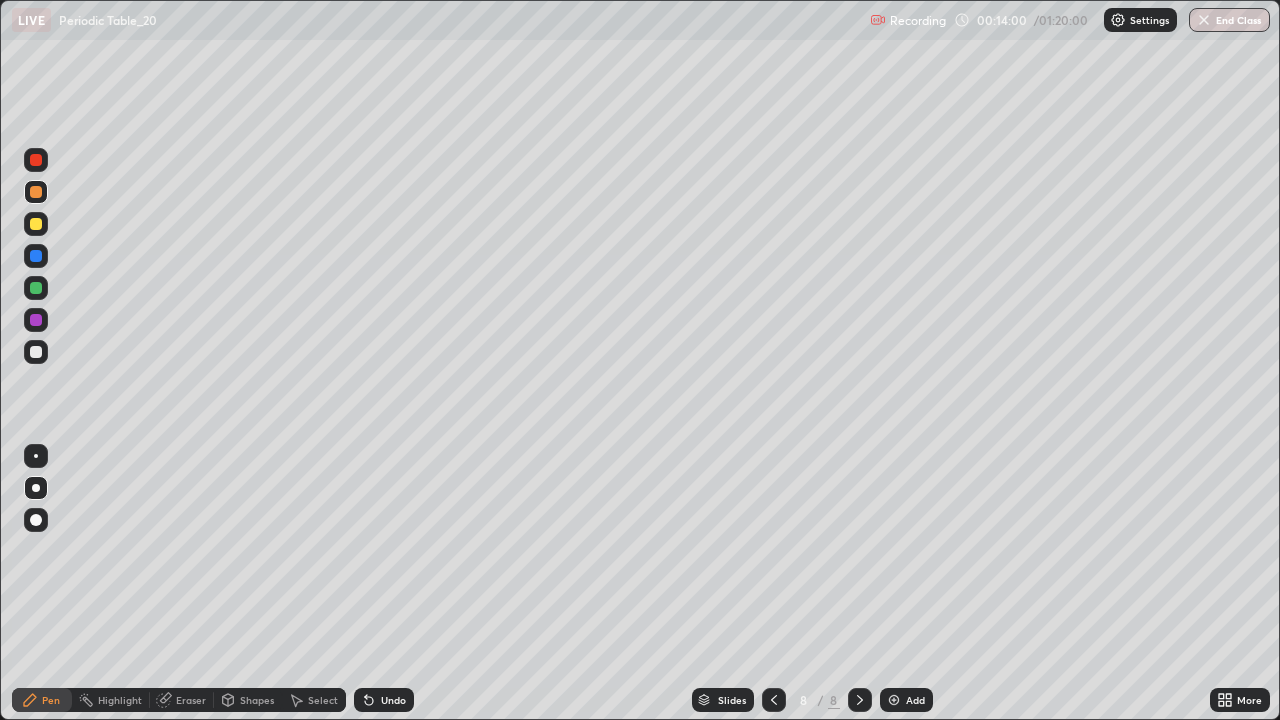 click at bounding box center [36, 352] 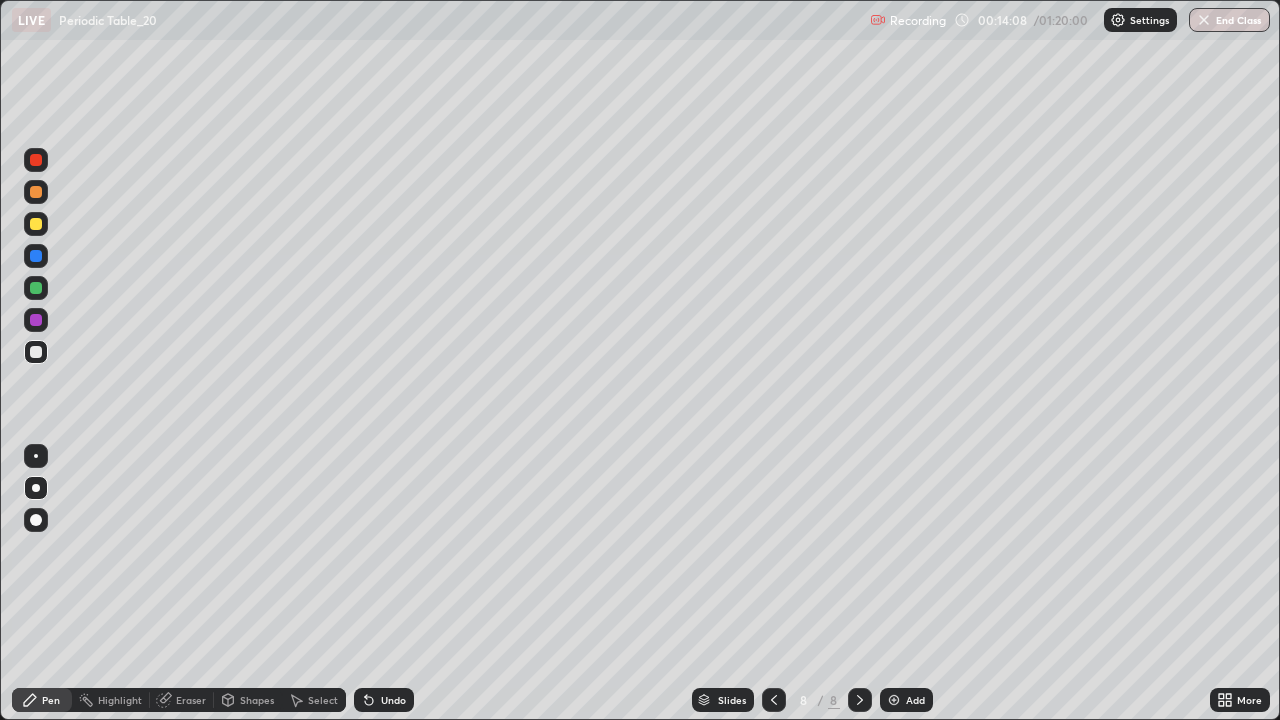 click at bounding box center [36, 224] 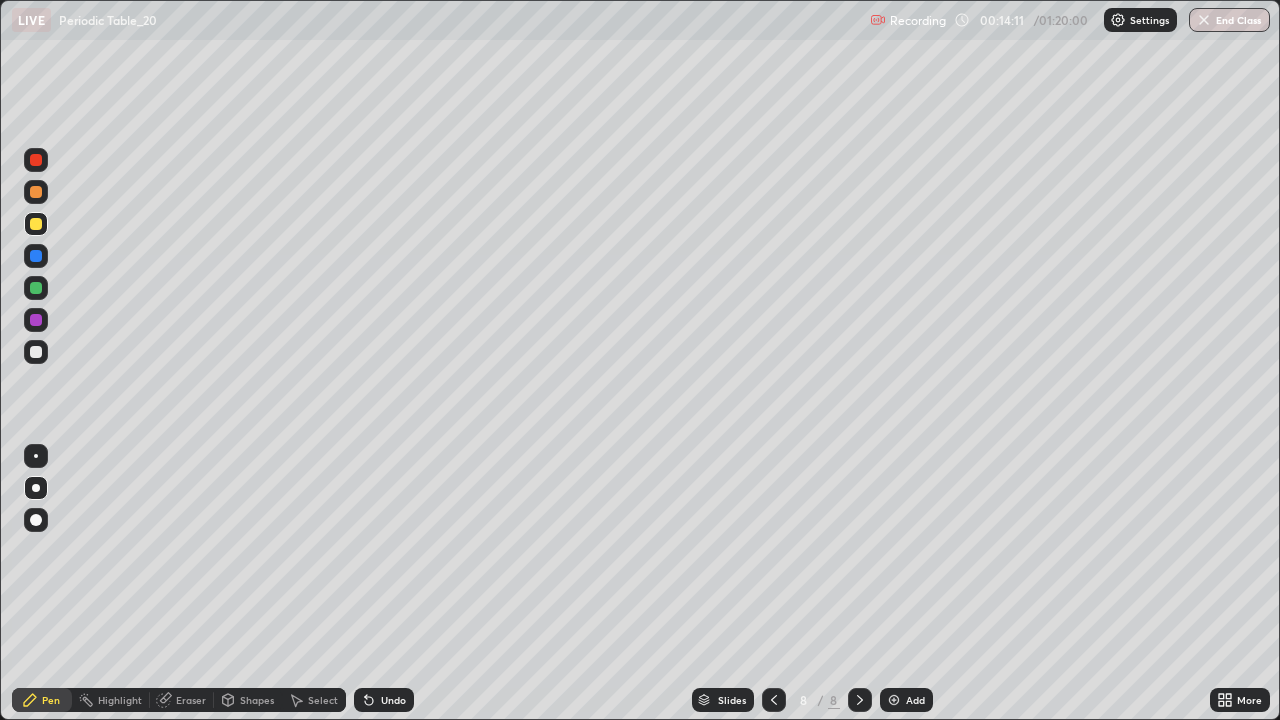 click on "Undo" at bounding box center (384, 700) 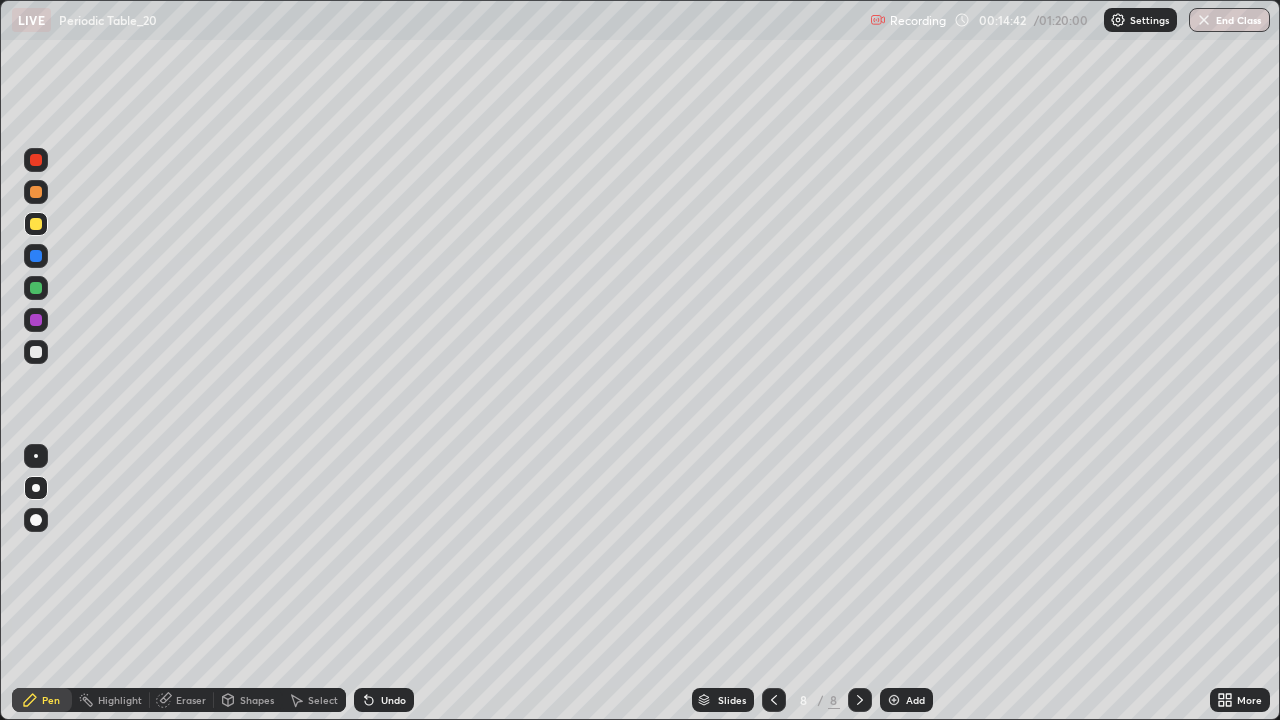 click at bounding box center [36, 256] 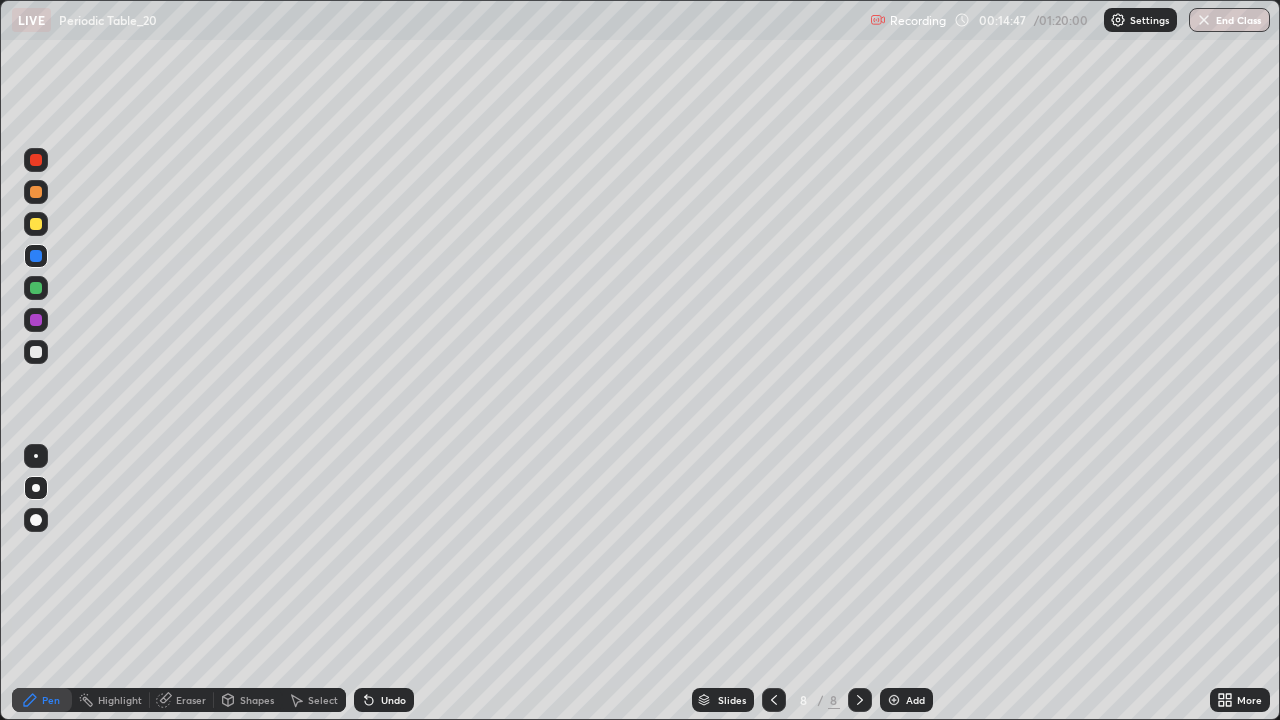 click at bounding box center [36, 224] 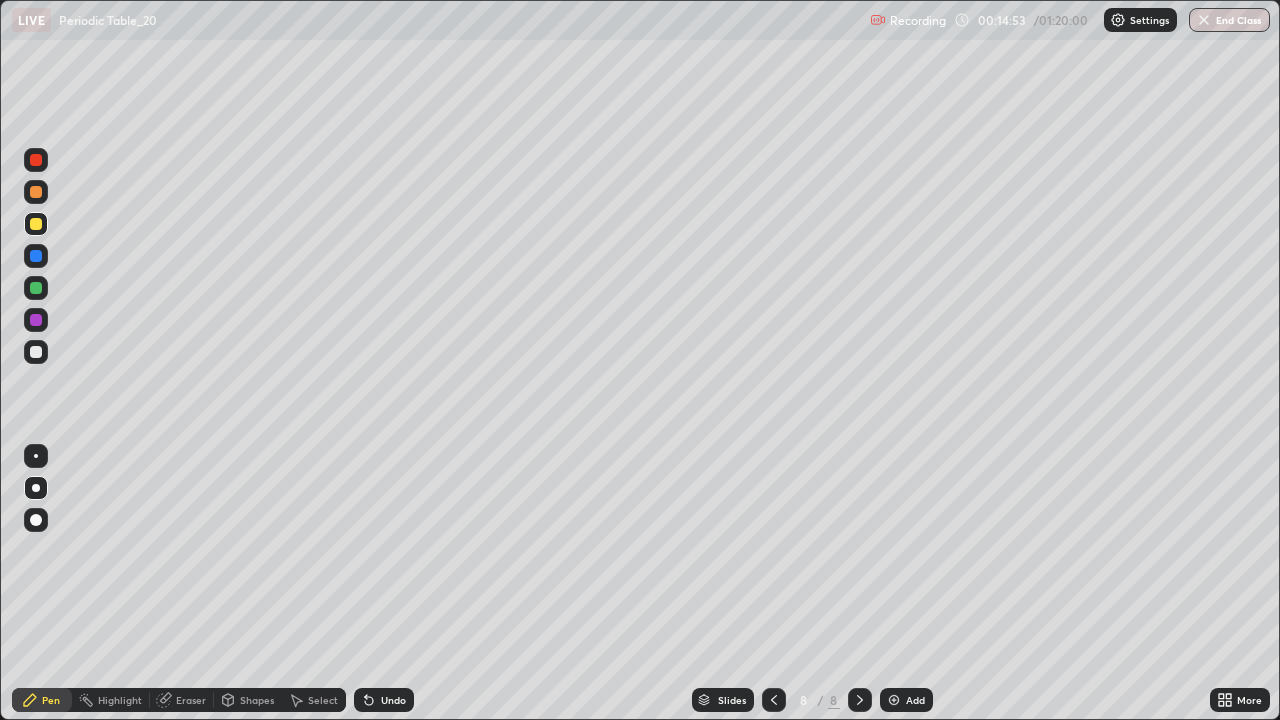 click 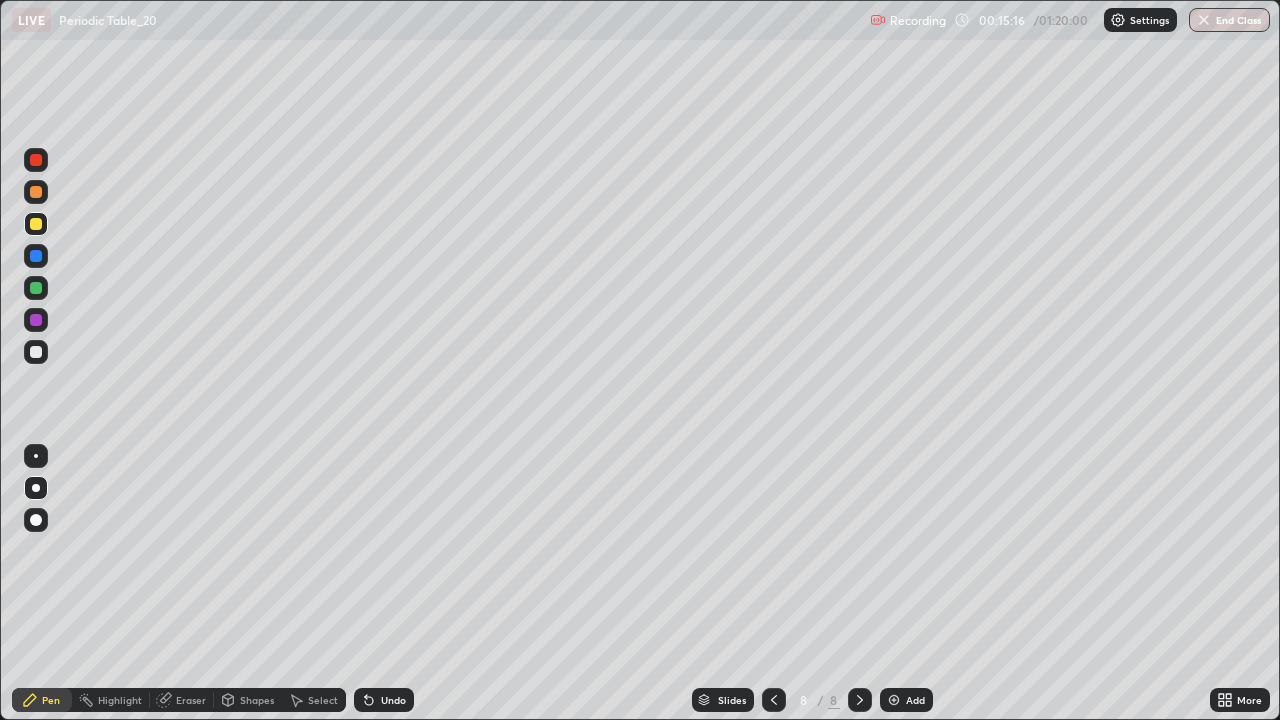 click at bounding box center (36, 320) 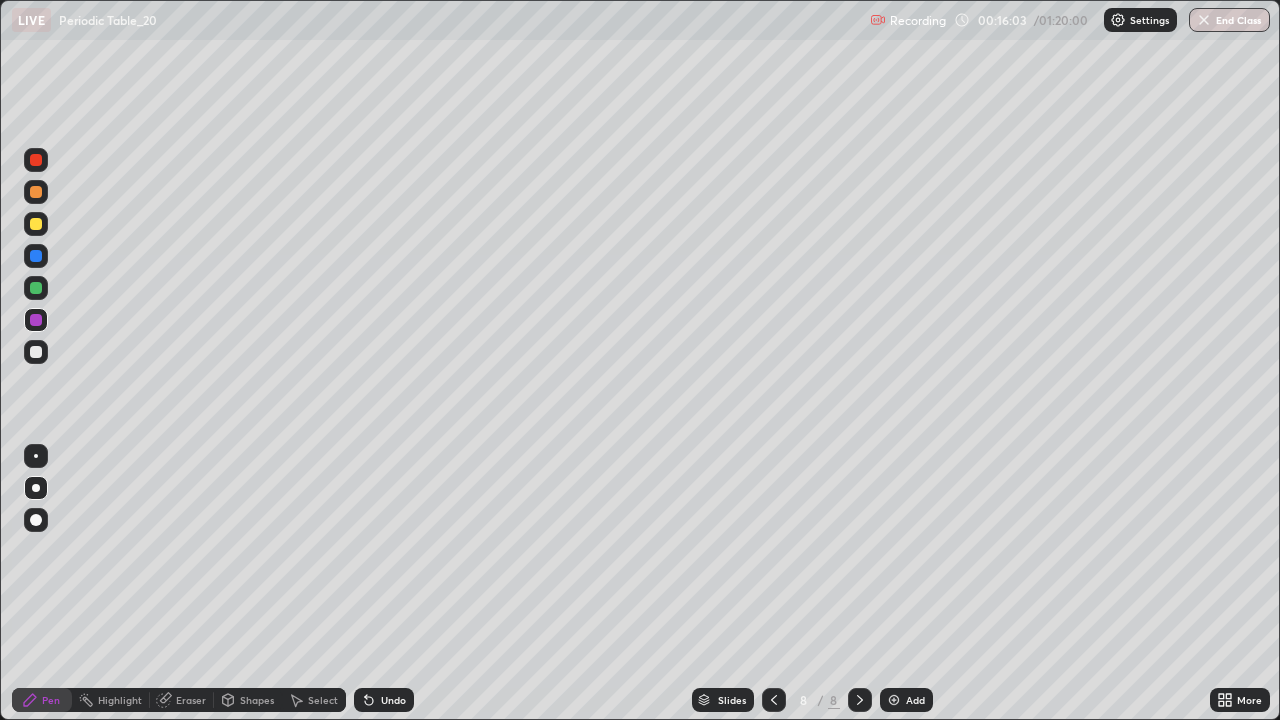 click at bounding box center (36, 224) 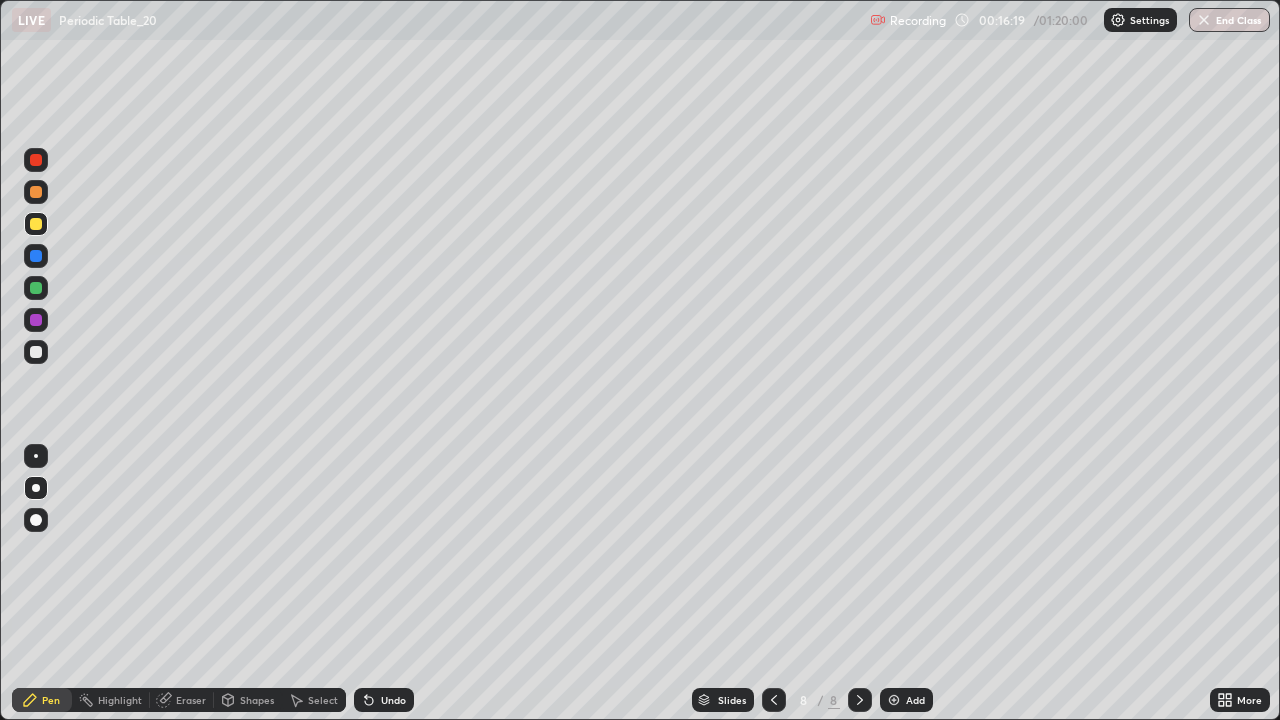 click at bounding box center [36, 256] 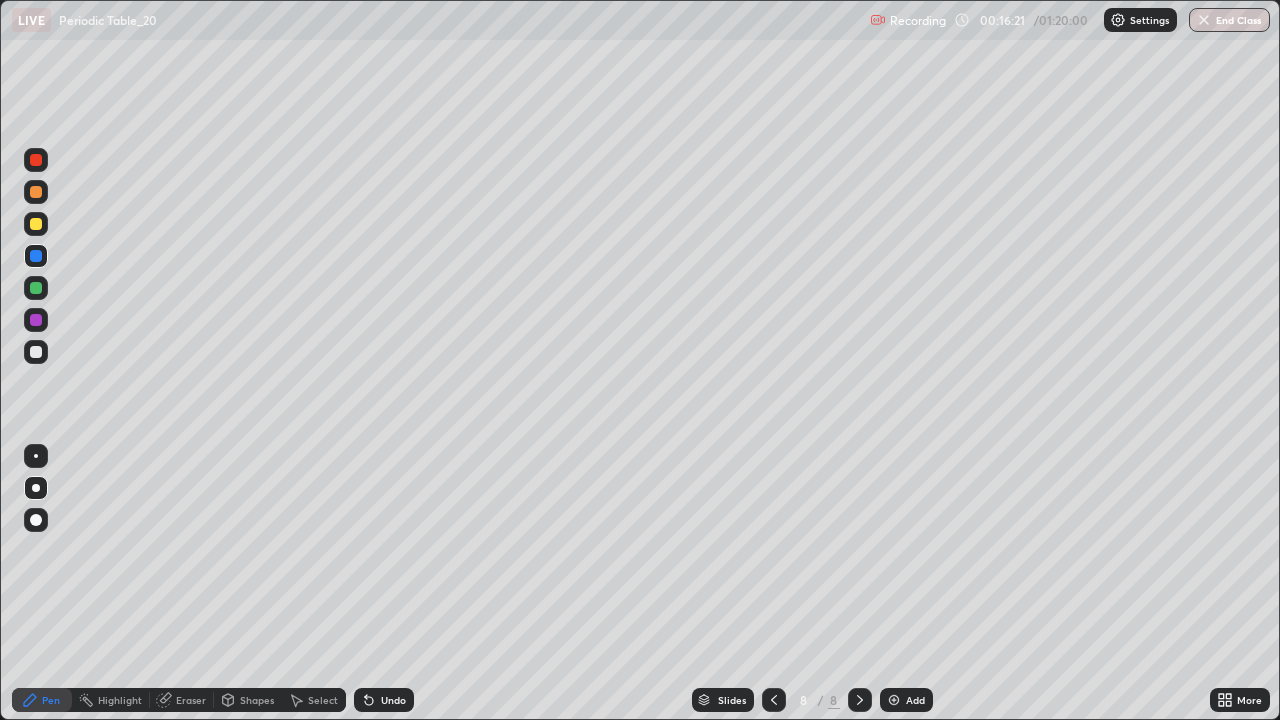 click at bounding box center [36, 352] 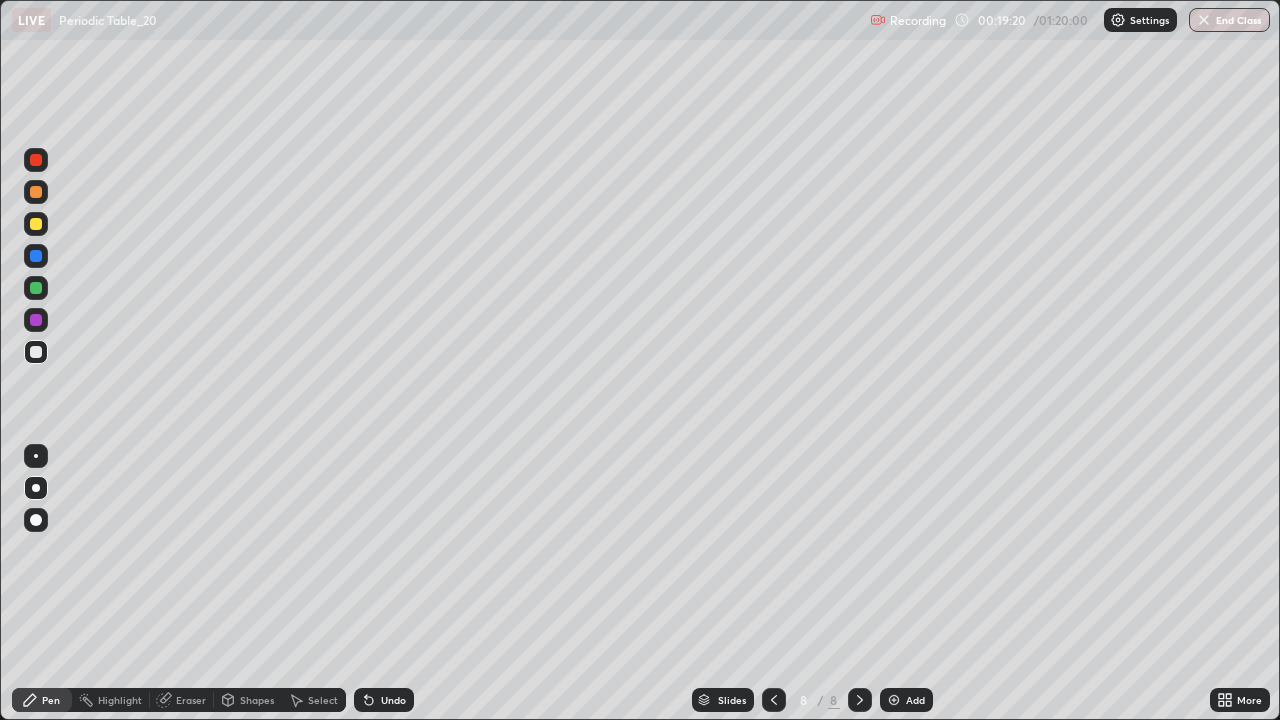 click at bounding box center [36, 224] 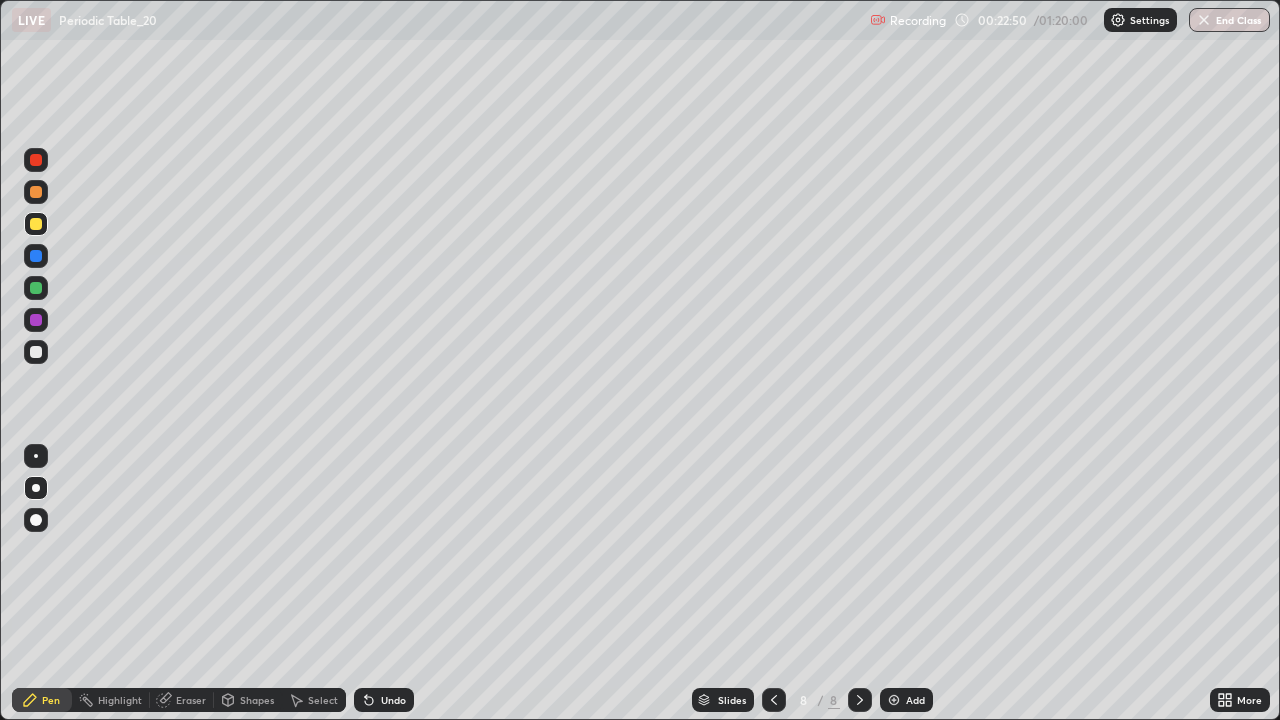 click on "Add" at bounding box center [915, 700] 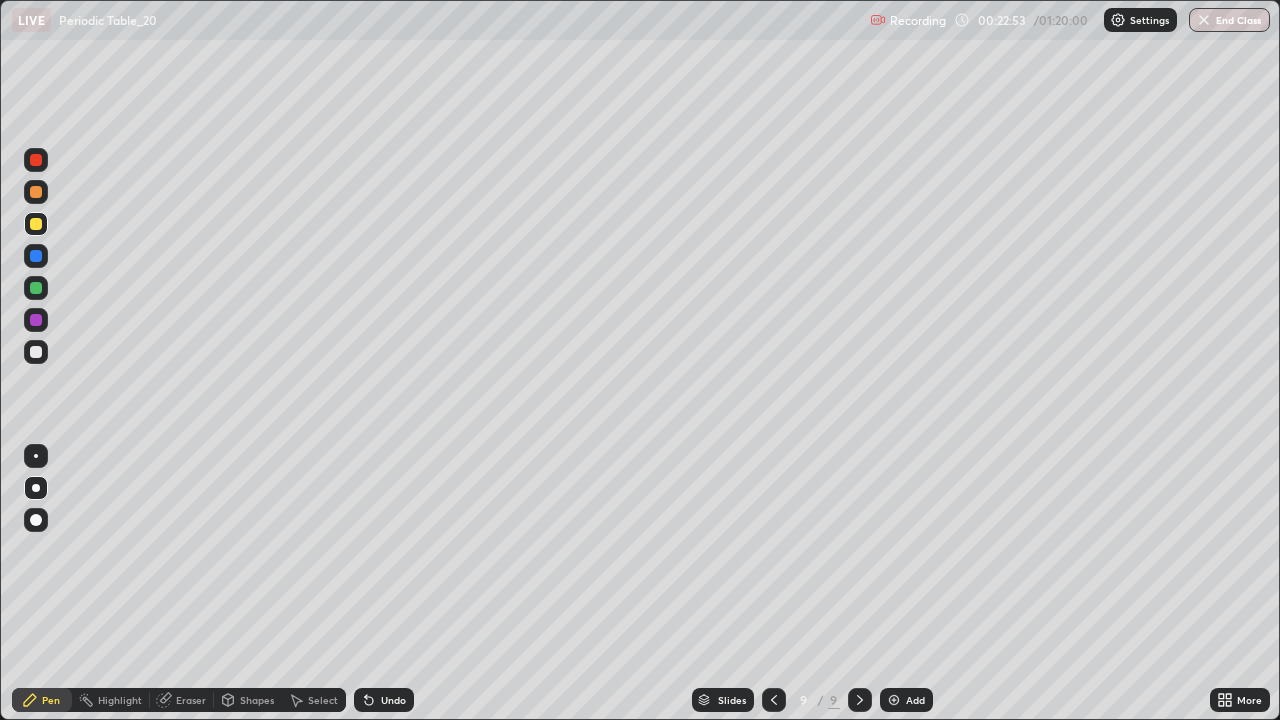 click at bounding box center (36, 256) 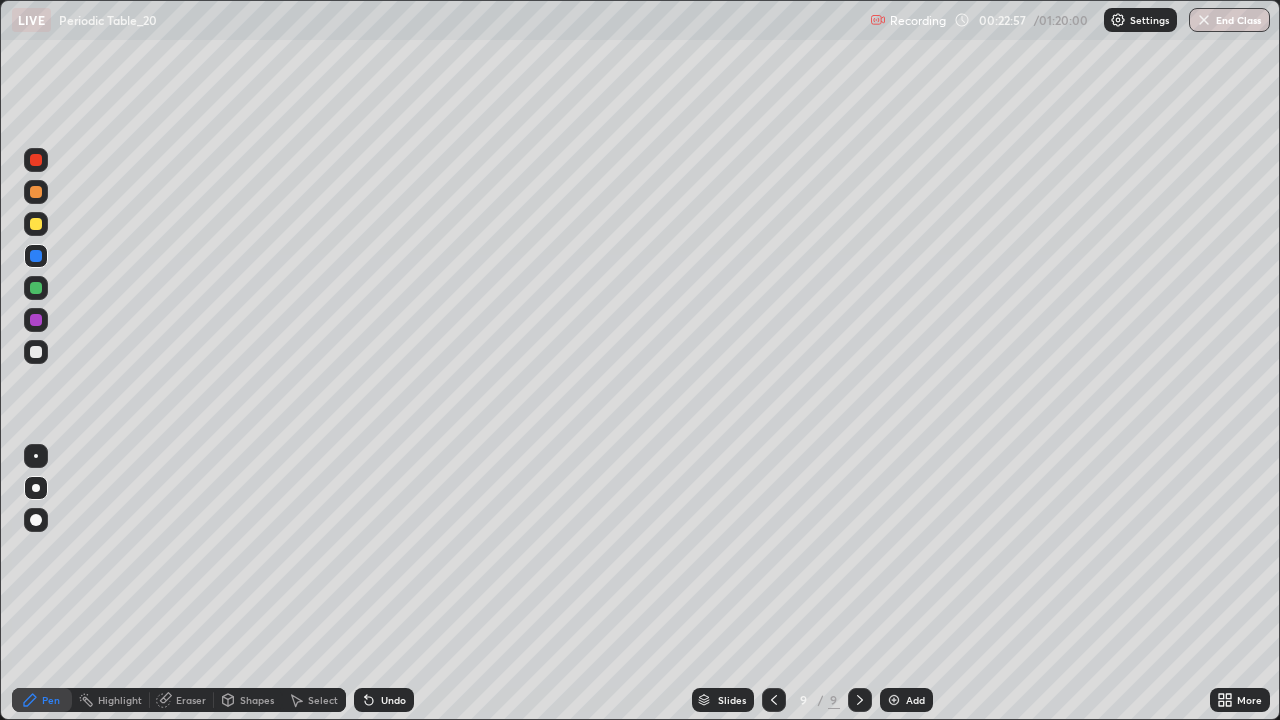 click at bounding box center [36, 224] 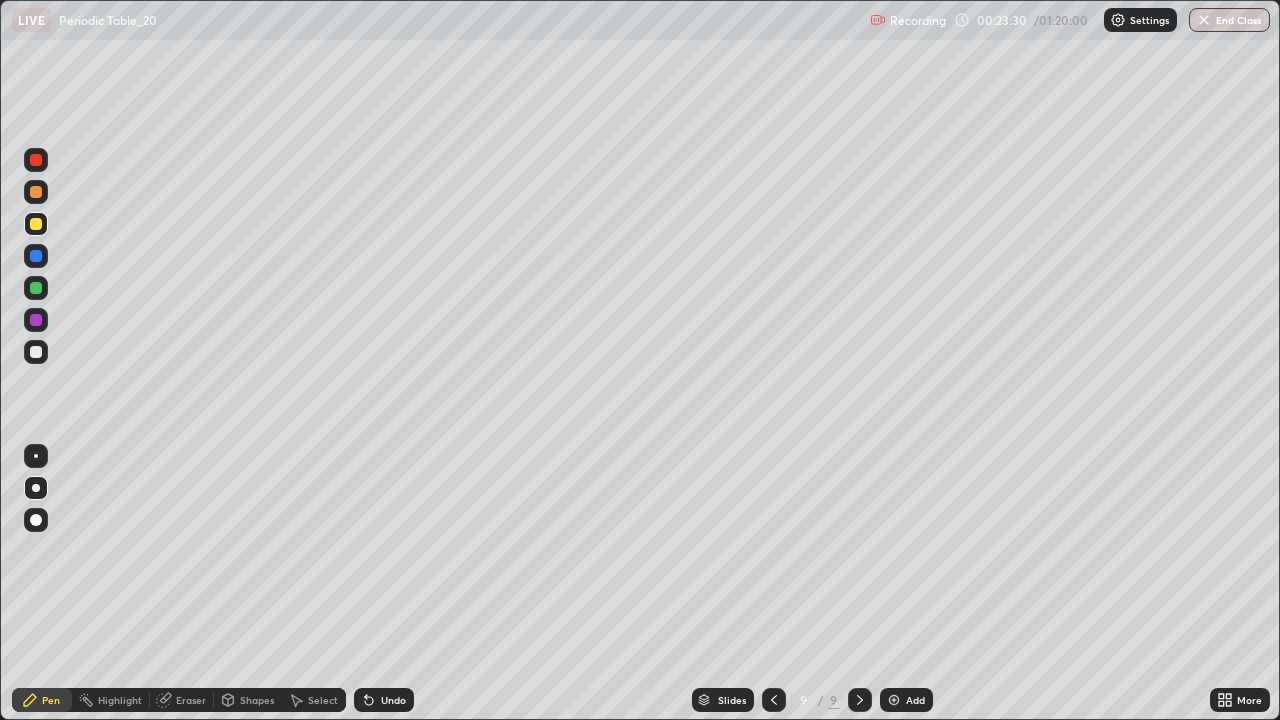 click at bounding box center (36, 256) 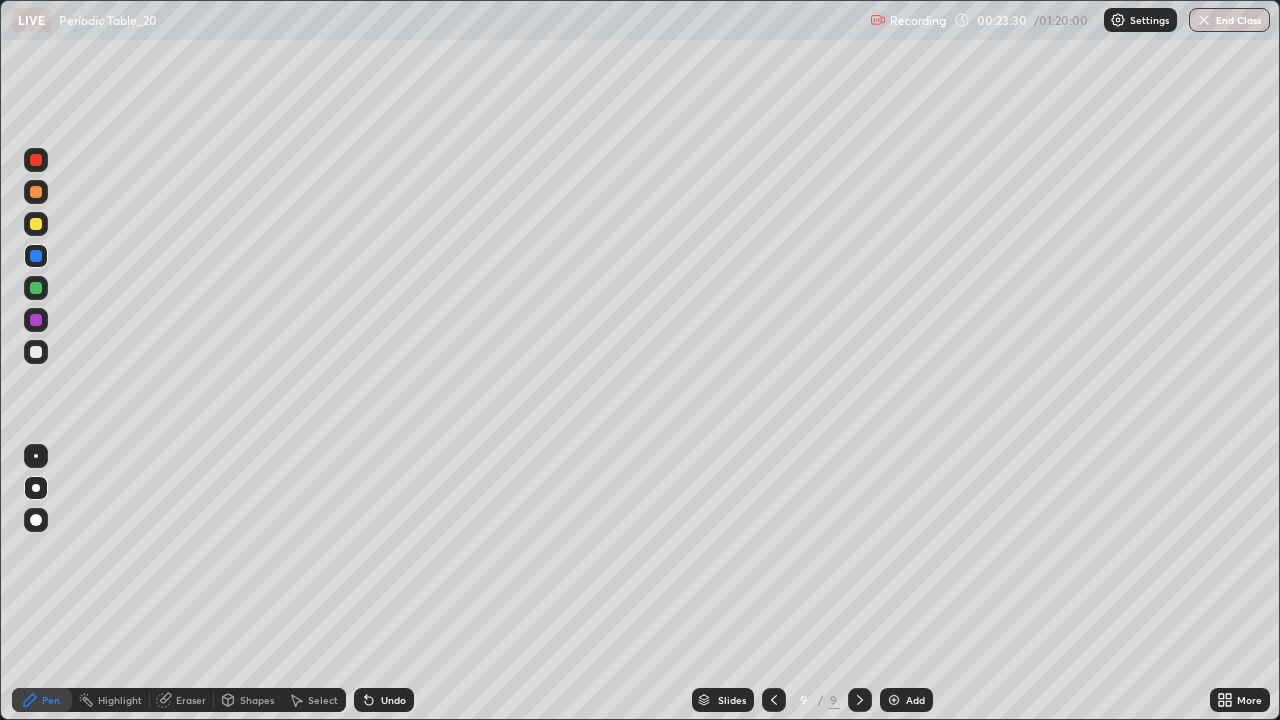 click at bounding box center (36, 288) 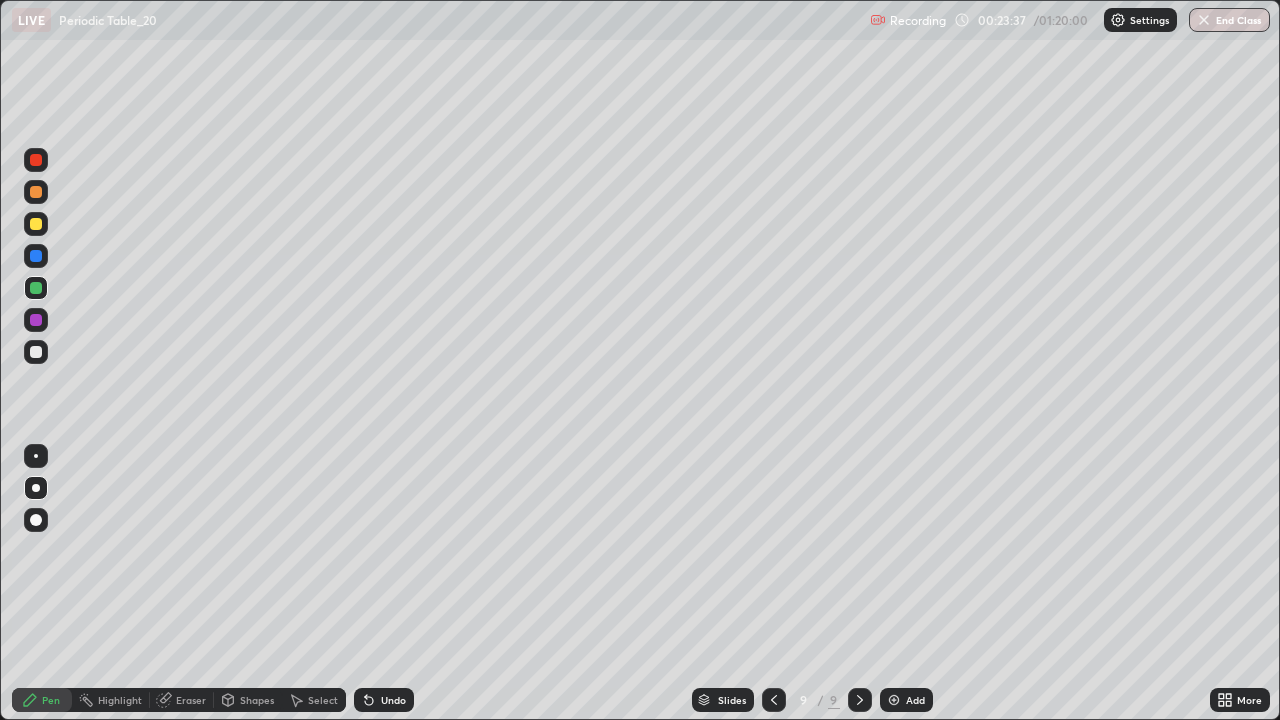 click at bounding box center (36, 352) 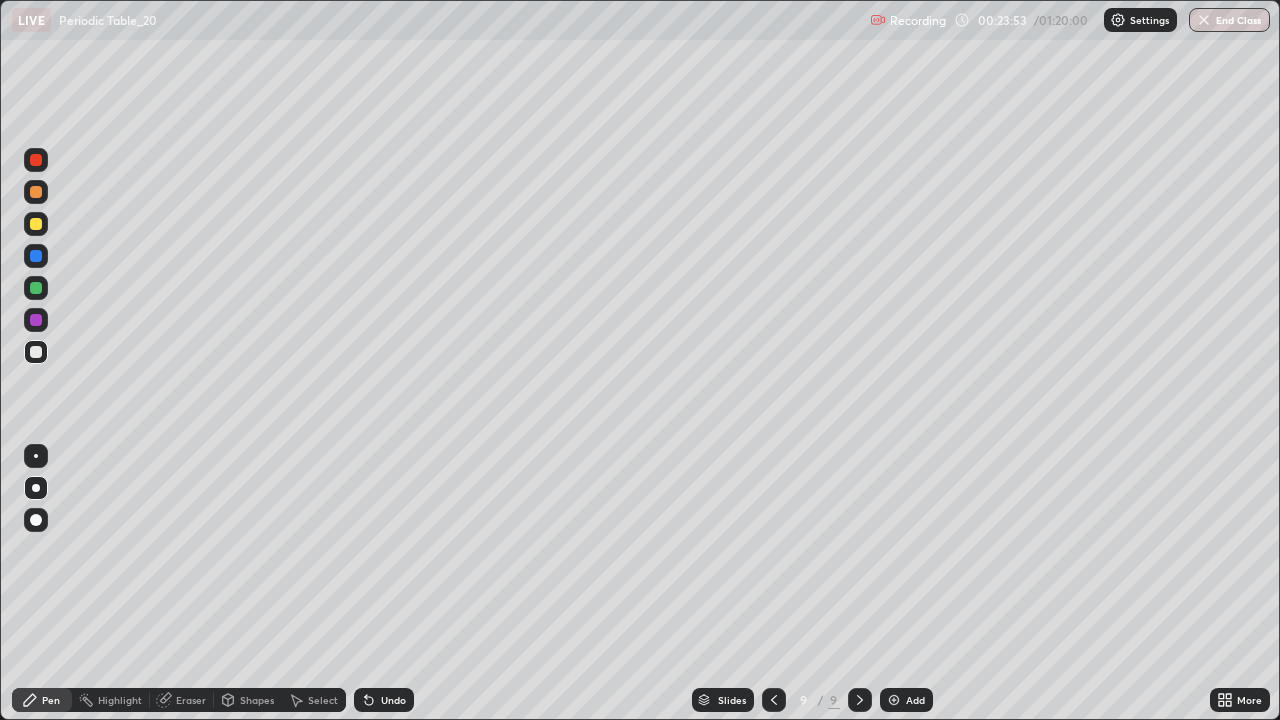 click on "Undo" at bounding box center (393, 700) 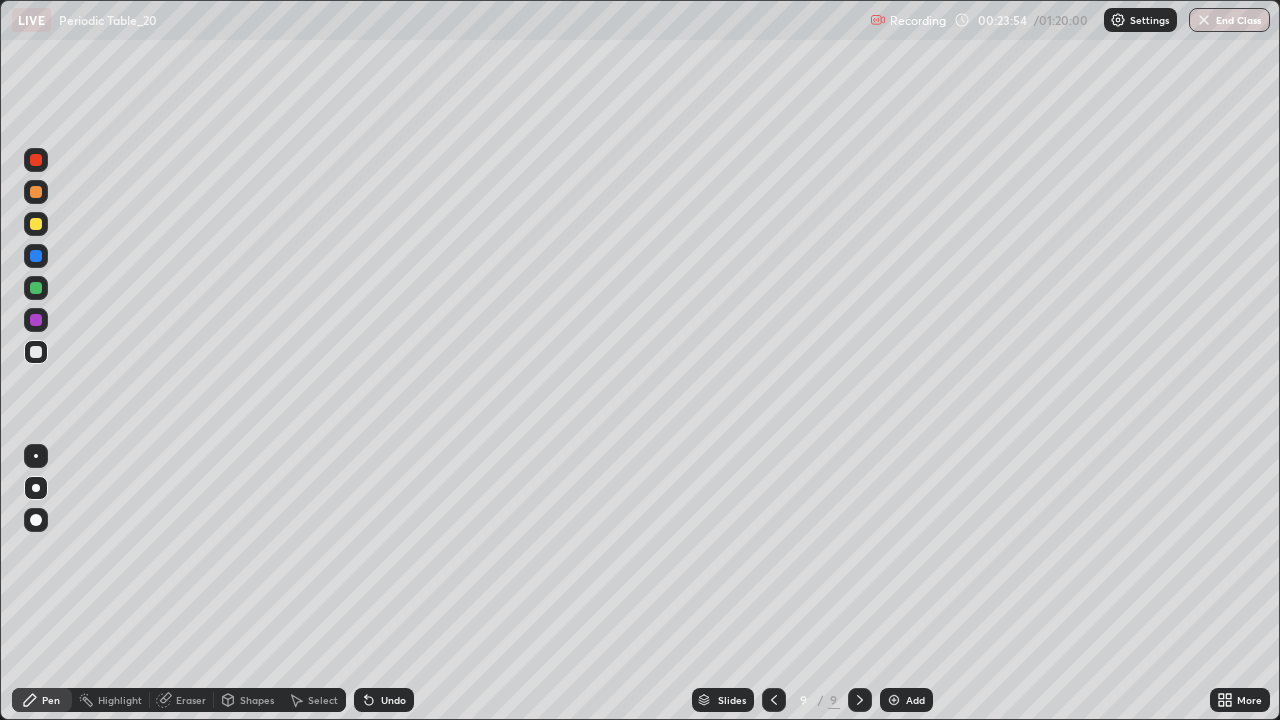 click on "Undo" at bounding box center [384, 700] 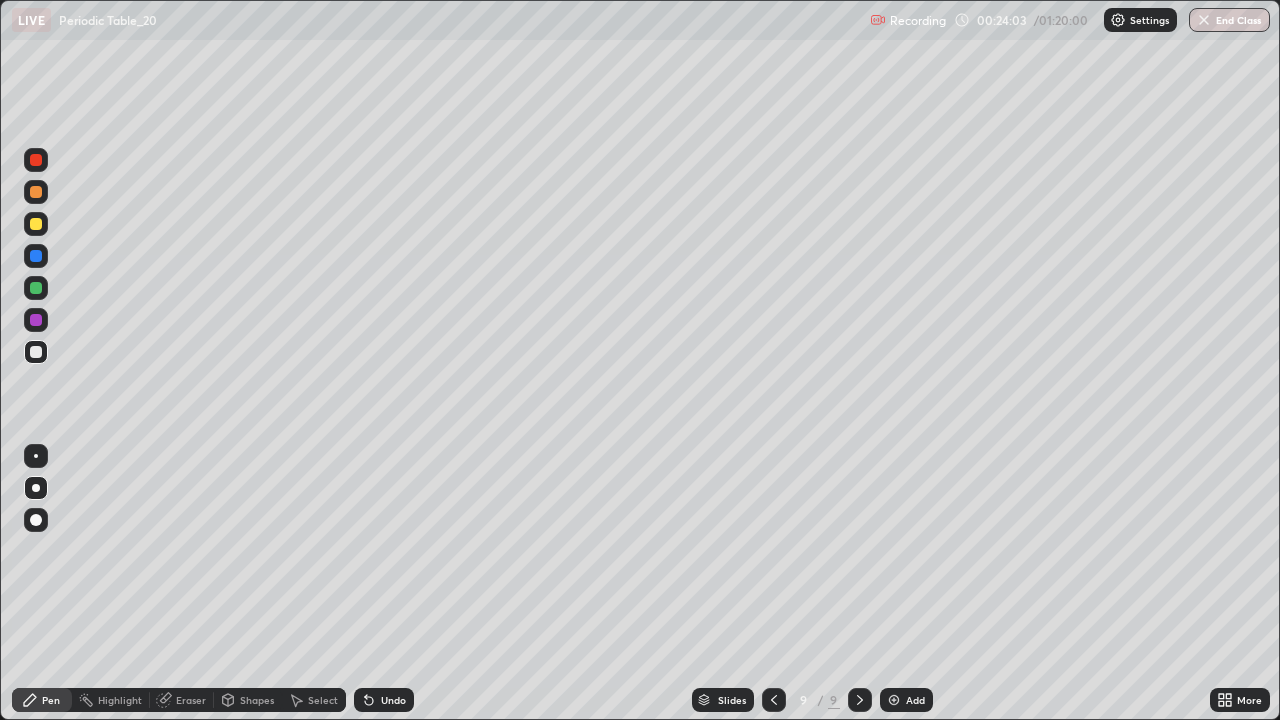 click at bounding box center [36, 352] 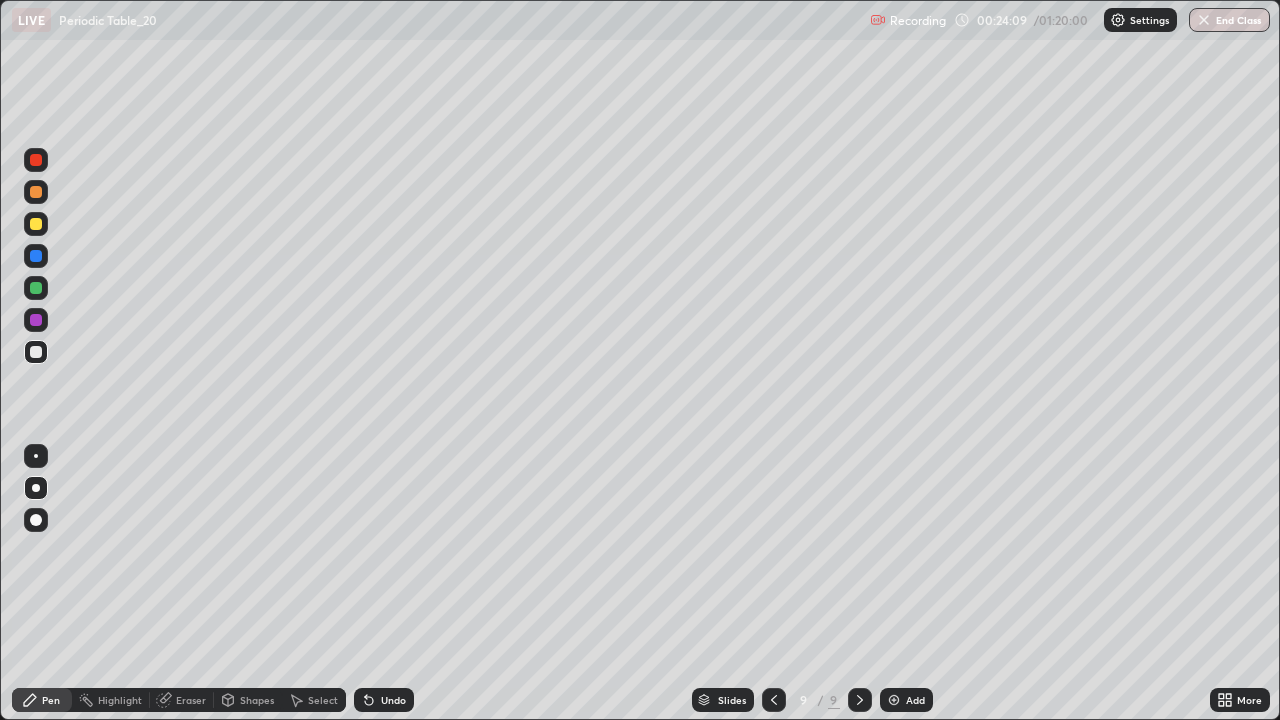 click at bounding box center (36, 320) 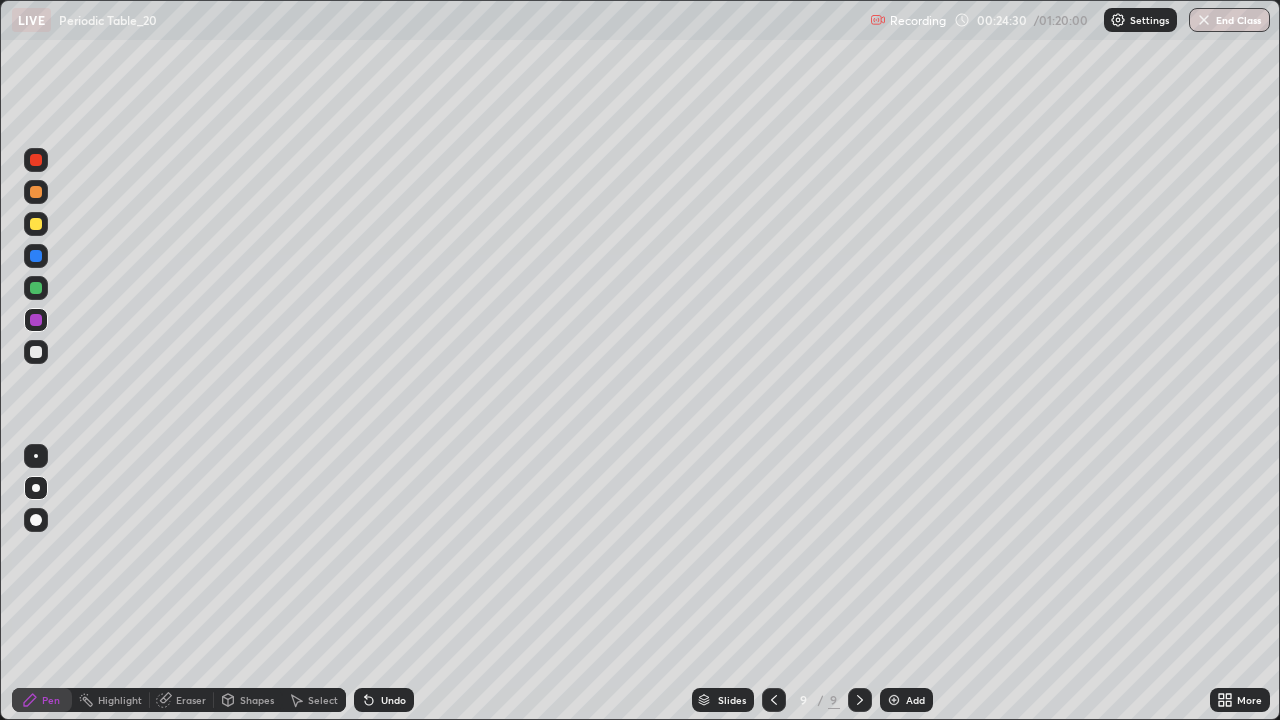 click at bounding box center (36, 352) 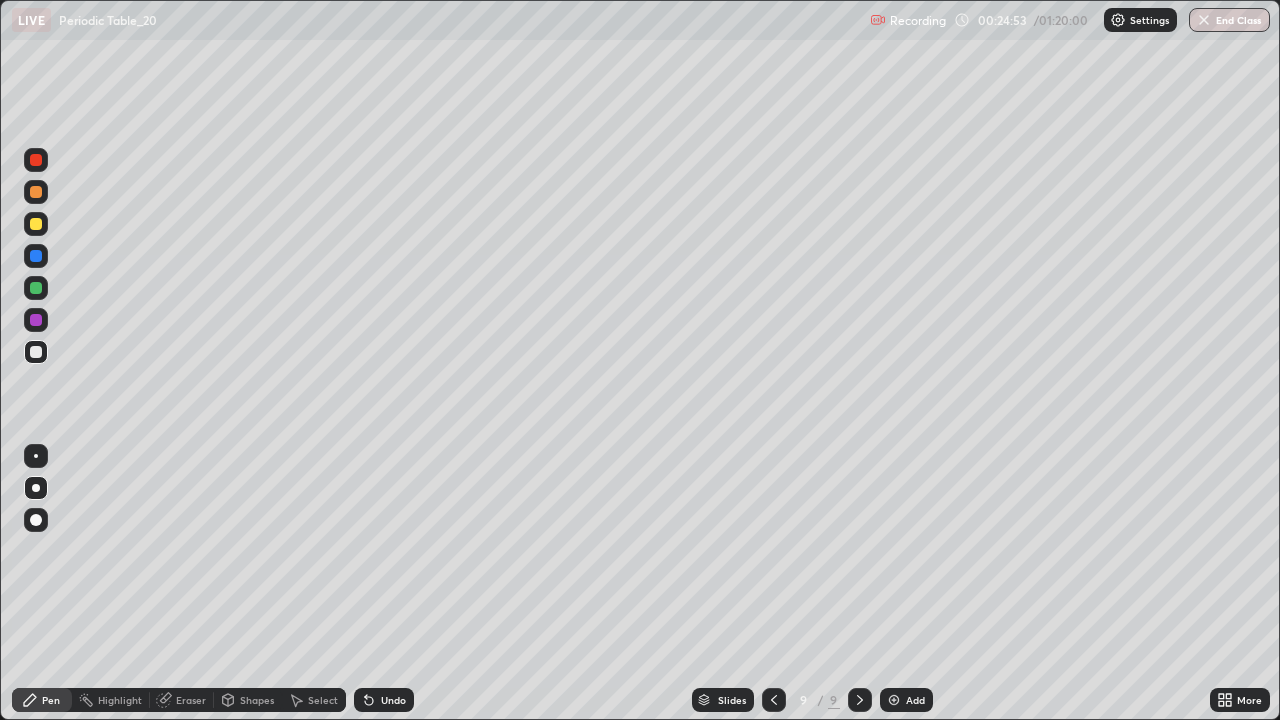 click on "Undo" at bounding box center (384, 700) 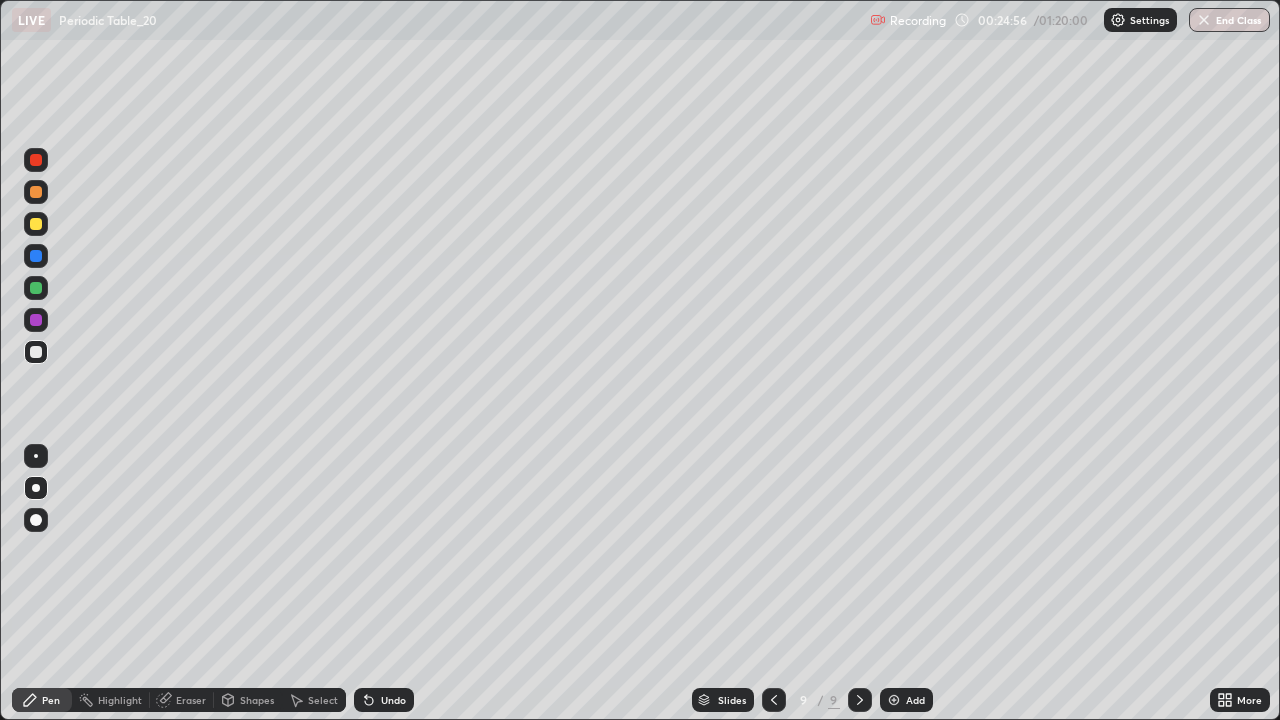 click on "Eraser" at bounding box center [191, 700] 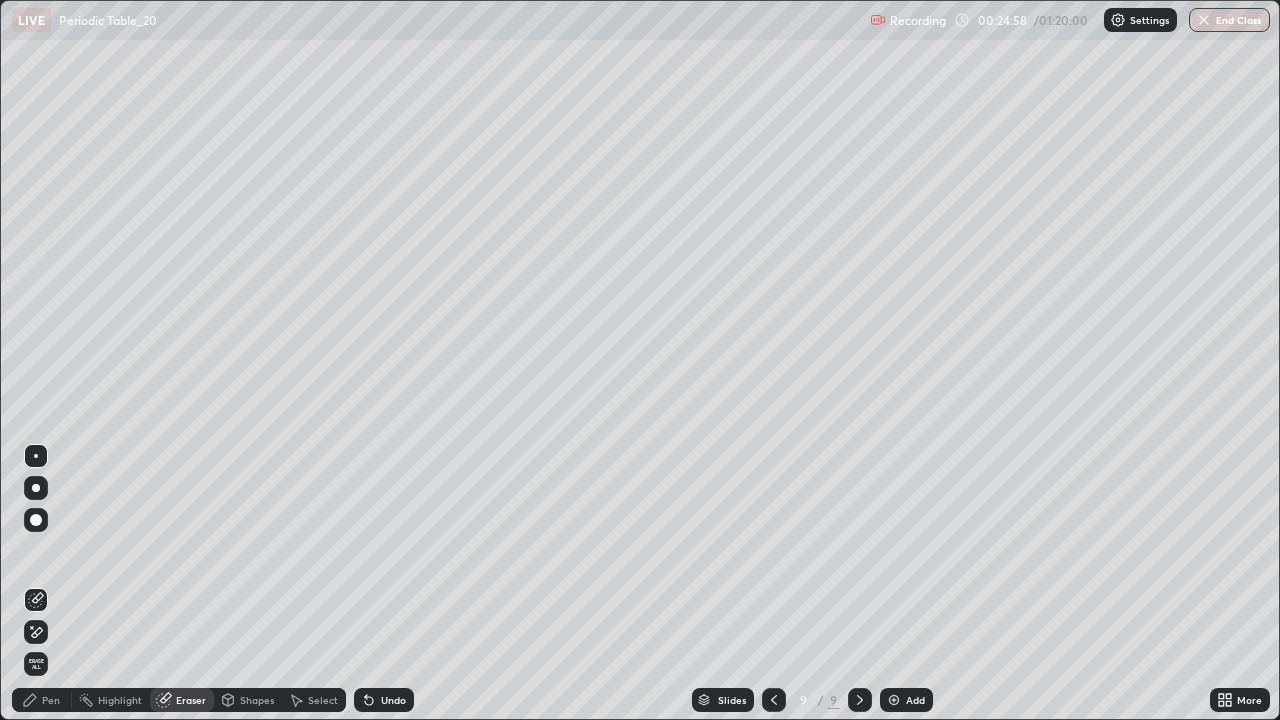 click on "Pen" at bounding box center (42, 700) 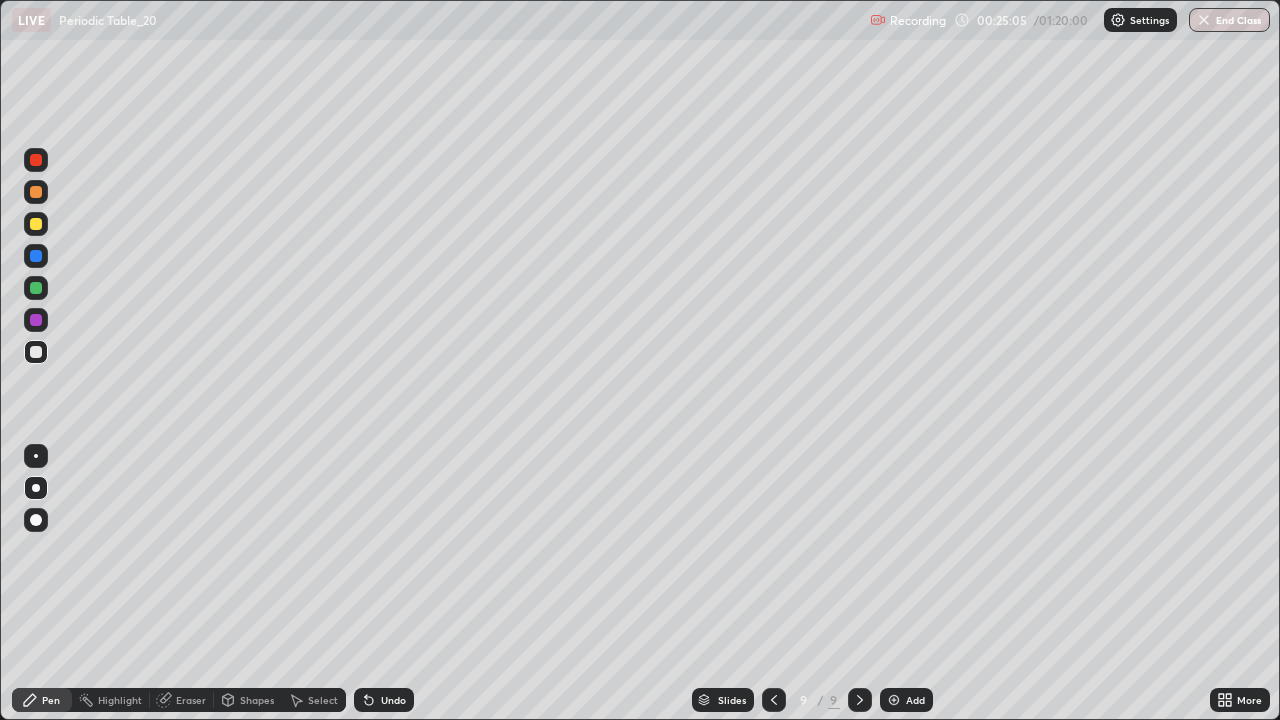 click 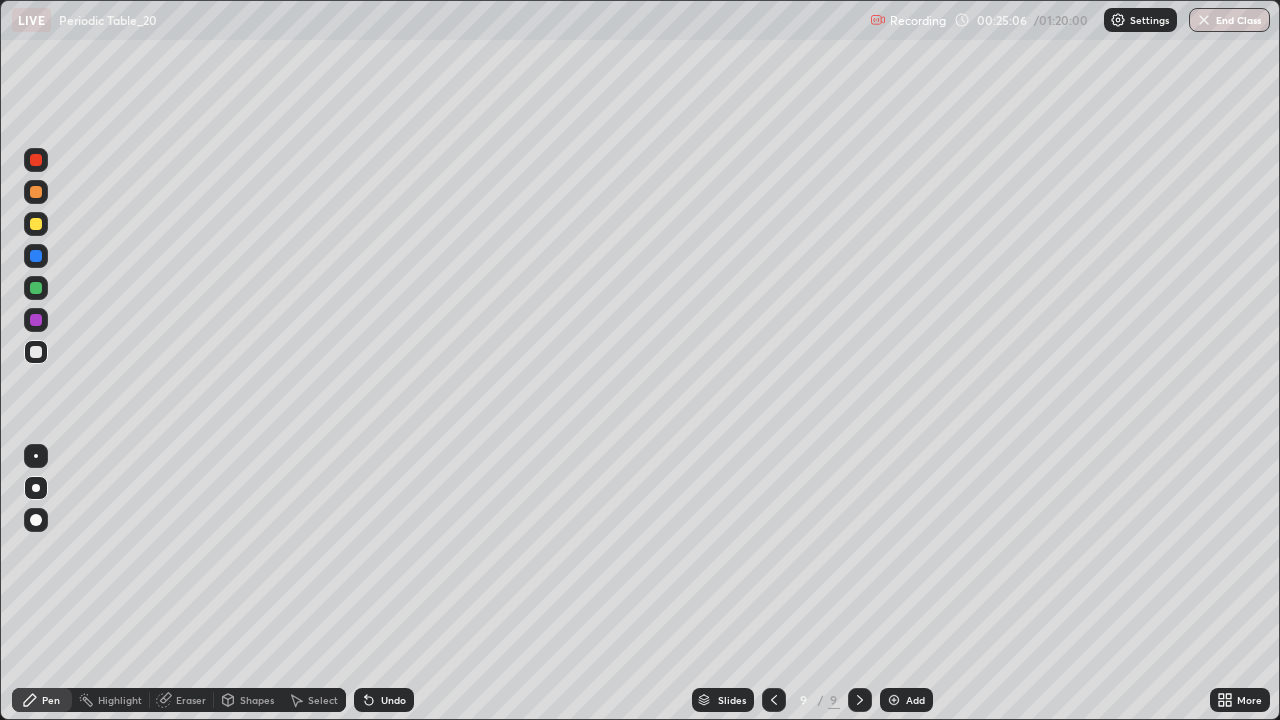 click 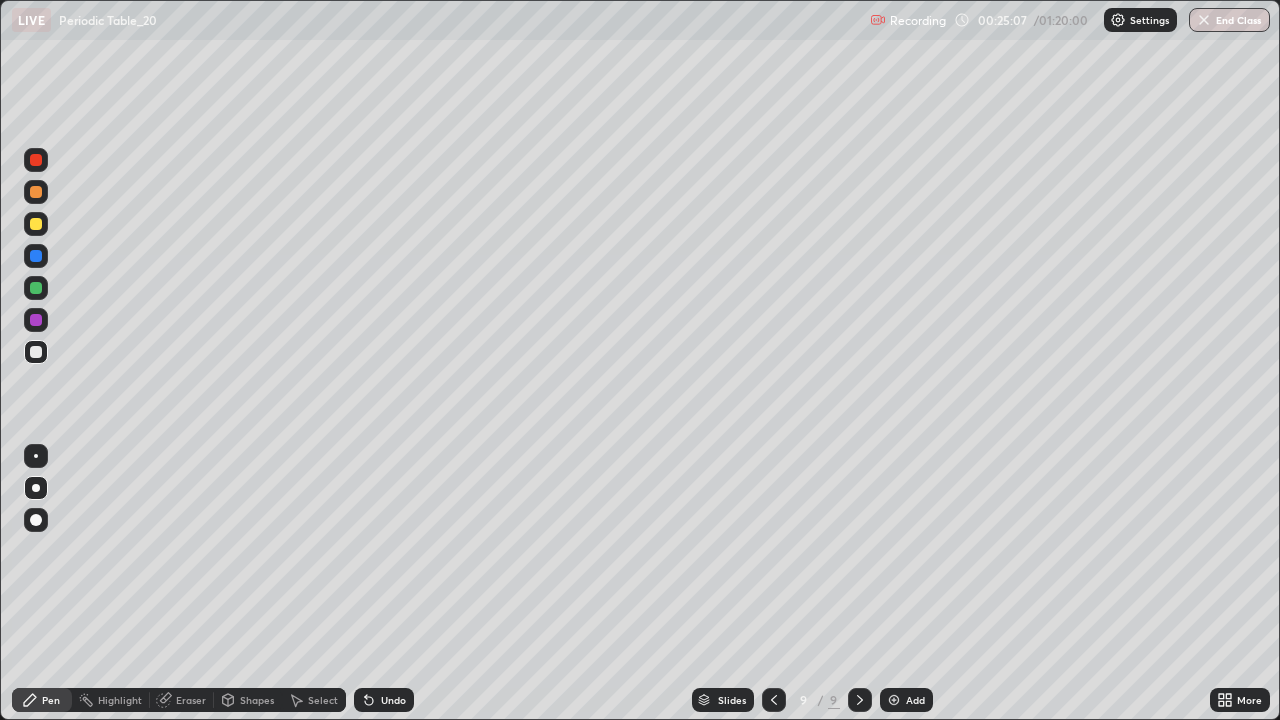 click 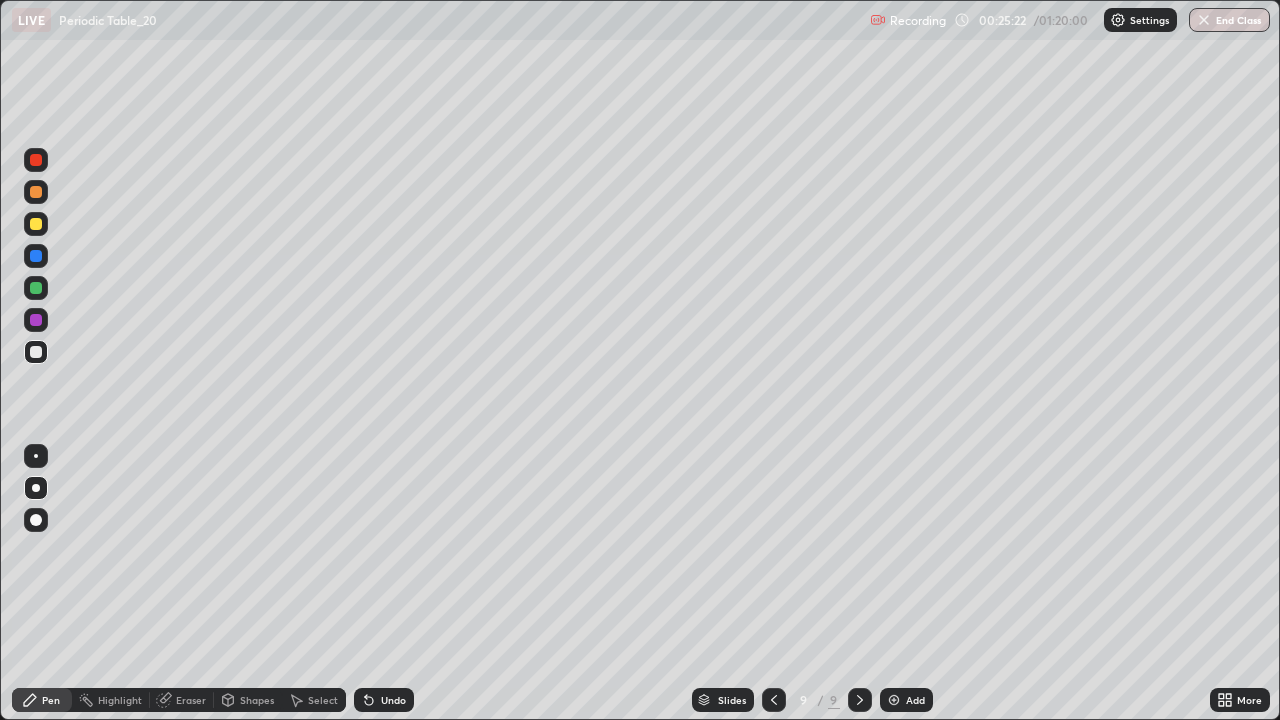 click at bounding box center [36, 320] 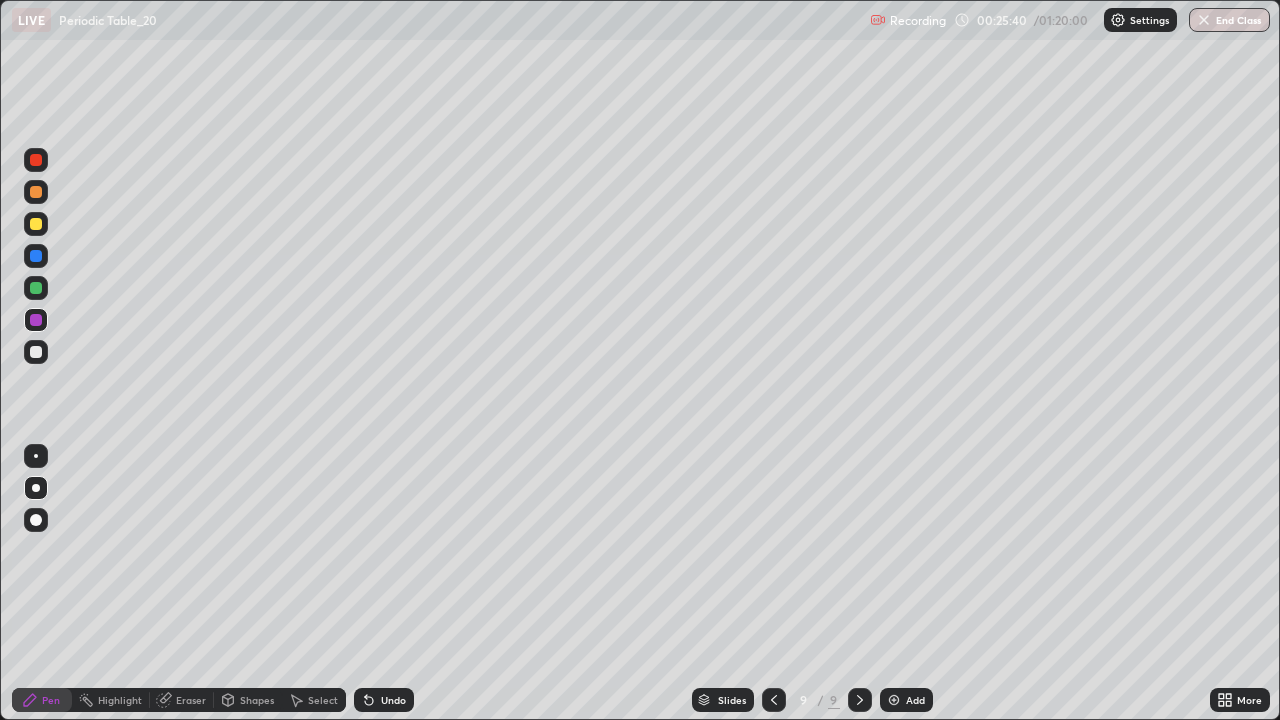 click at bounding box center (36, 224) 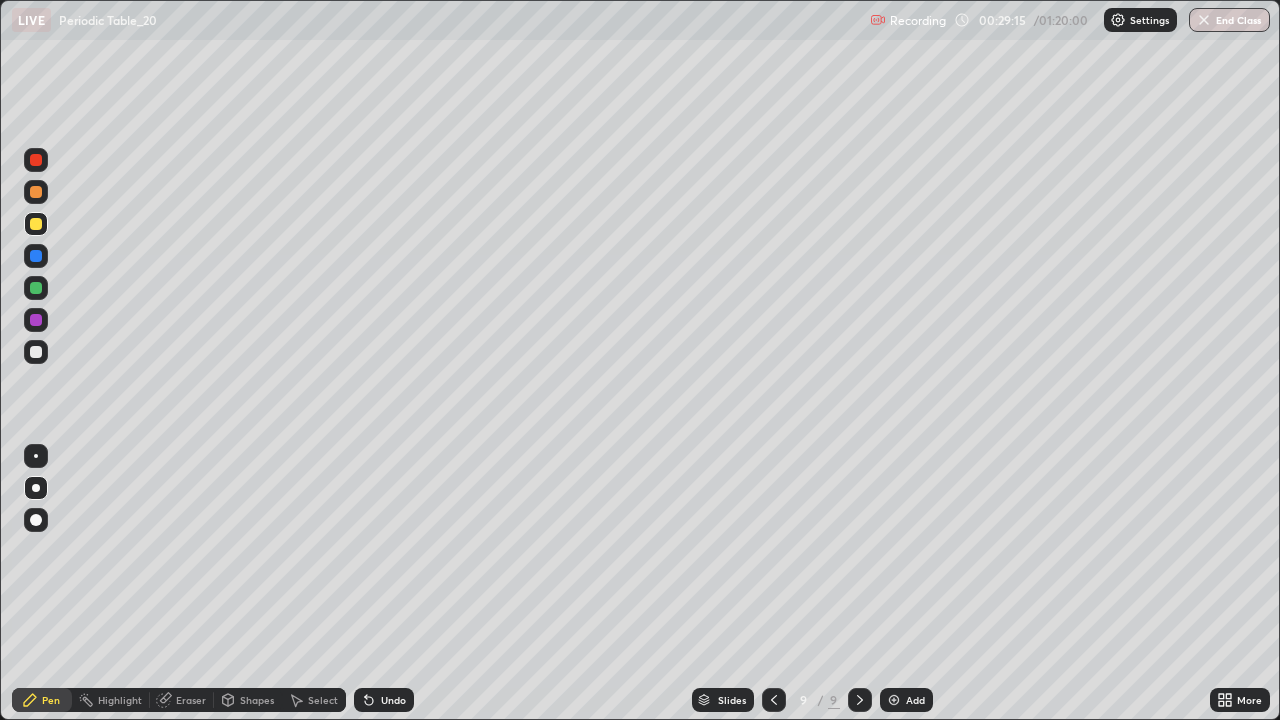 click at bounding box center [36, 352] 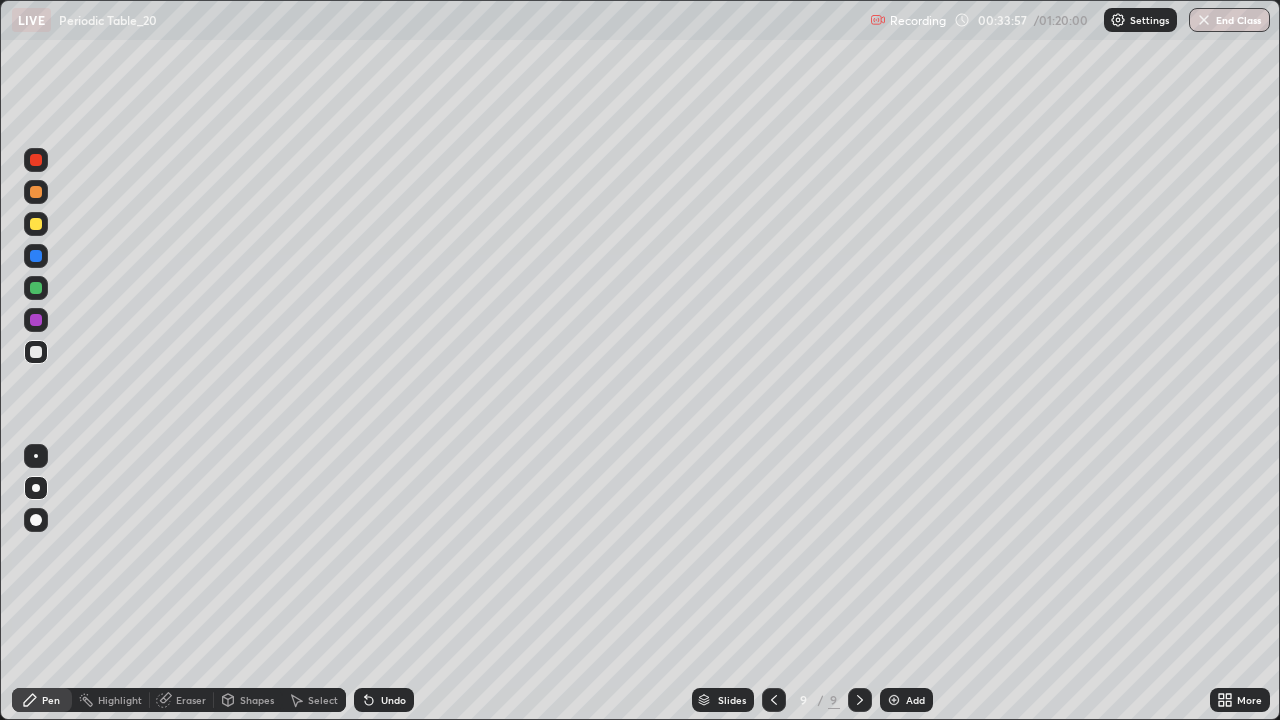 click on "Add" at bounding box center (915, 700) 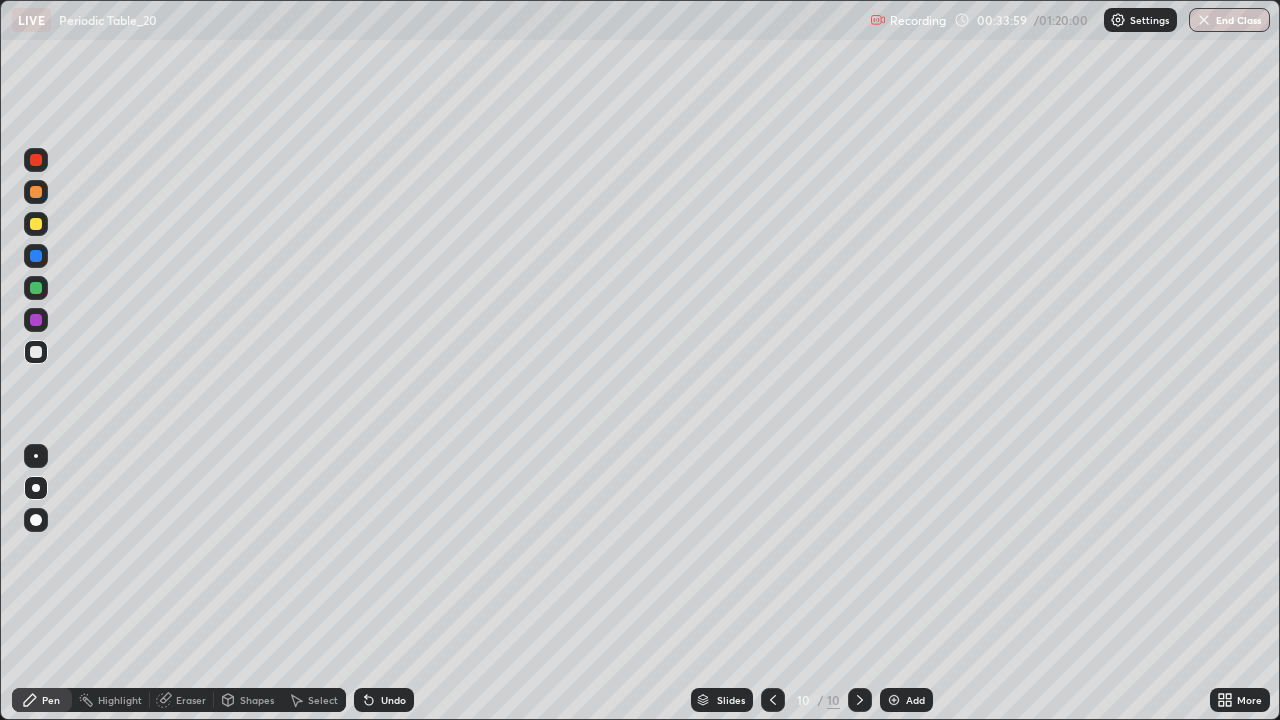 click at bounding box center [36, 320] 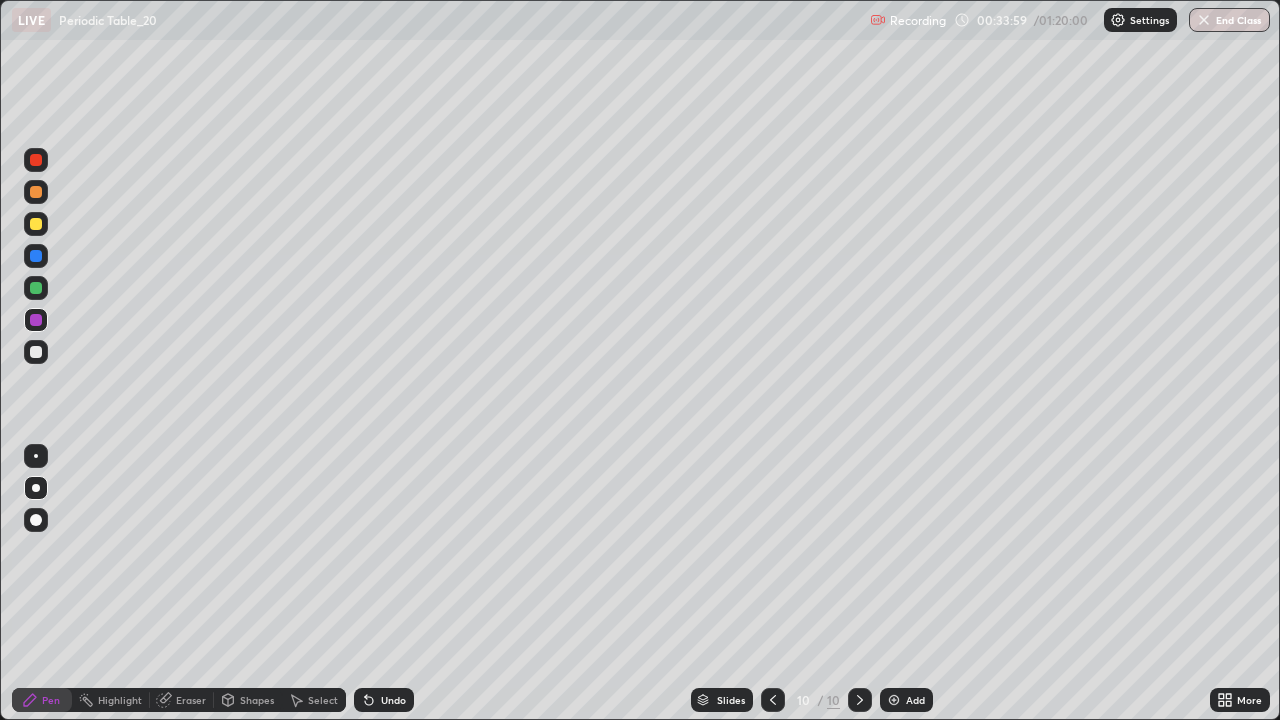 click at bounding box center [36, 288] 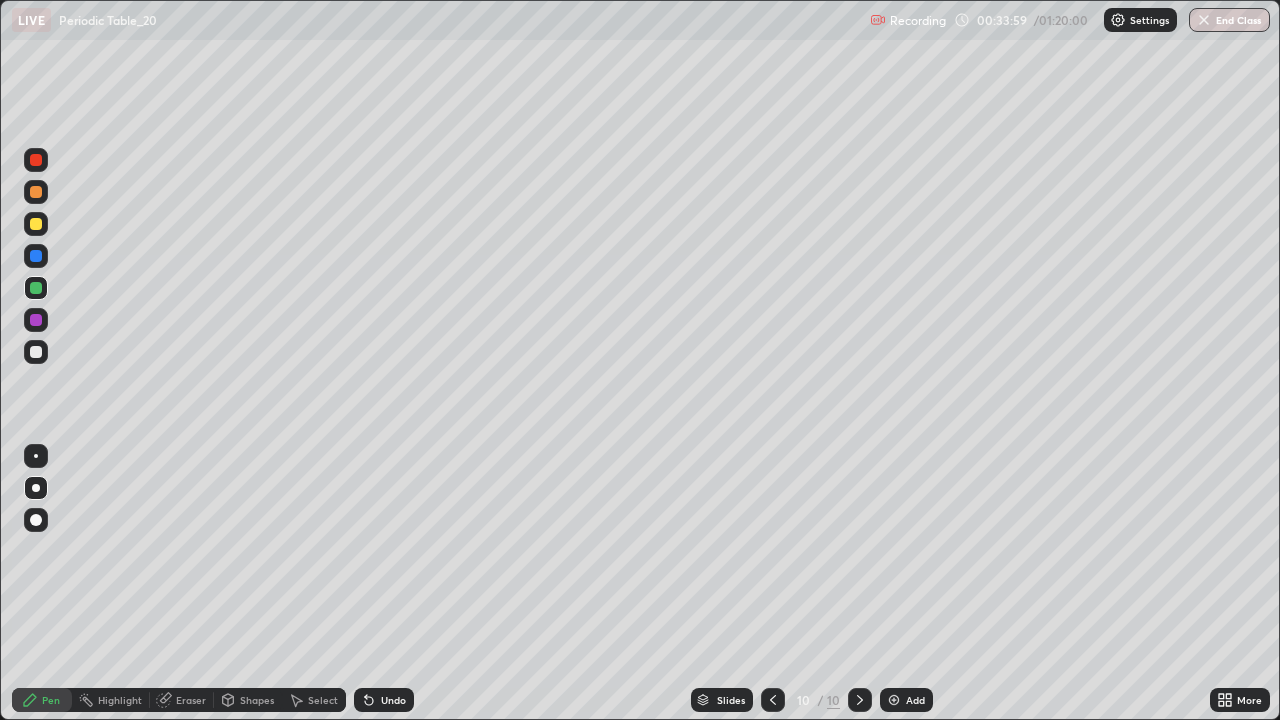click at bounding box center (36, 224) 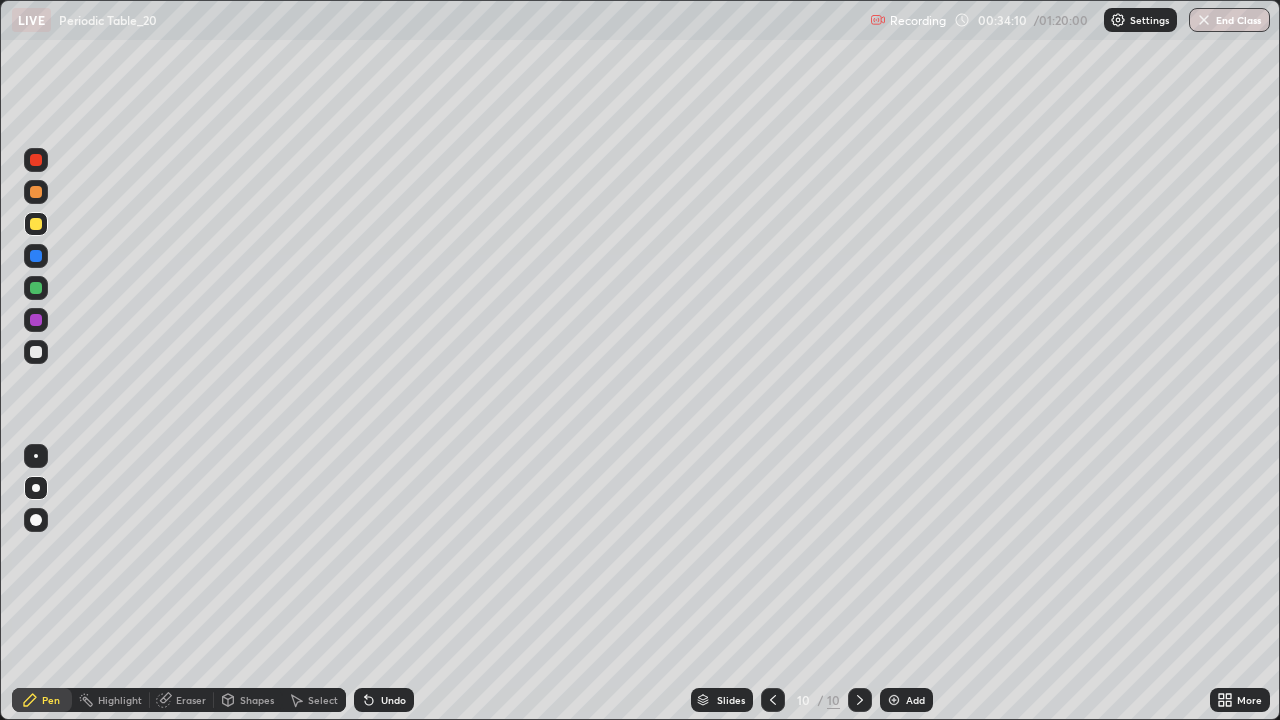 click at bounding box center (36, 352) 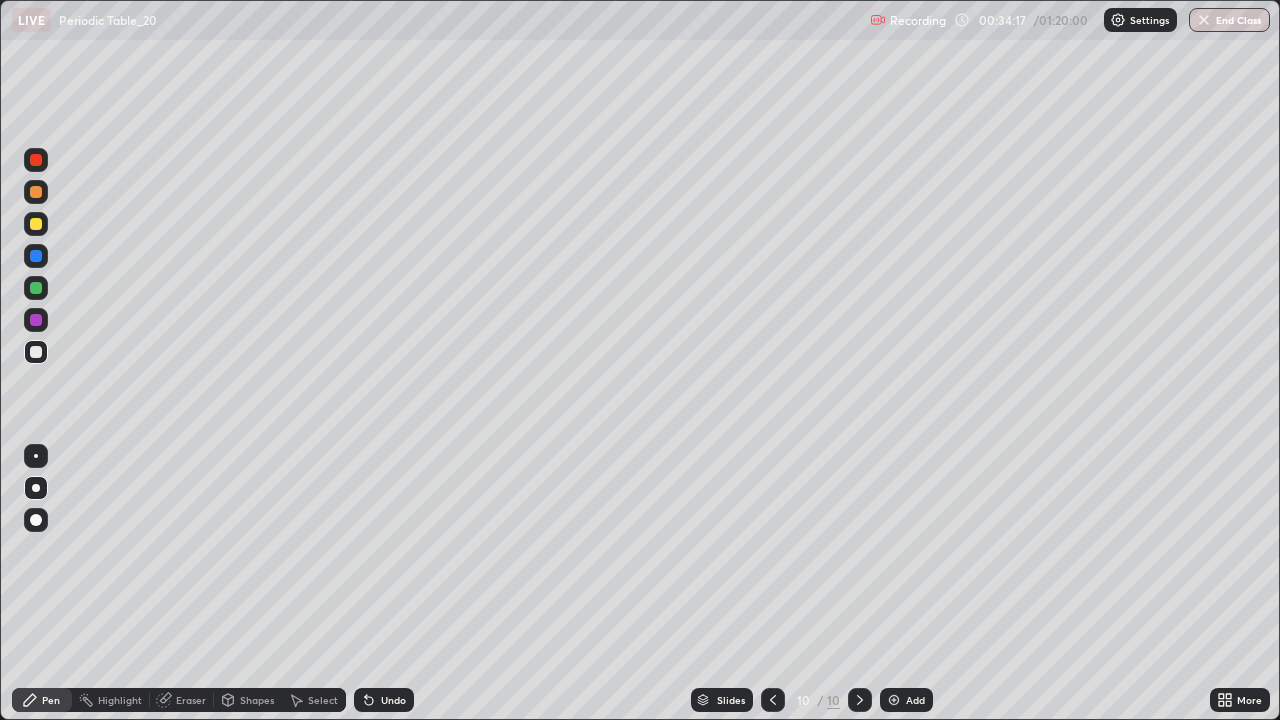 click at bounding box center (36, 224) 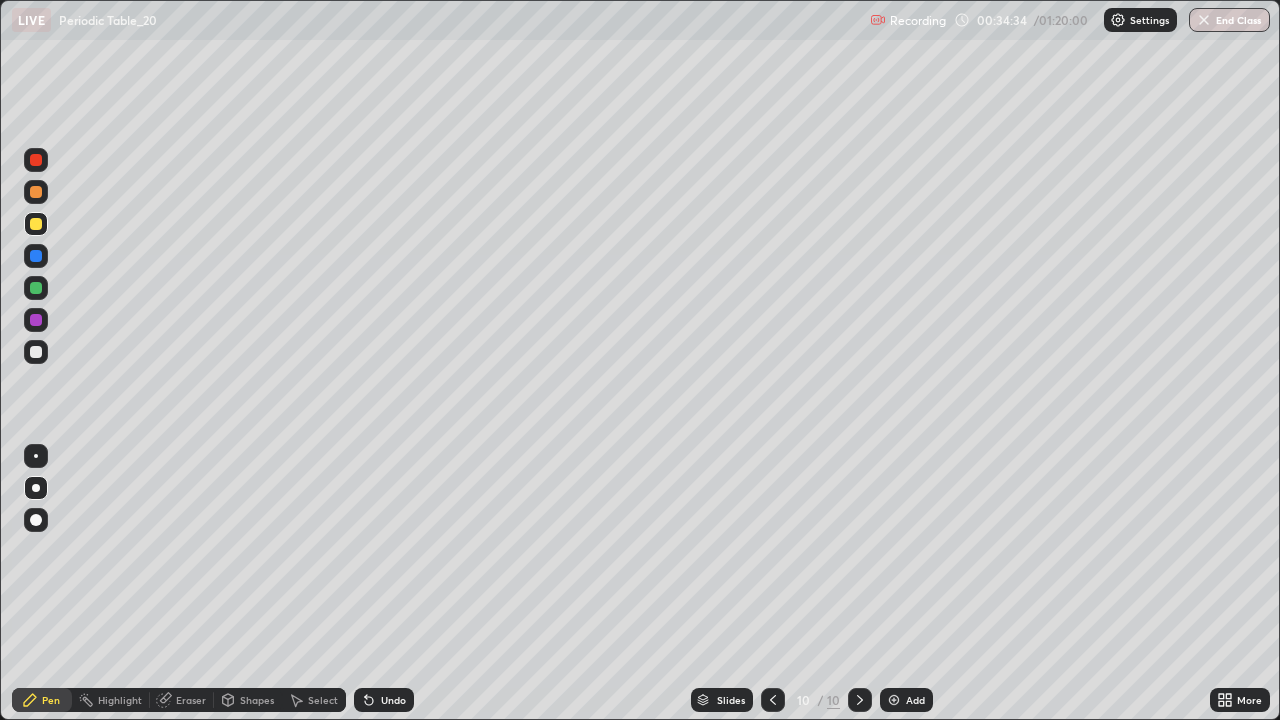 click on "Undo" at bounding box center (384, 700) 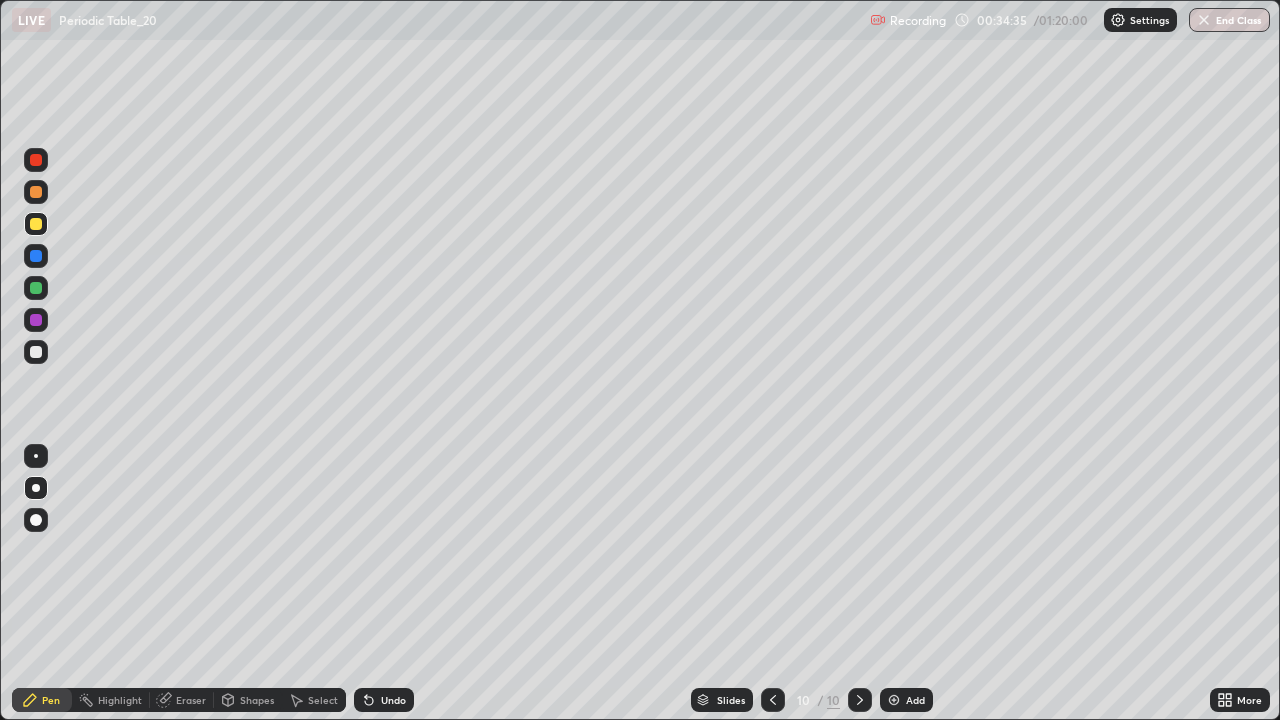 click 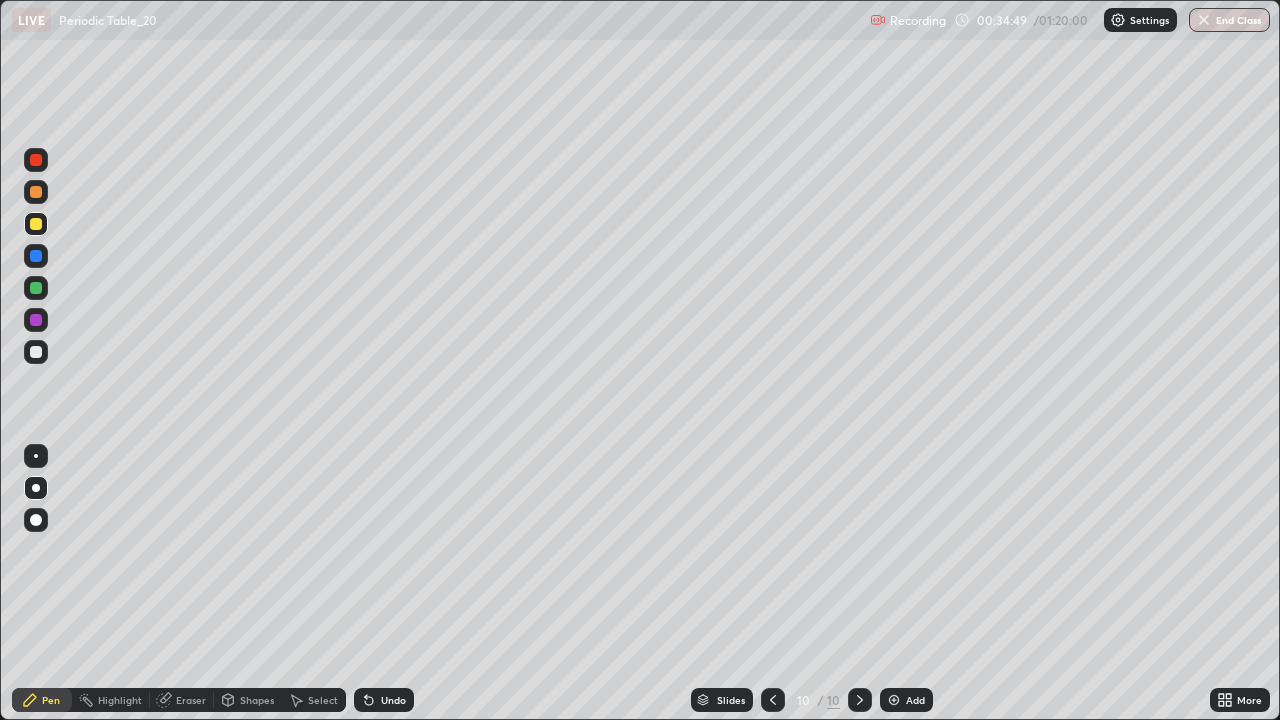 click at bounding box center [36, 256] 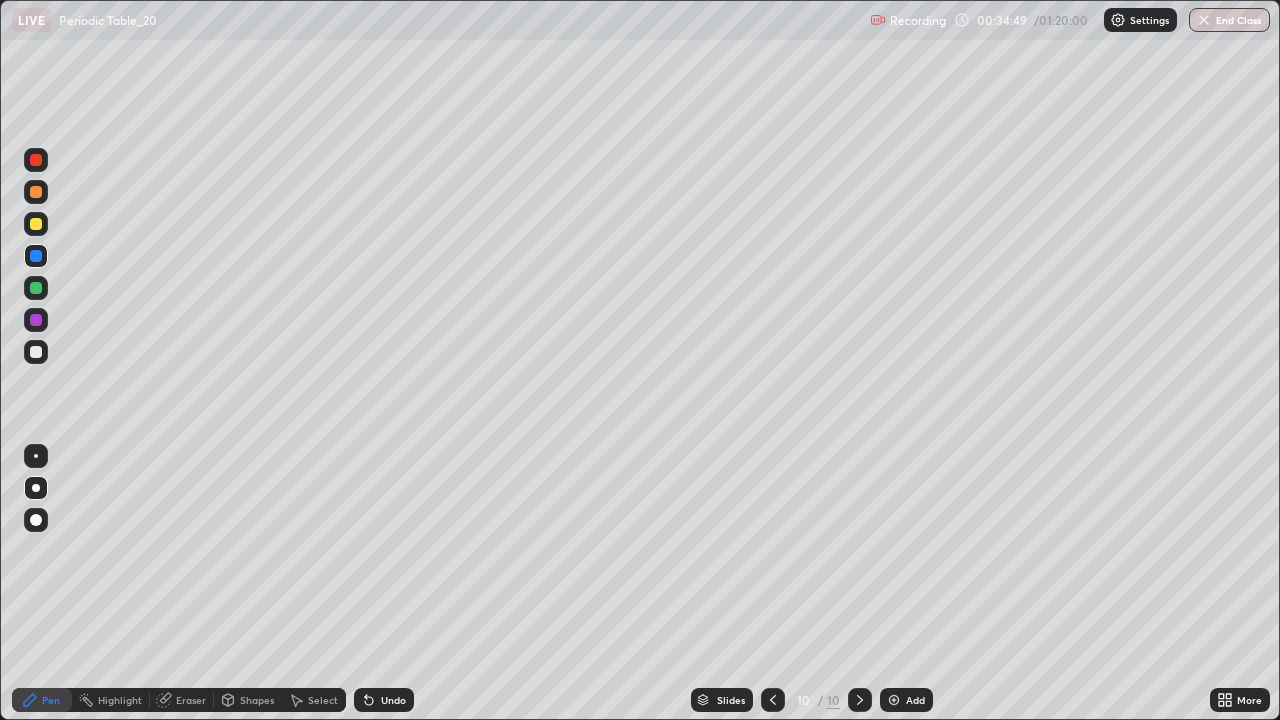 click at bounding box center (36, 352) 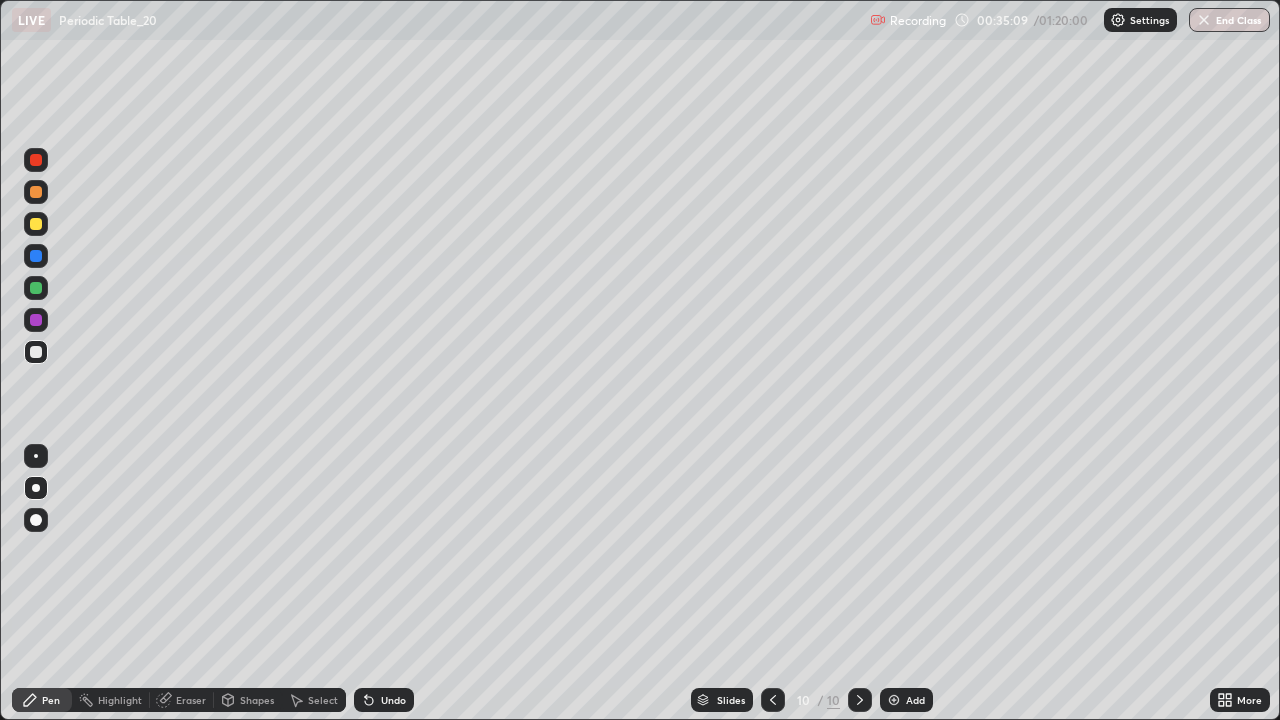 click at bounding box center [36, 320] 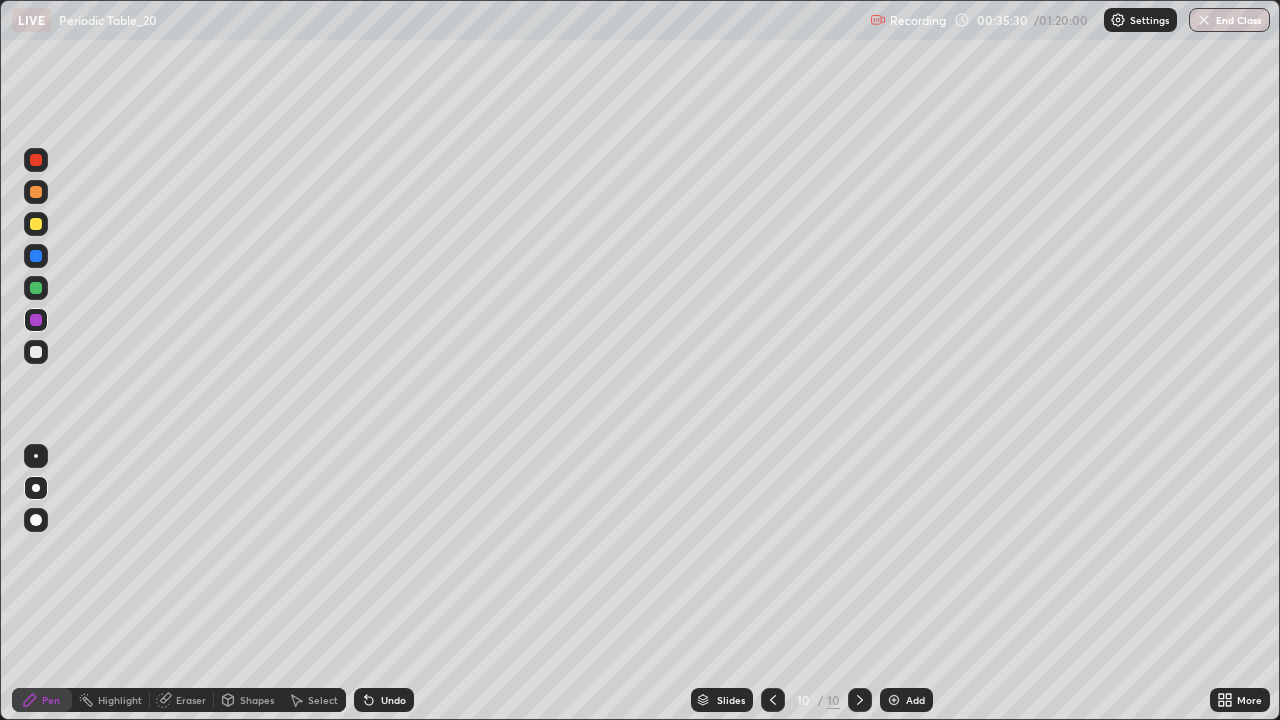 click at bounding box center [36, 352] 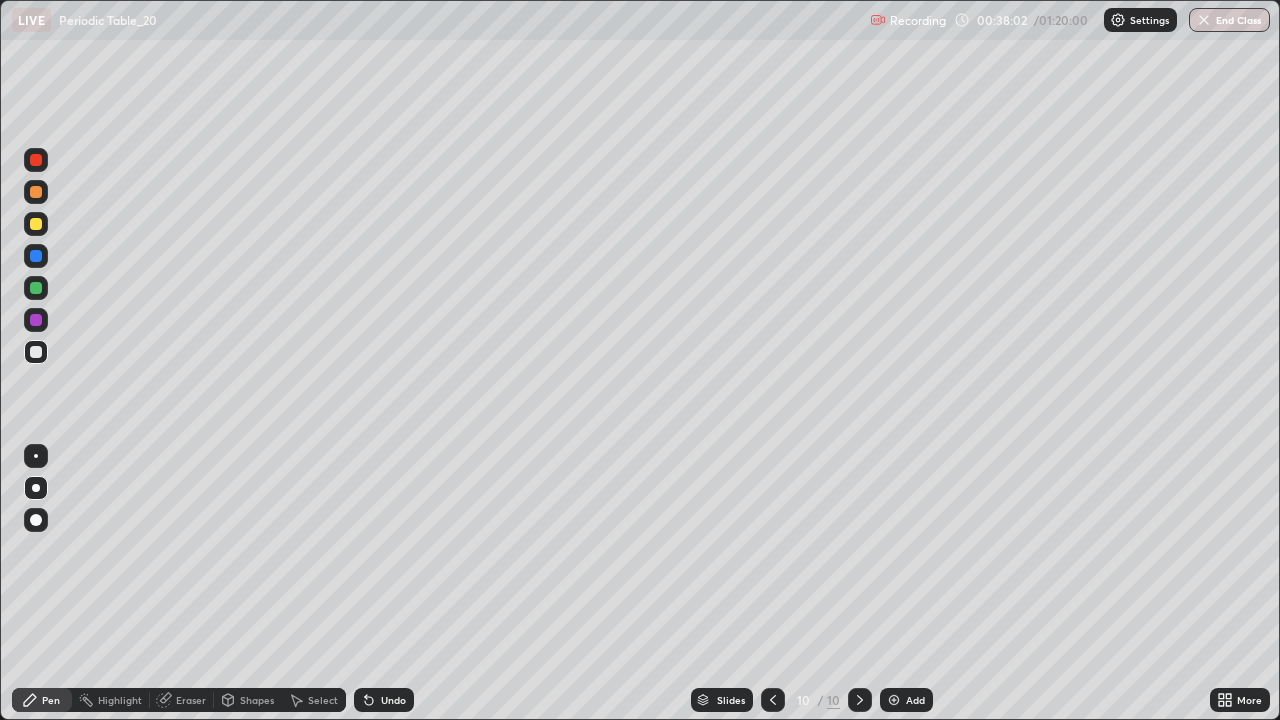 click on "Add" at bounding box center (906, 700) 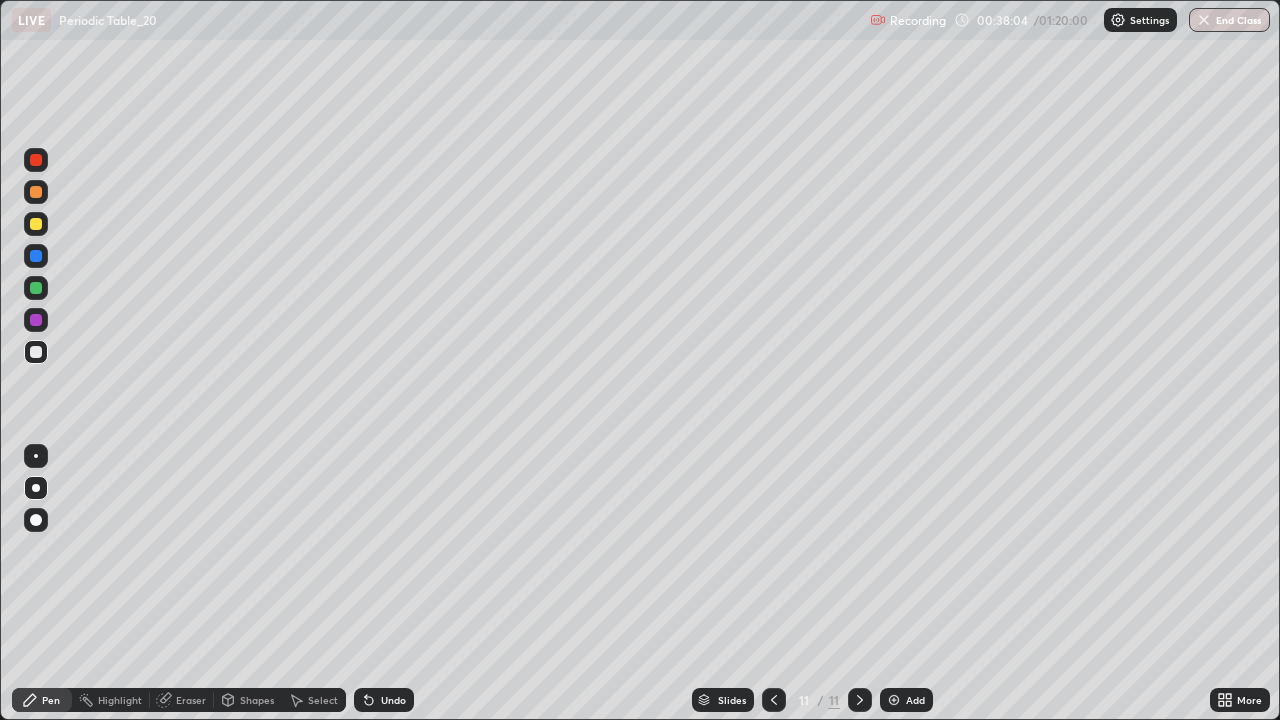 click at bounding box center (36, 320) 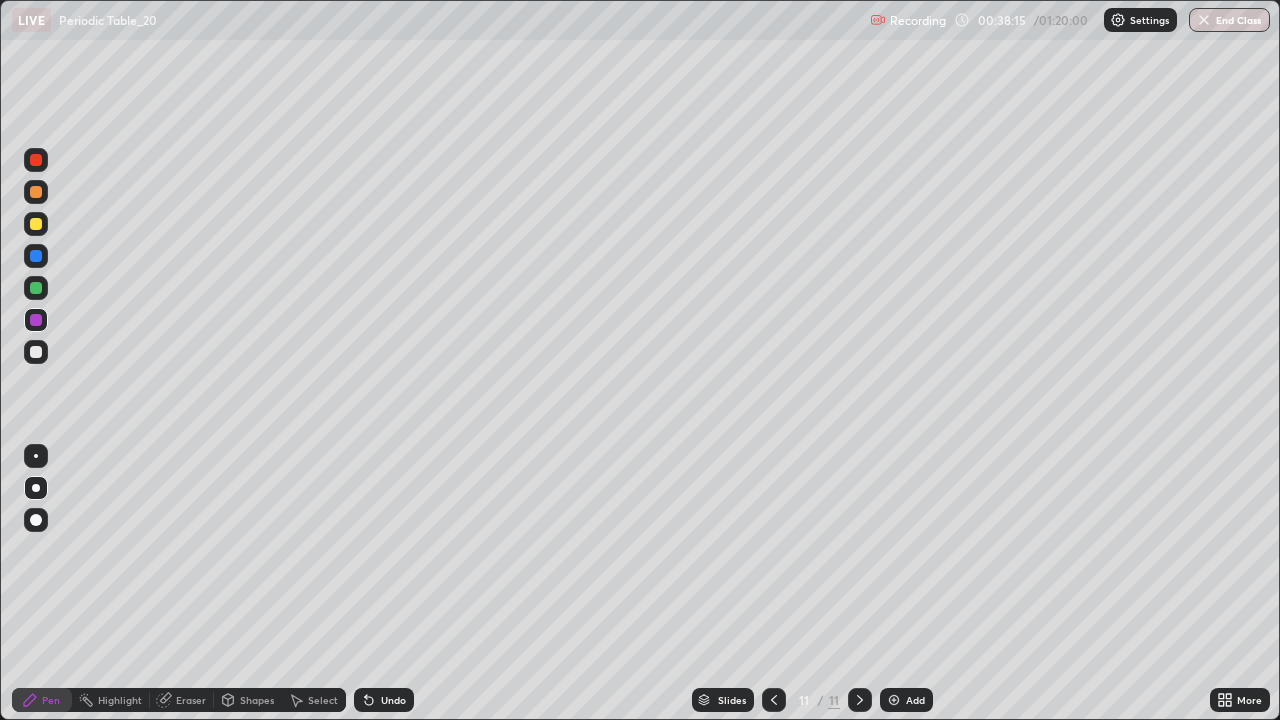 click at bounding box center (36, 352) 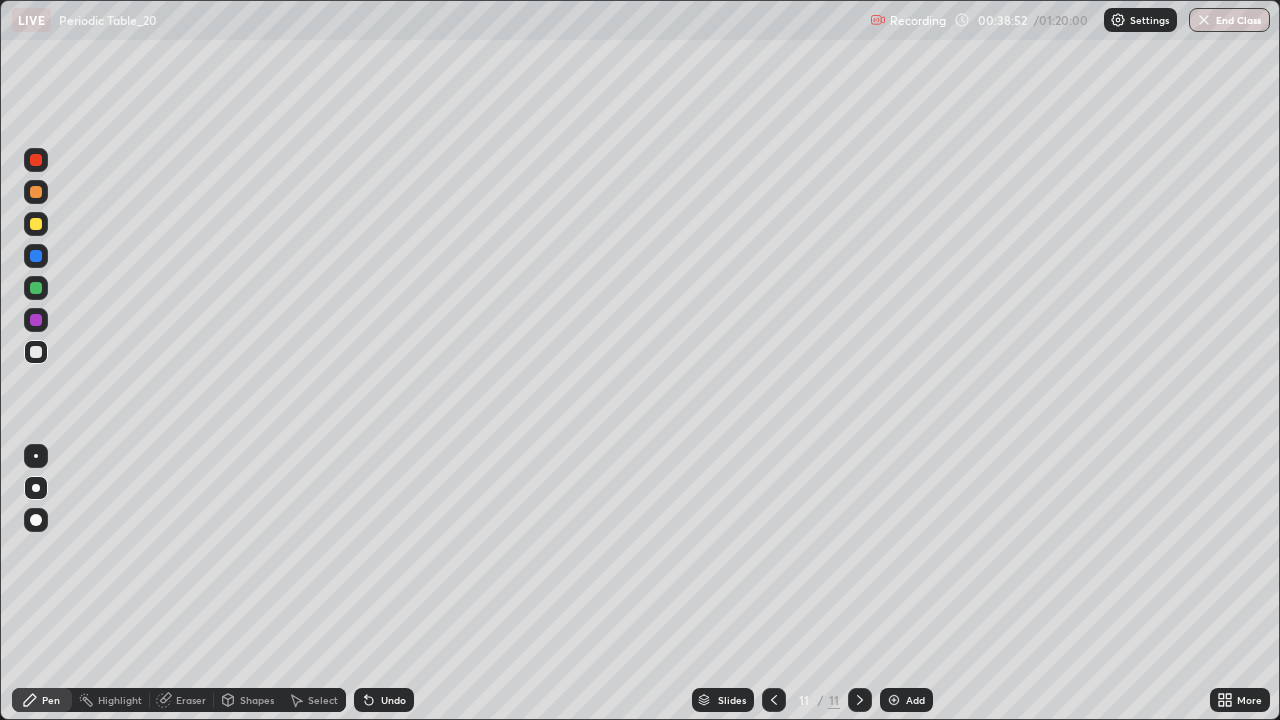 click at bounding box center [36, 224] 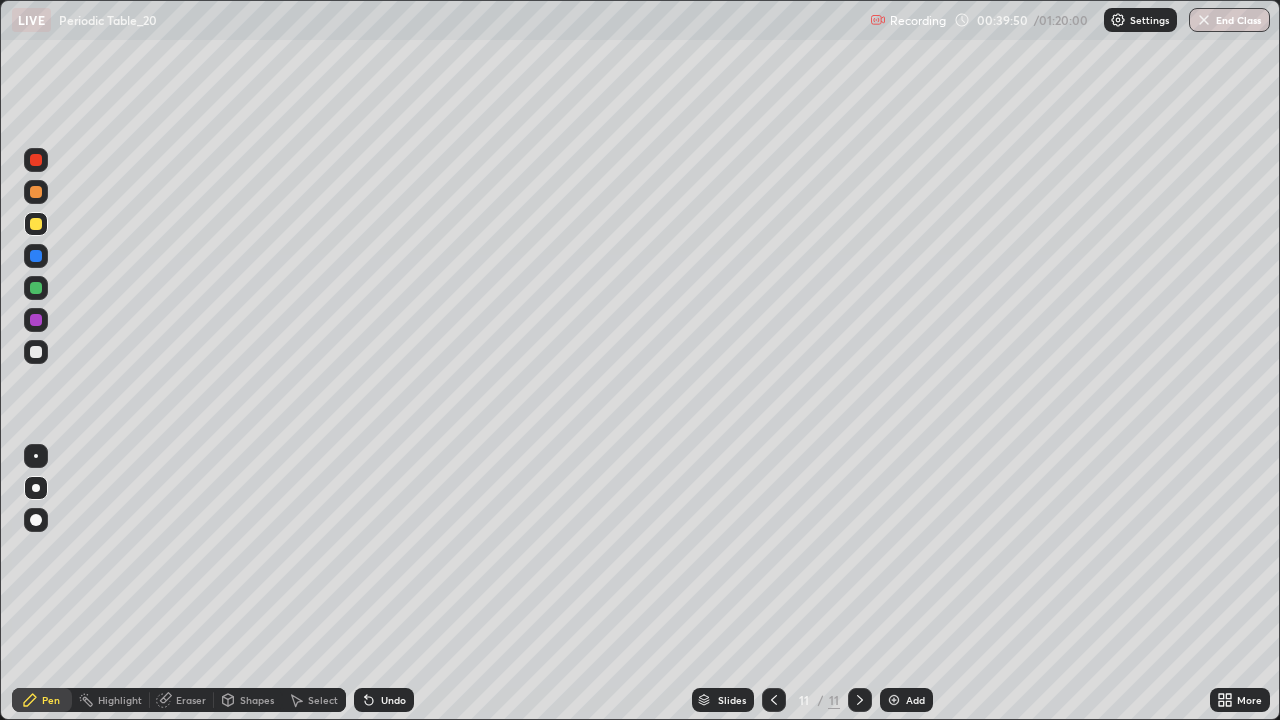 click at bounding box center [36, 256] 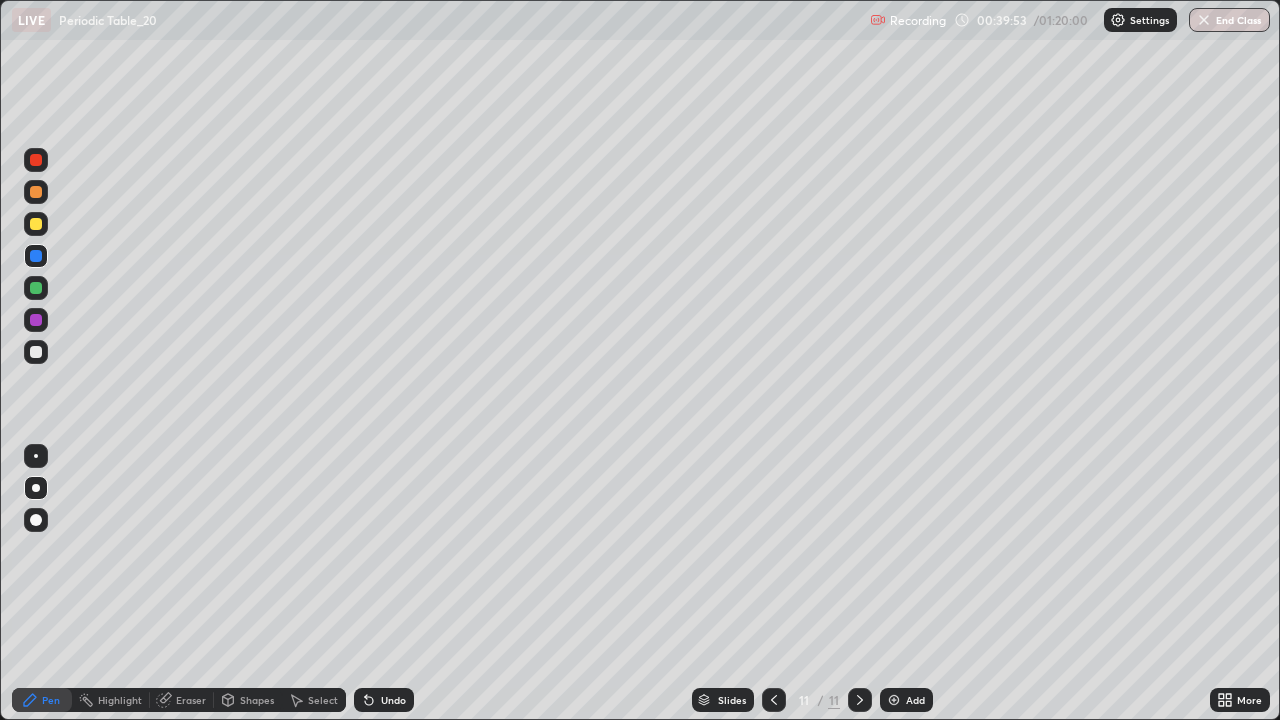 click at bounding box center [36, 352] 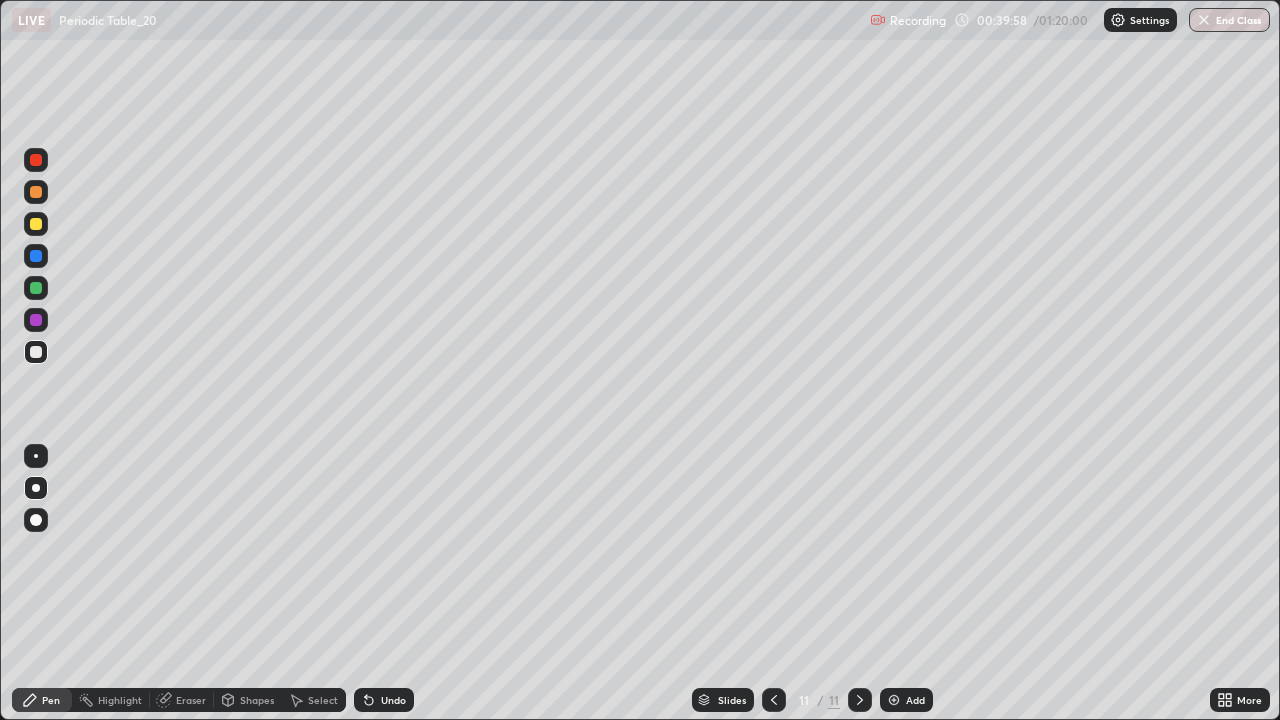click at bounding box center (36, 288) 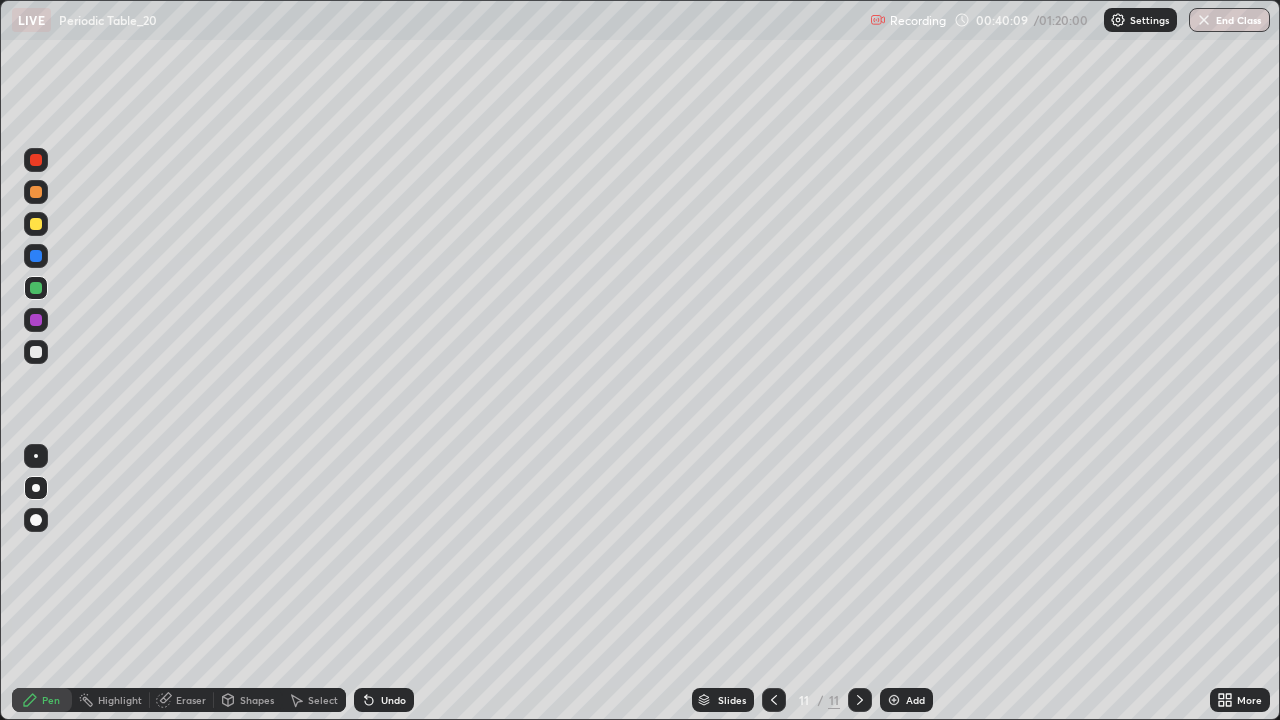 click at bounding box center [36, 320] 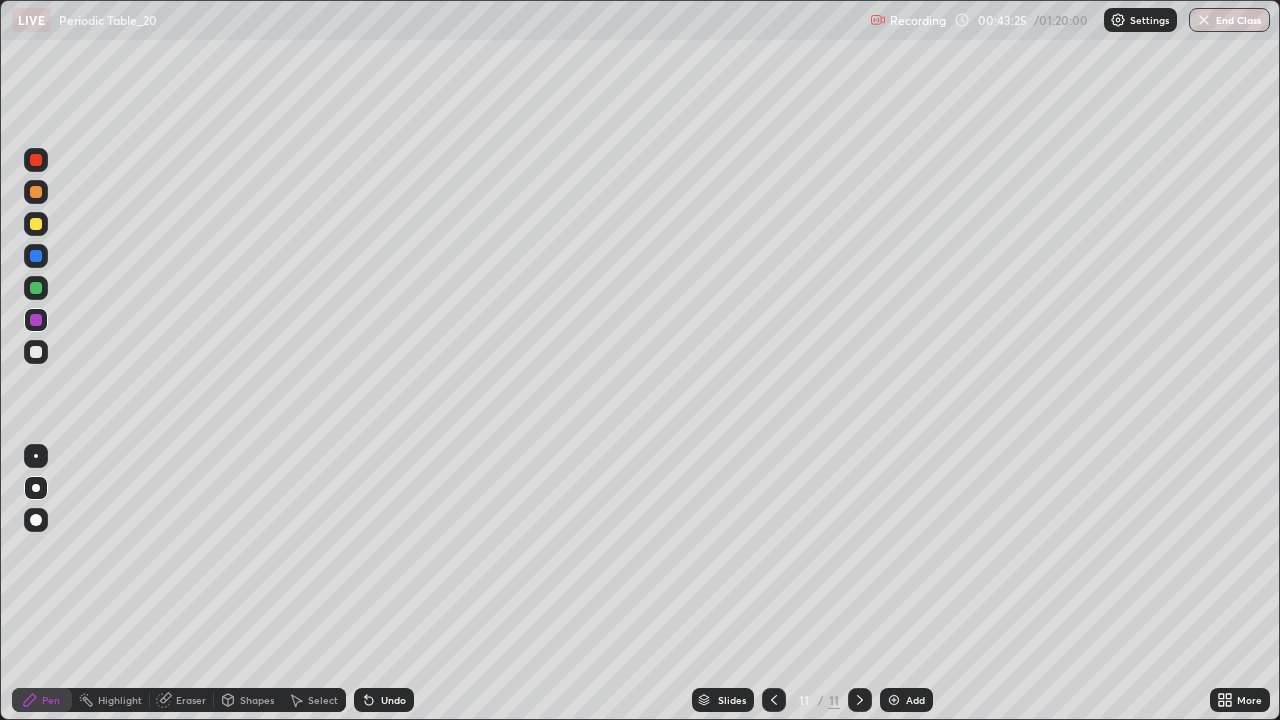 click at bounding box center [894, 700] 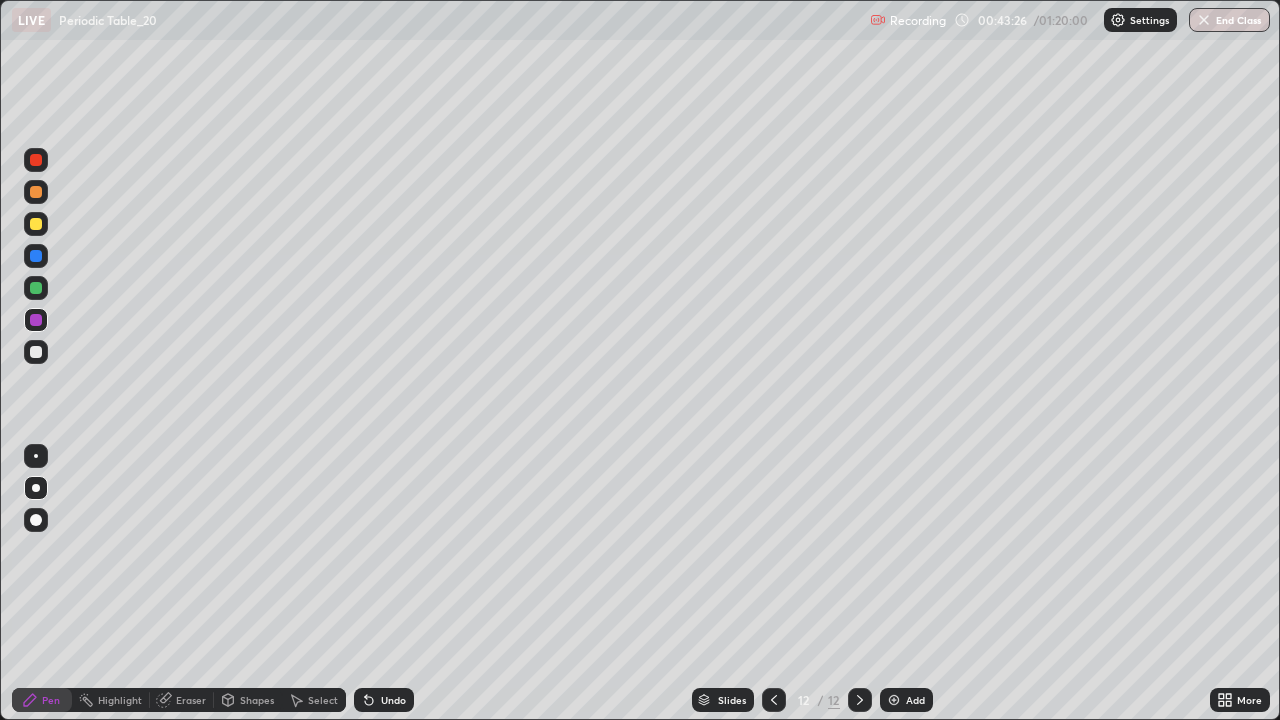 click at bounding box center [36, 224] 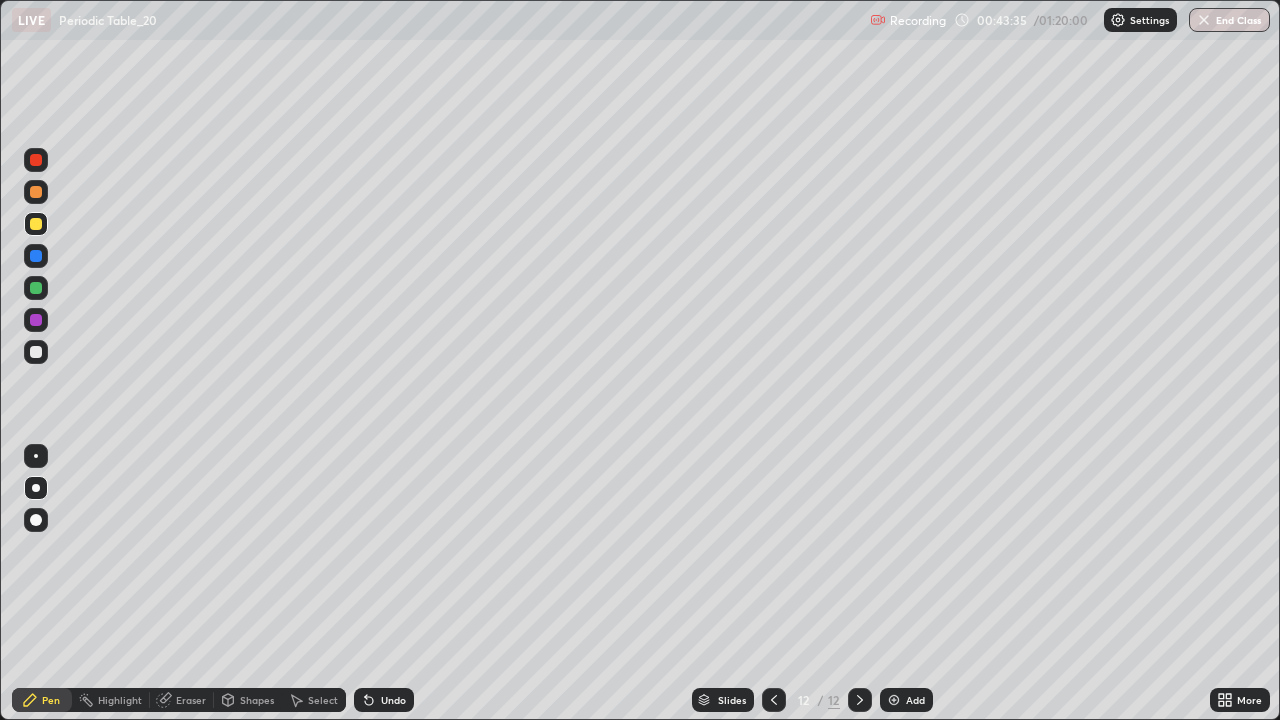 click on "Undo" at bounding box center (384, 700) 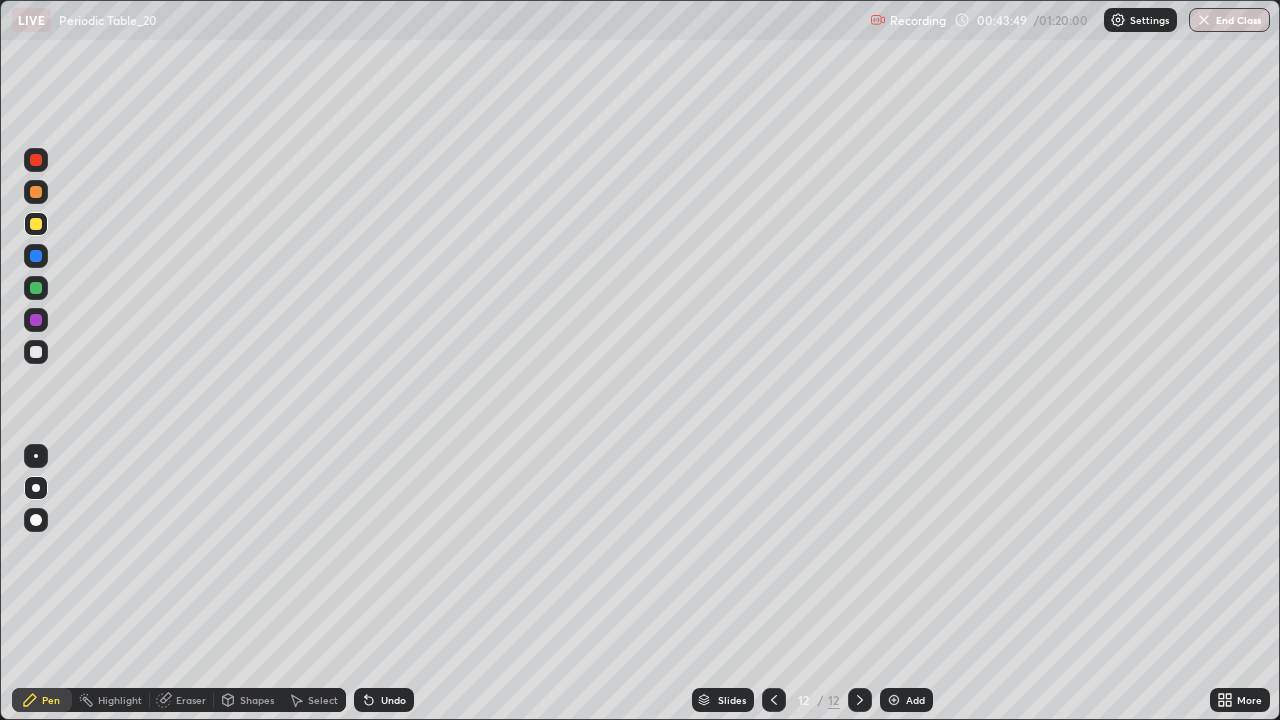 click at bounding box center [36, 256] 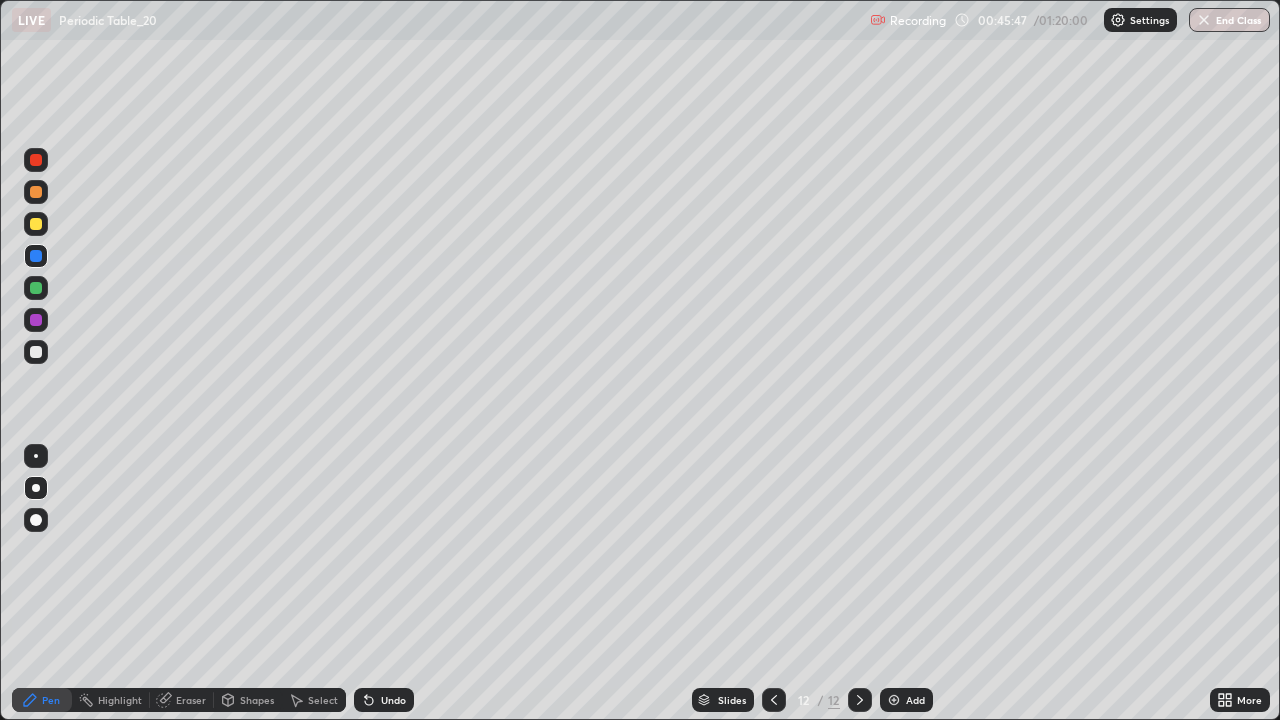 click 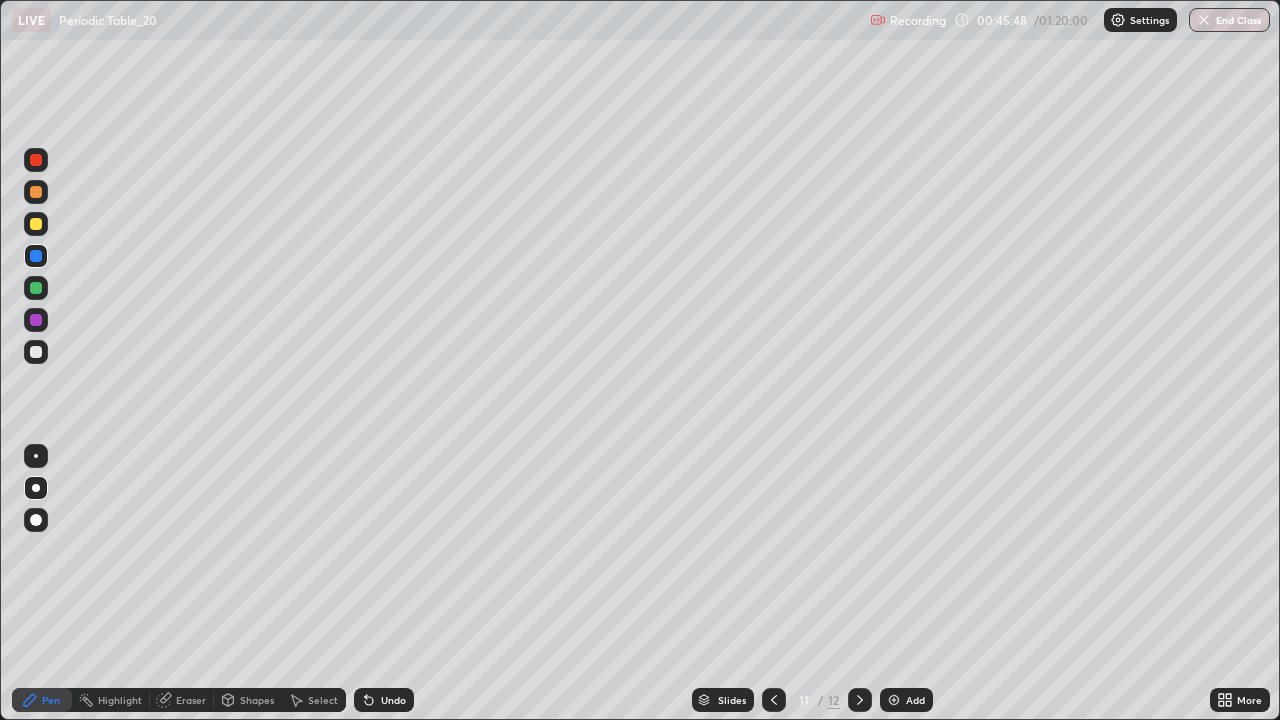 click 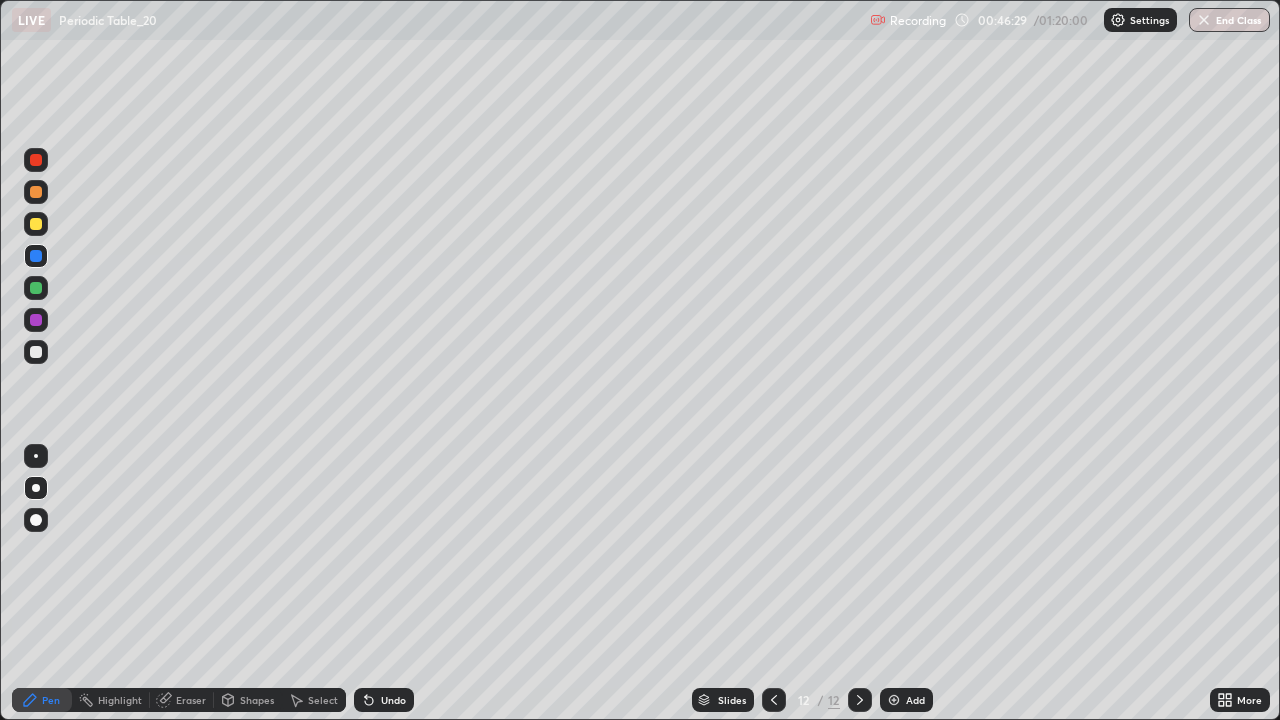click at bounding box center (774, 700) 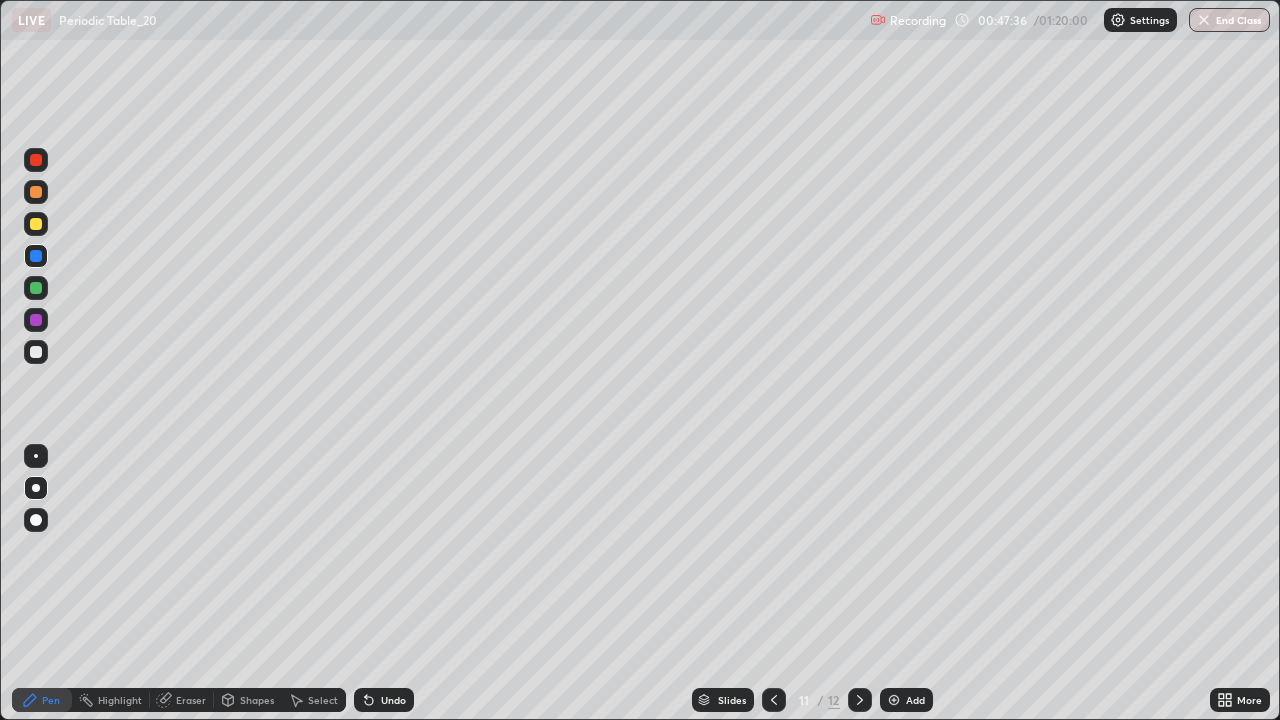 click at bounding box center [894, 700] 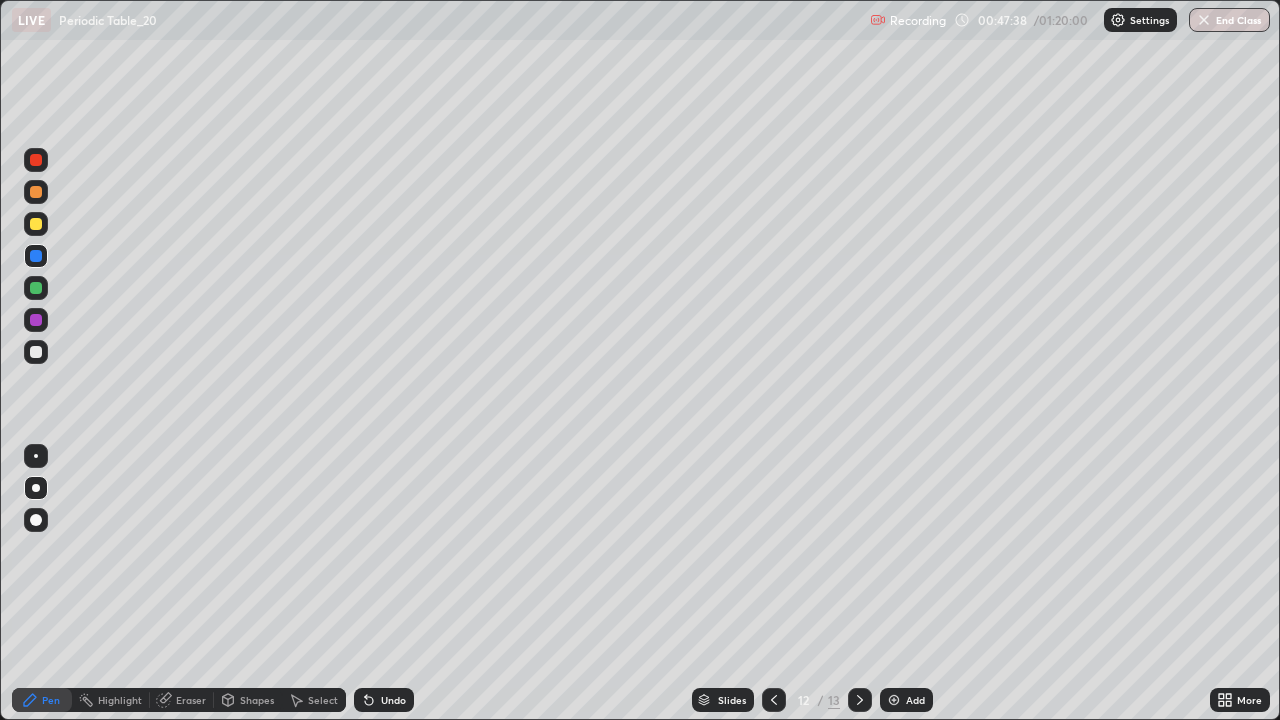 click at bounding box center [36, 224] 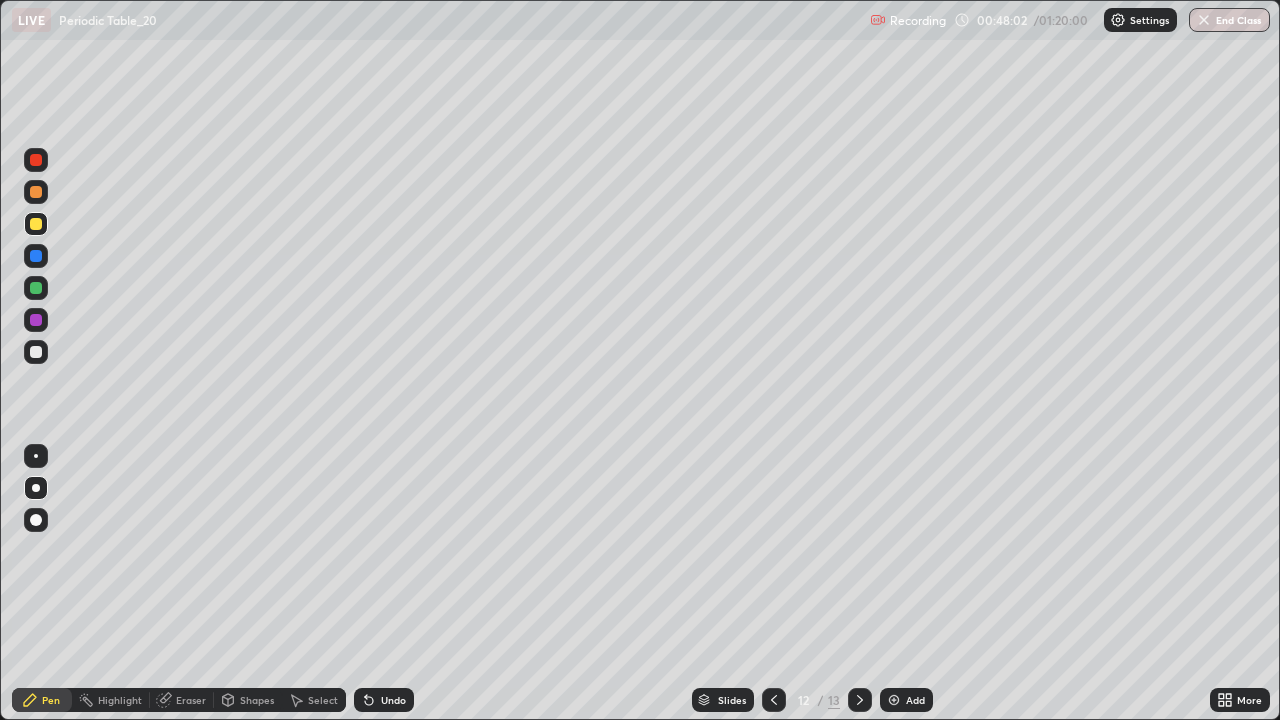 click at bounding box center (36, 256) 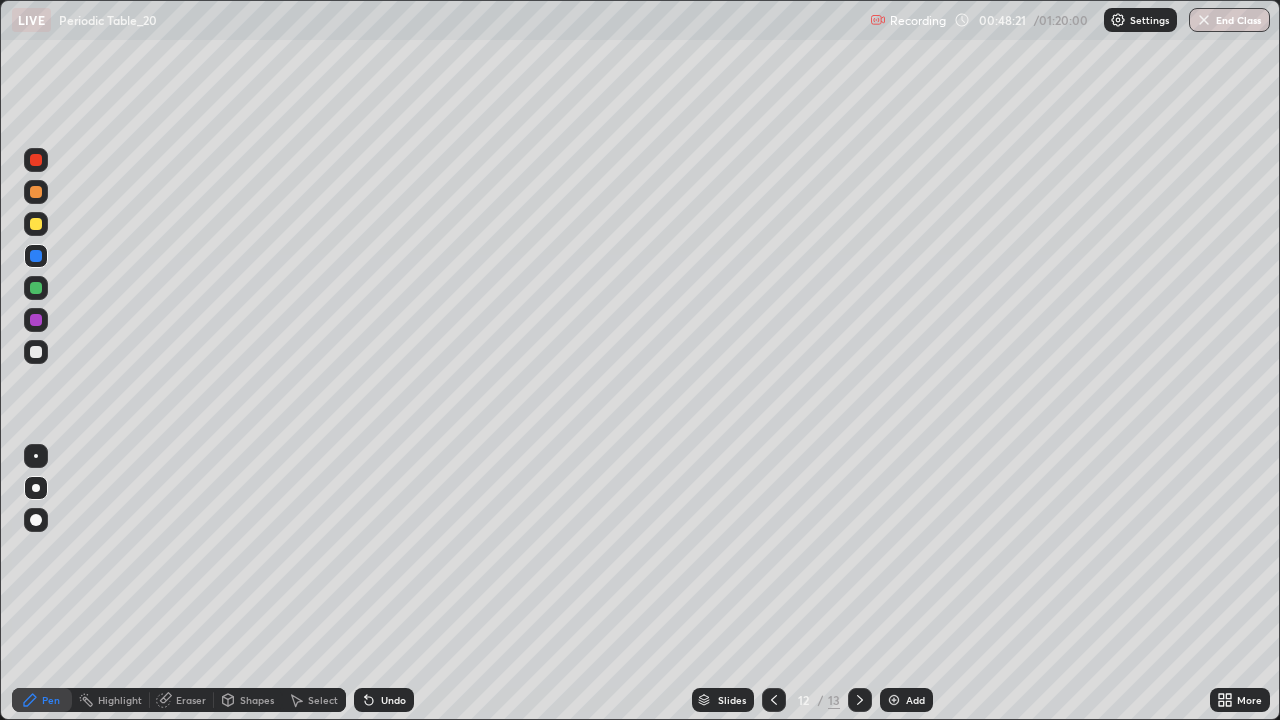 click at bounding box center [36, 224] 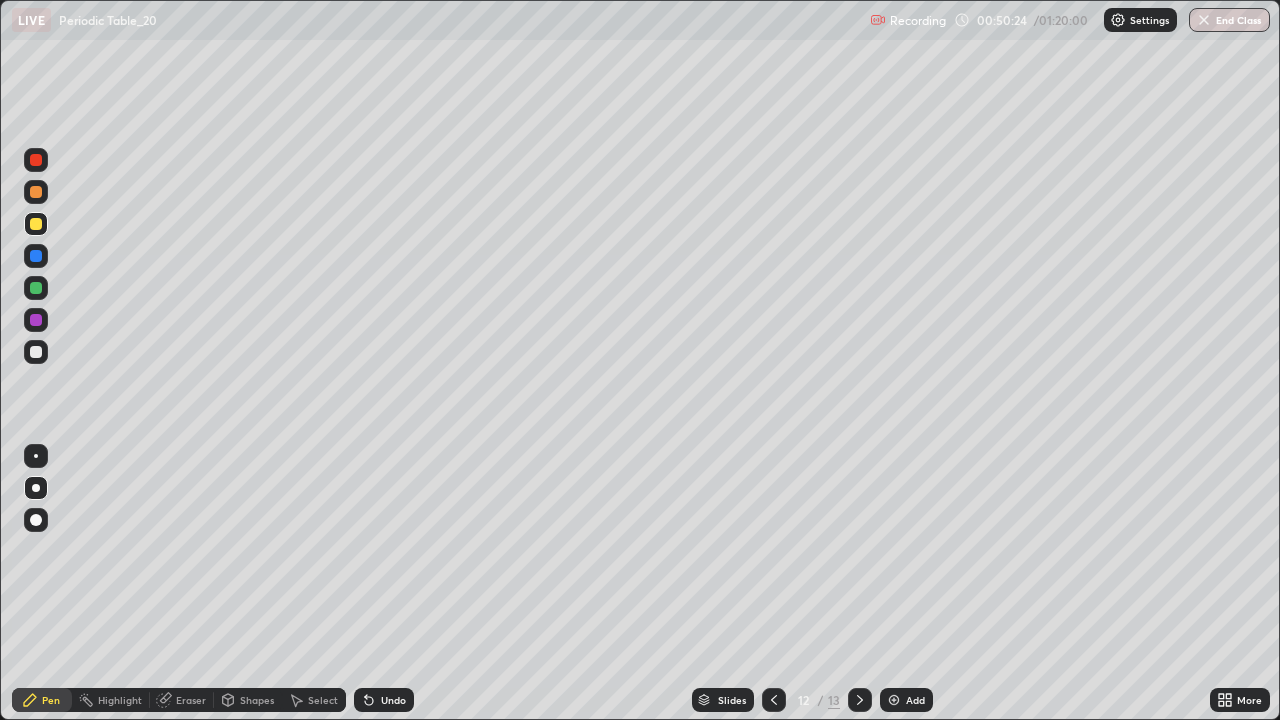 click at bounding box center (36, 256) 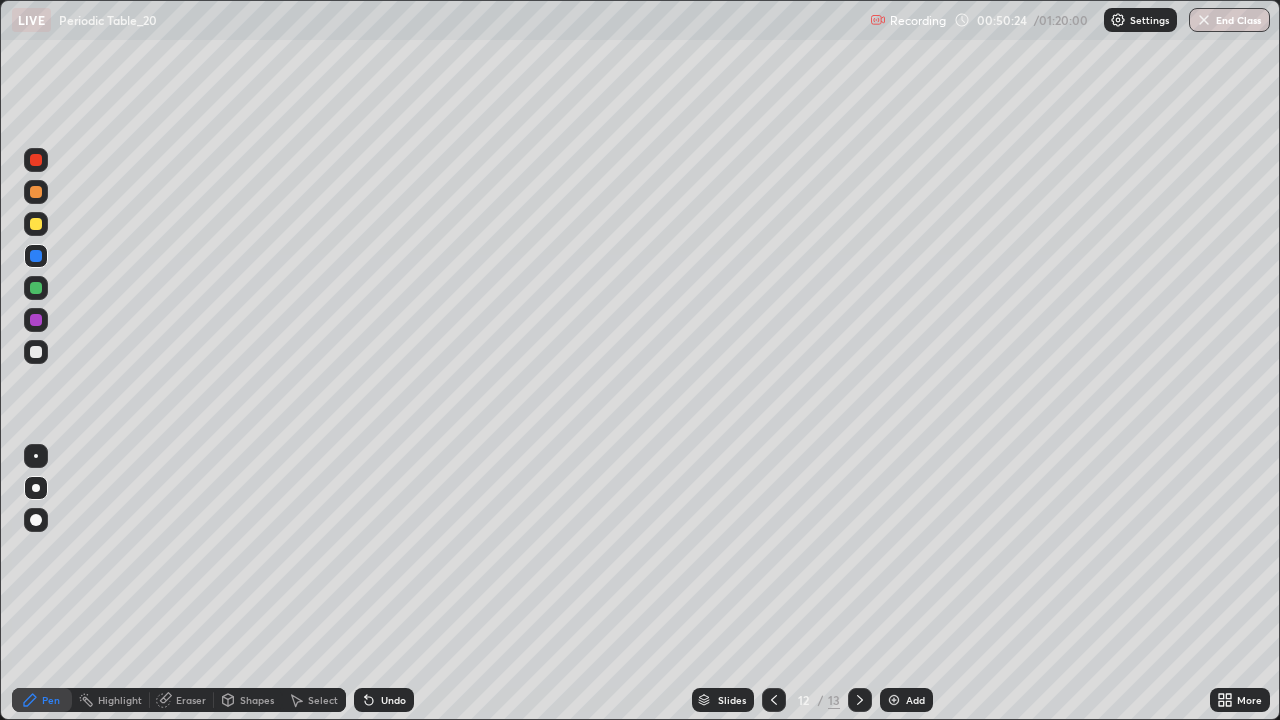 click at bounding box center (36, 352) 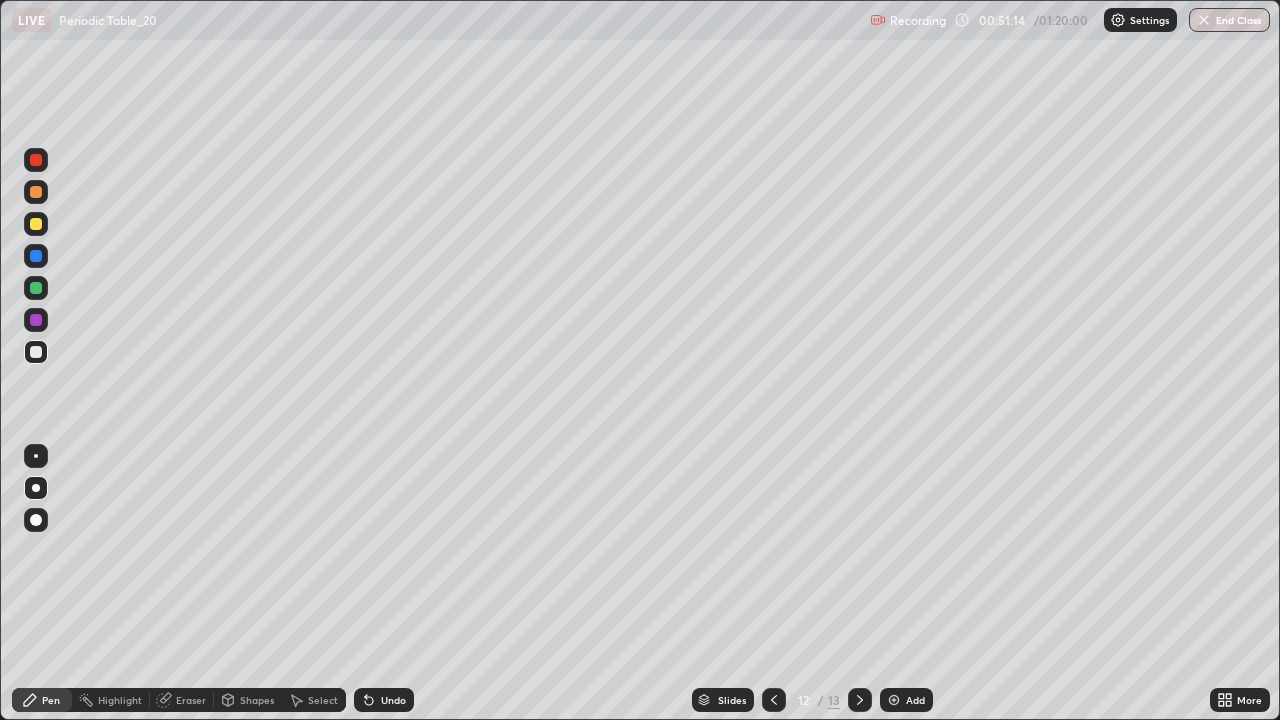 click at bounding box center [36, 224] 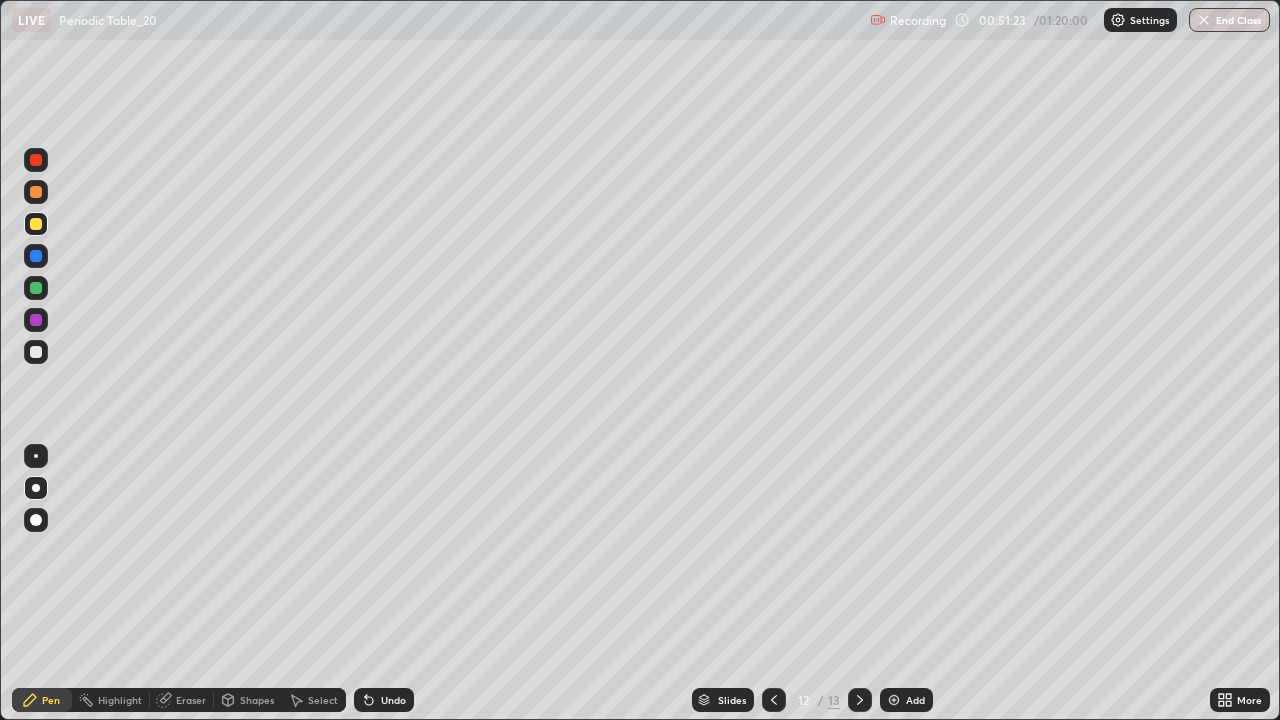 click at bounding box center [36, 288] 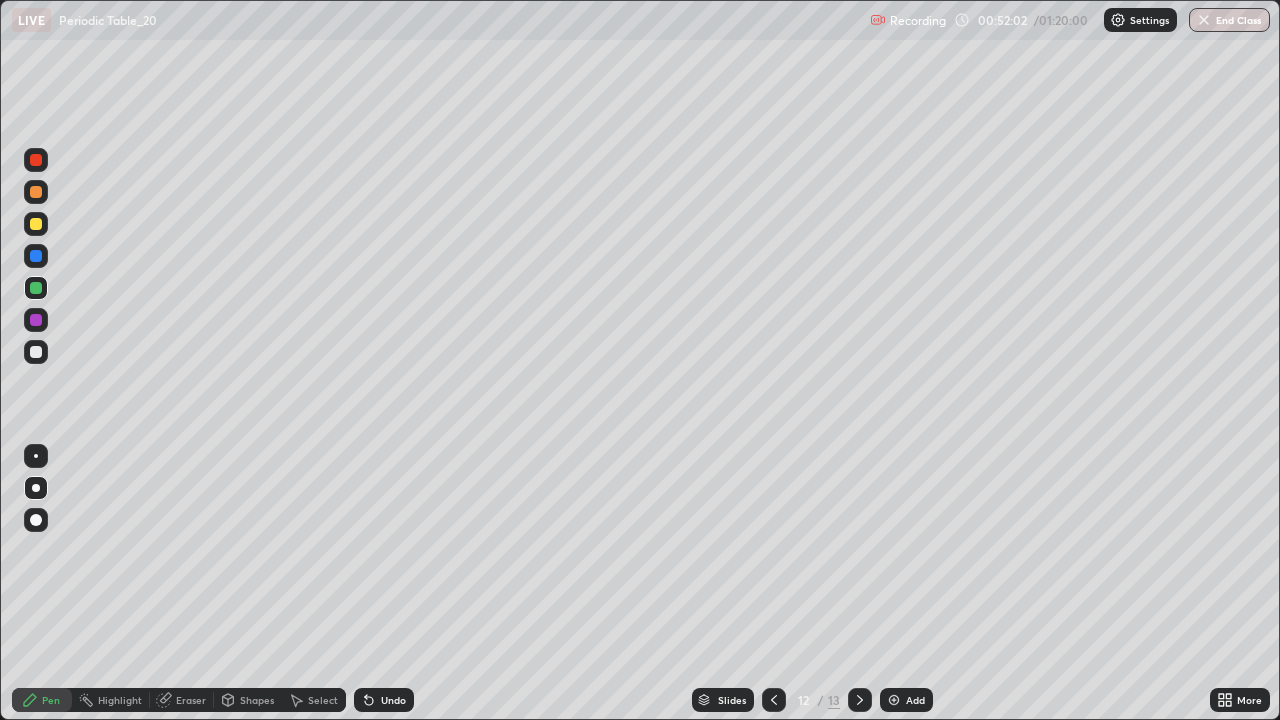 click at bounding box center (36, 256) 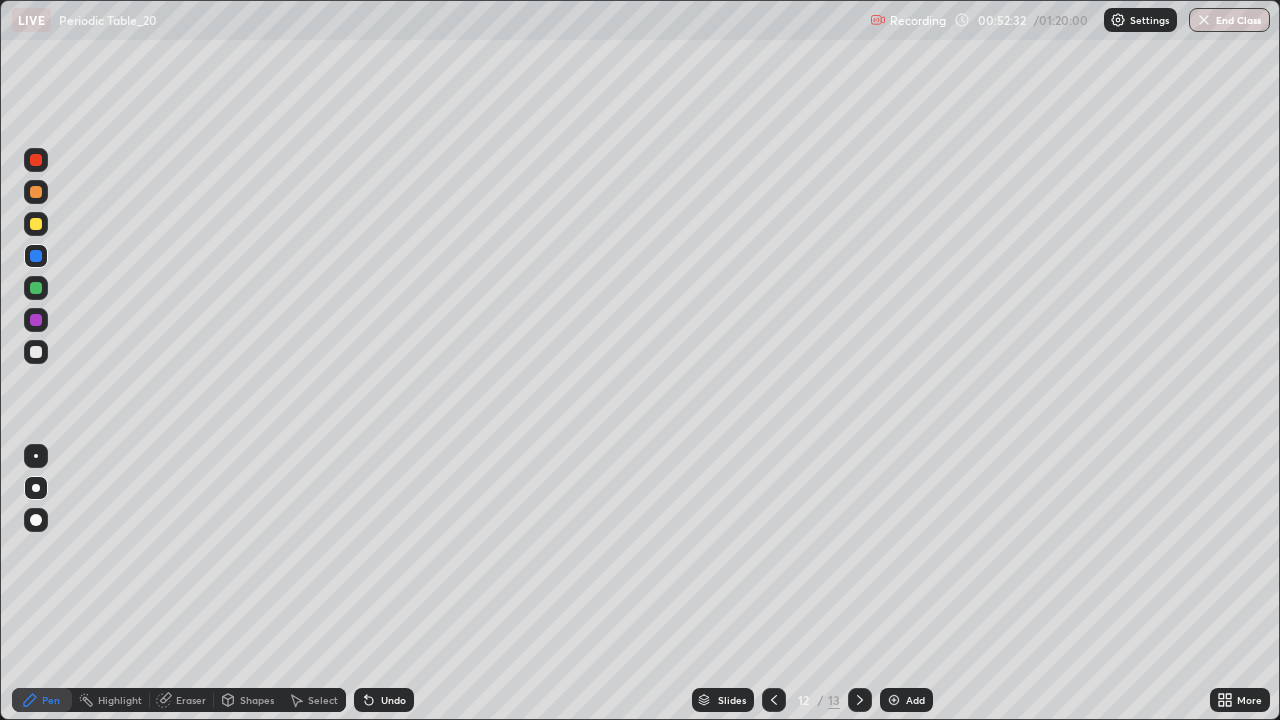 click at bounding box center [36, 352] 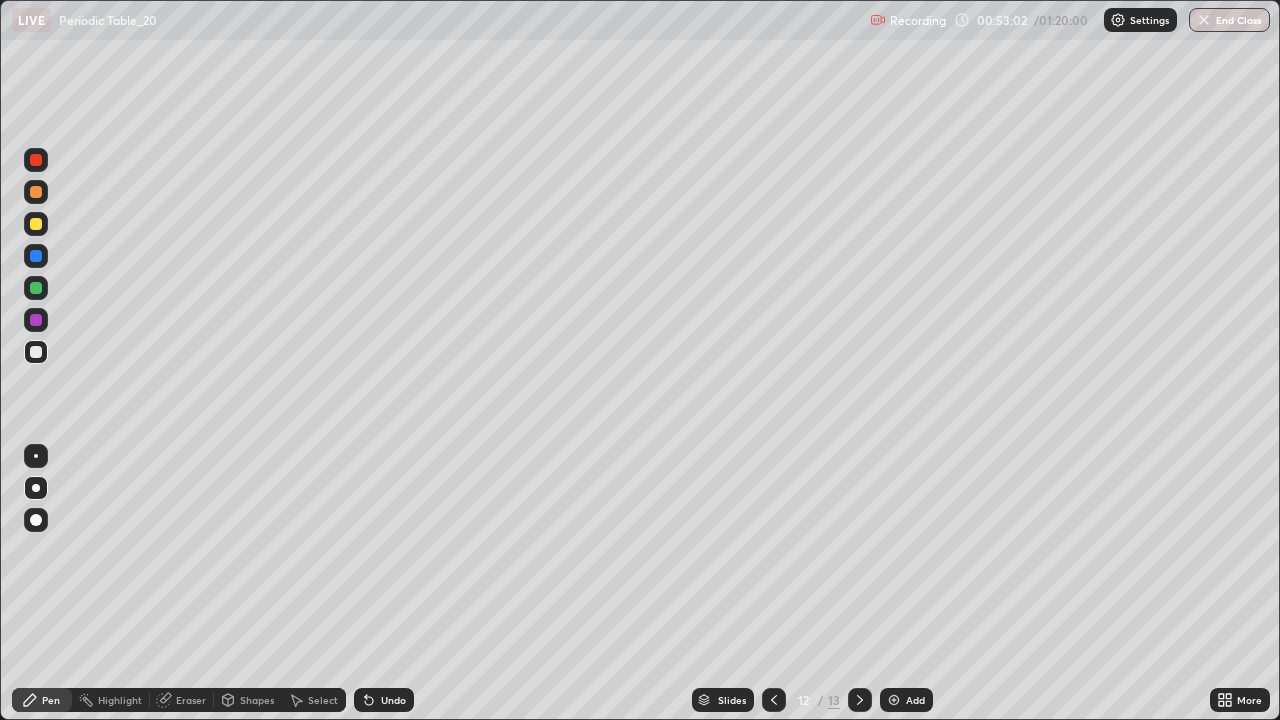 click on "Undo" at bounding box center (393, 700) 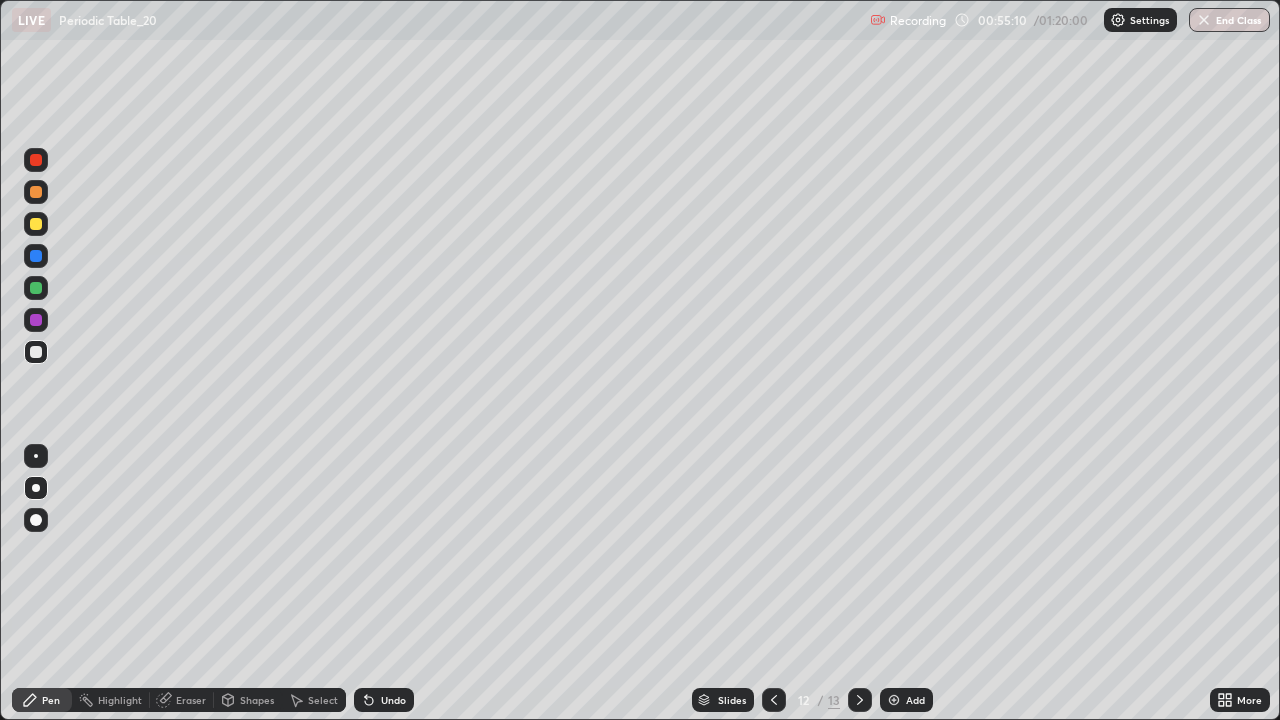 click on "Add" at bounding box center (906, 700) 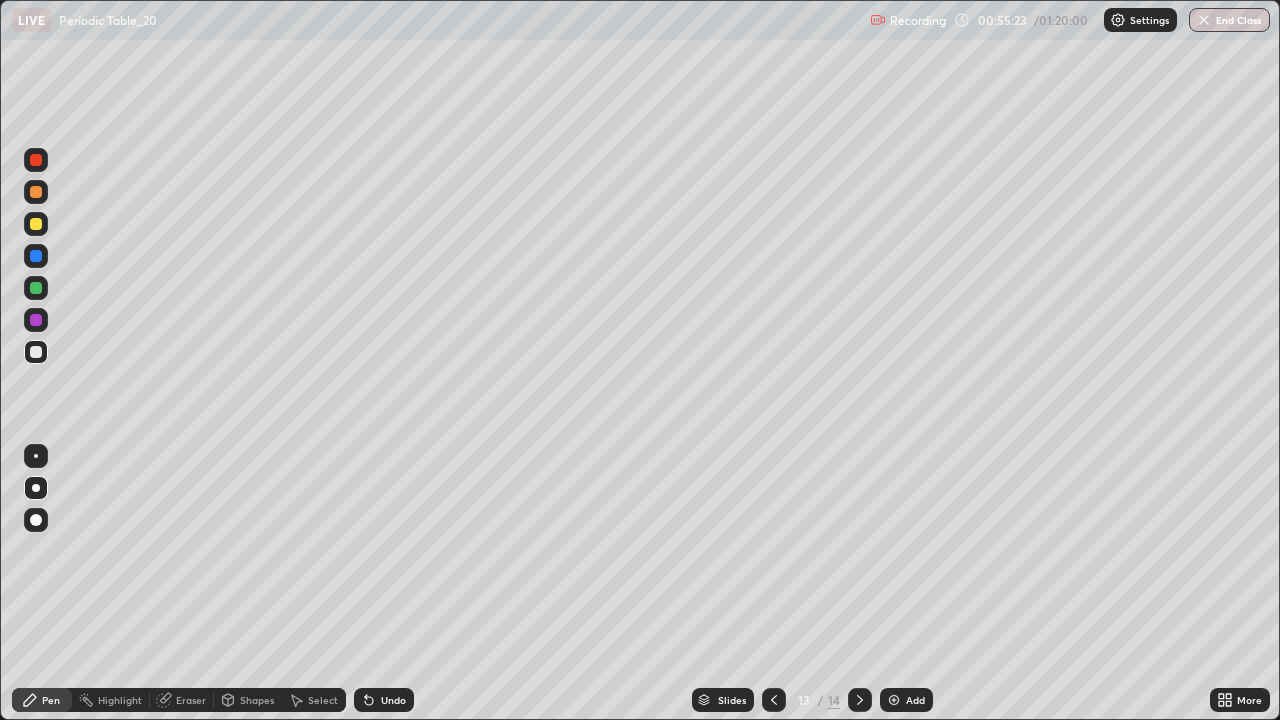 click at bounding box center [774, 700] 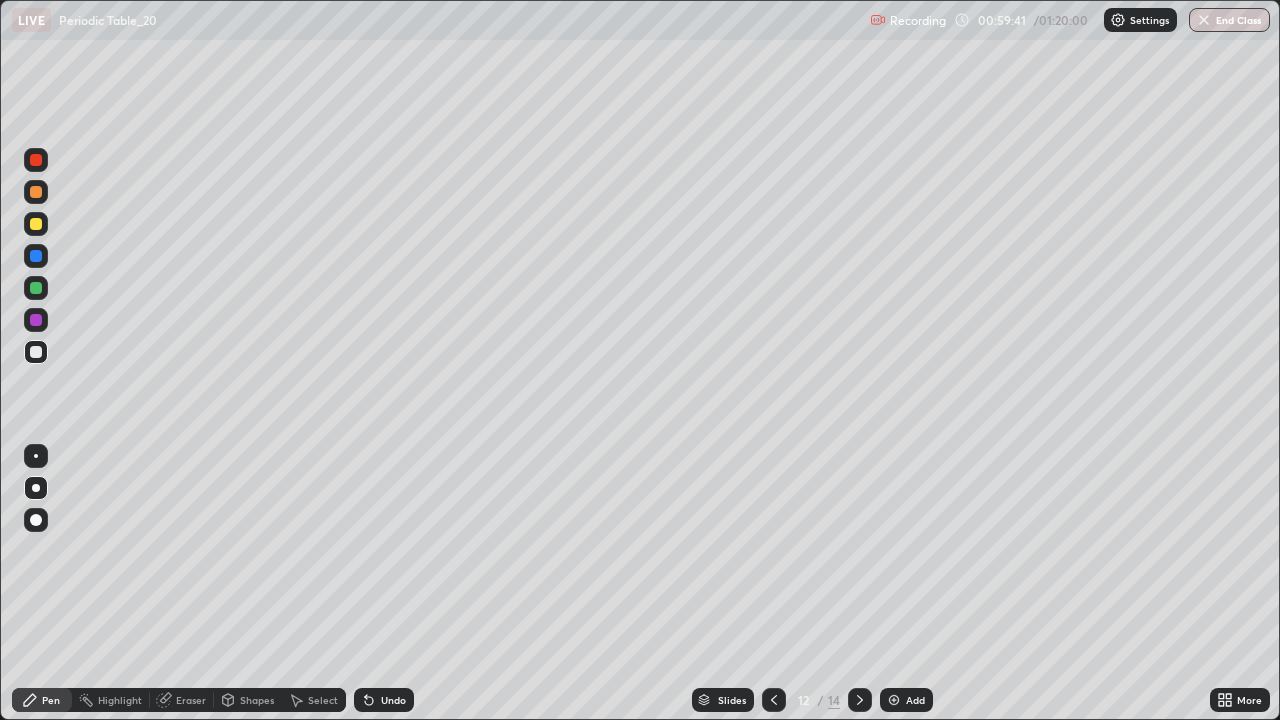 click on "Add" at bounding box center [915, 700] 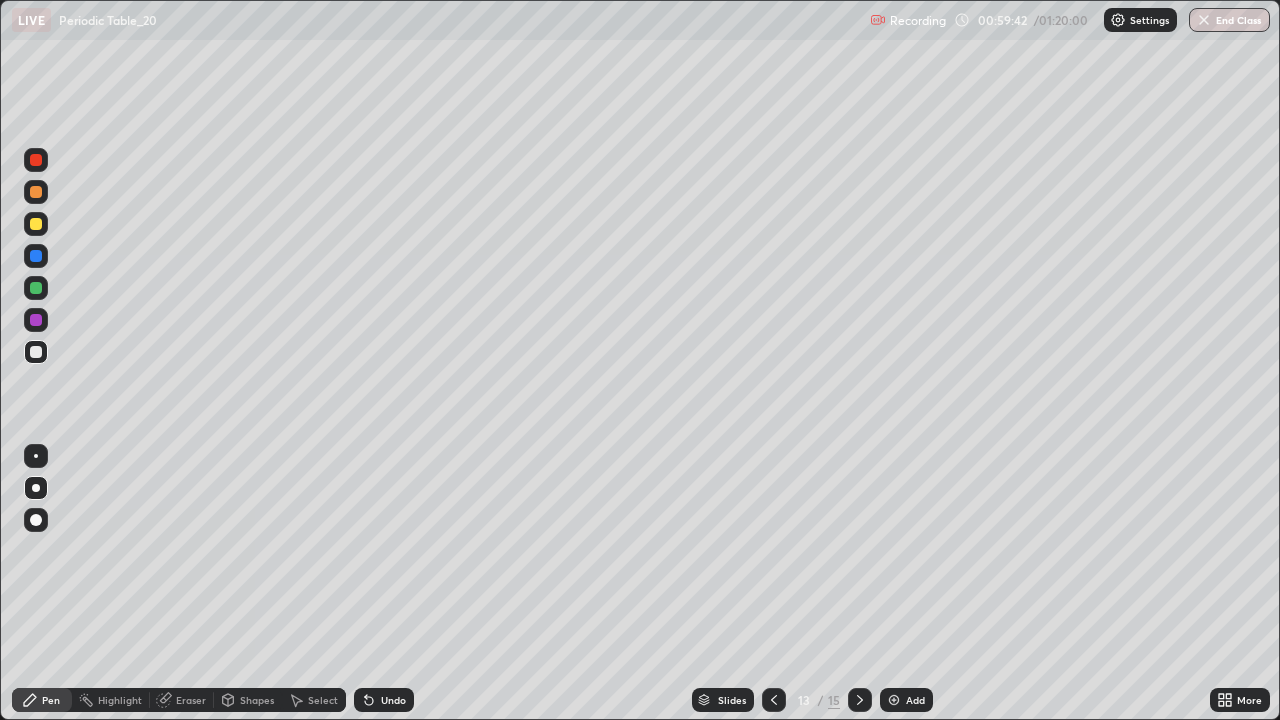 click at bounding box center (36, 224) 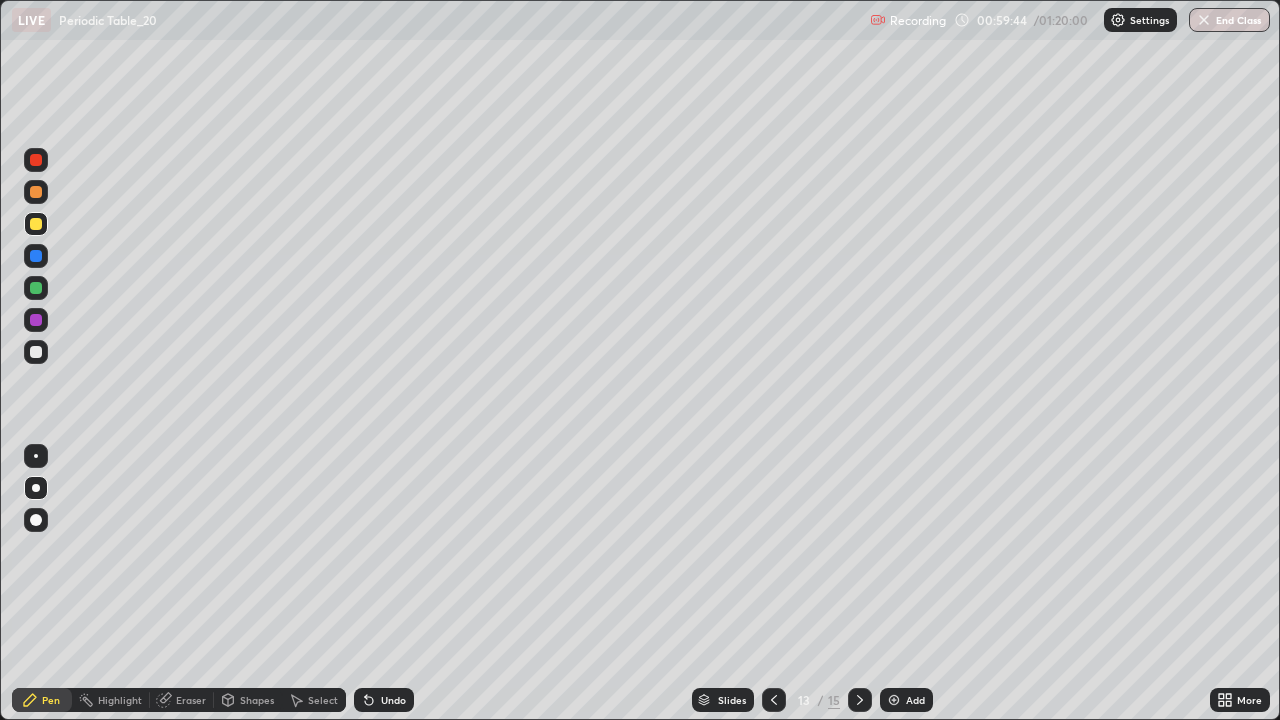 click on "Undo" at bounding box center [384, 700] 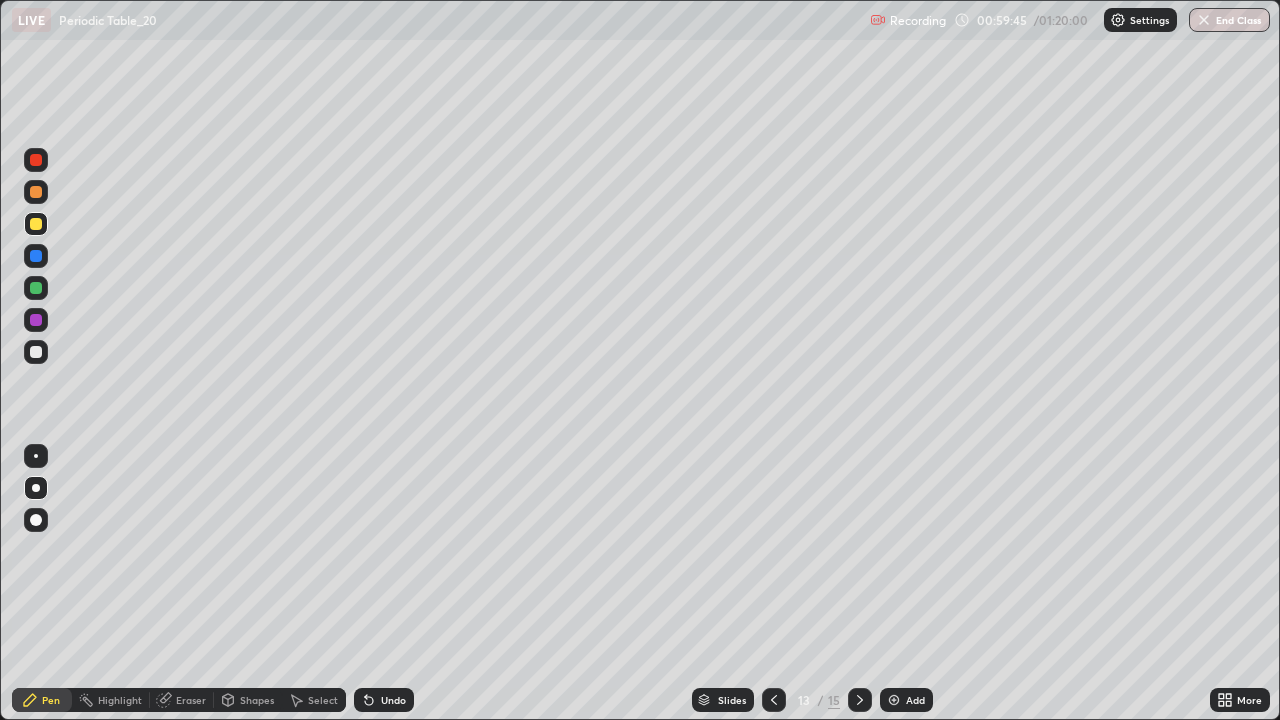 click at bounding box center [36, 288] 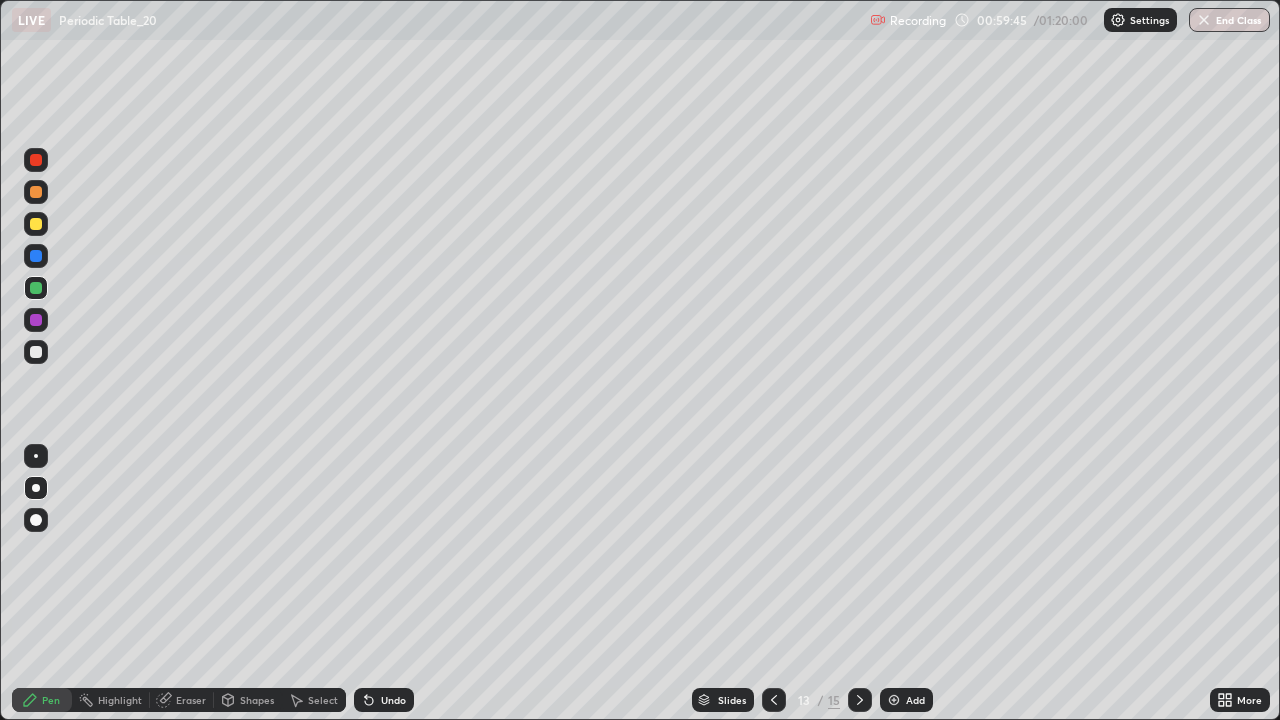 click at bounding box center [36, 256] 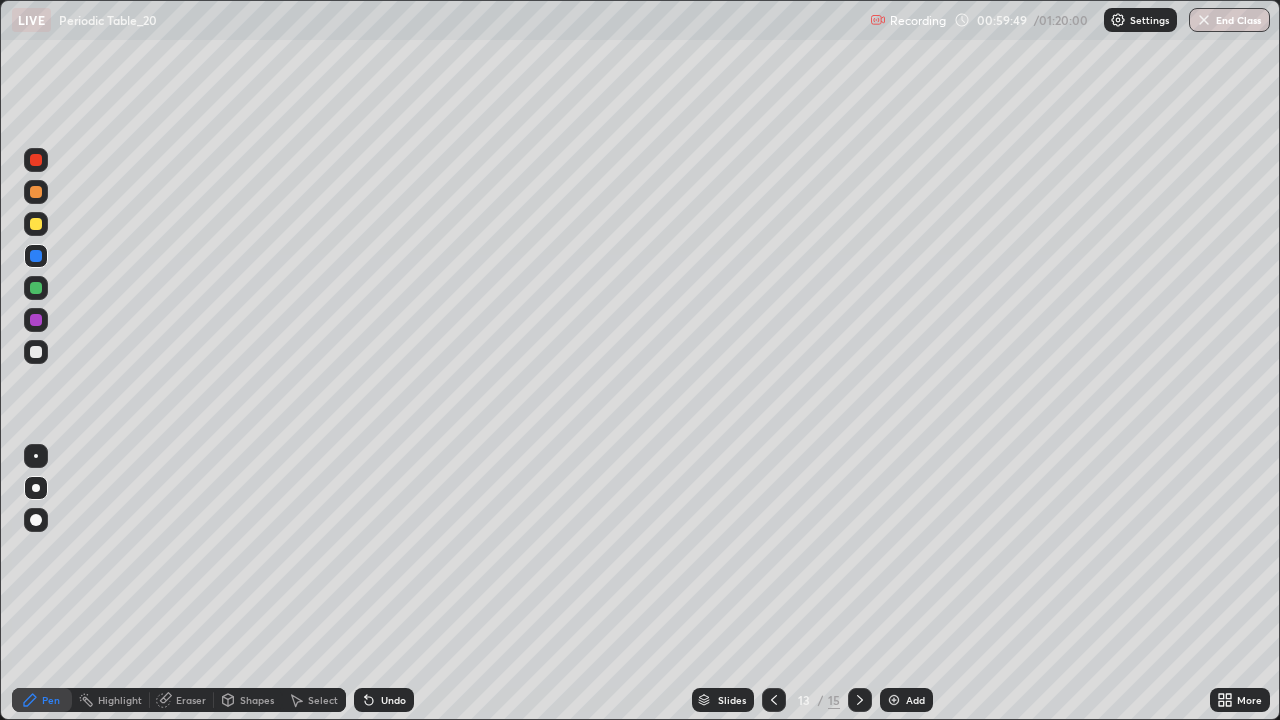 click at bounding box center [36, 224] 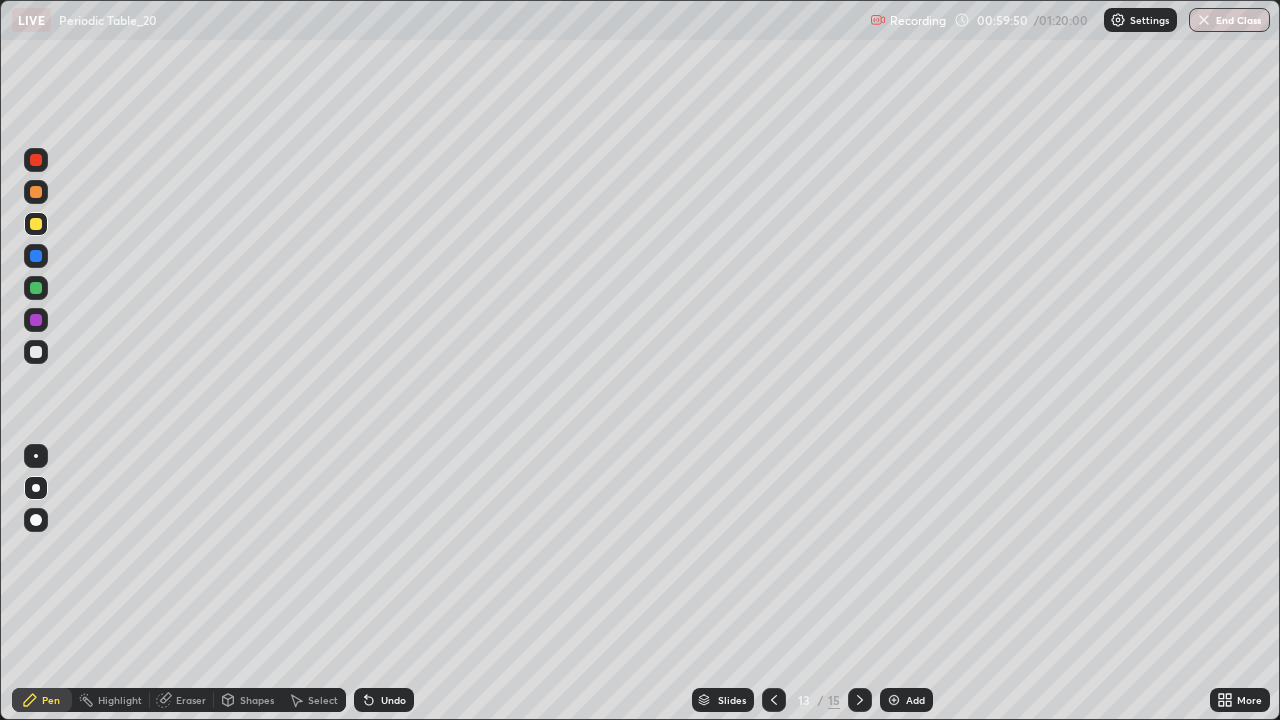 click at bounding box center (36, 224) 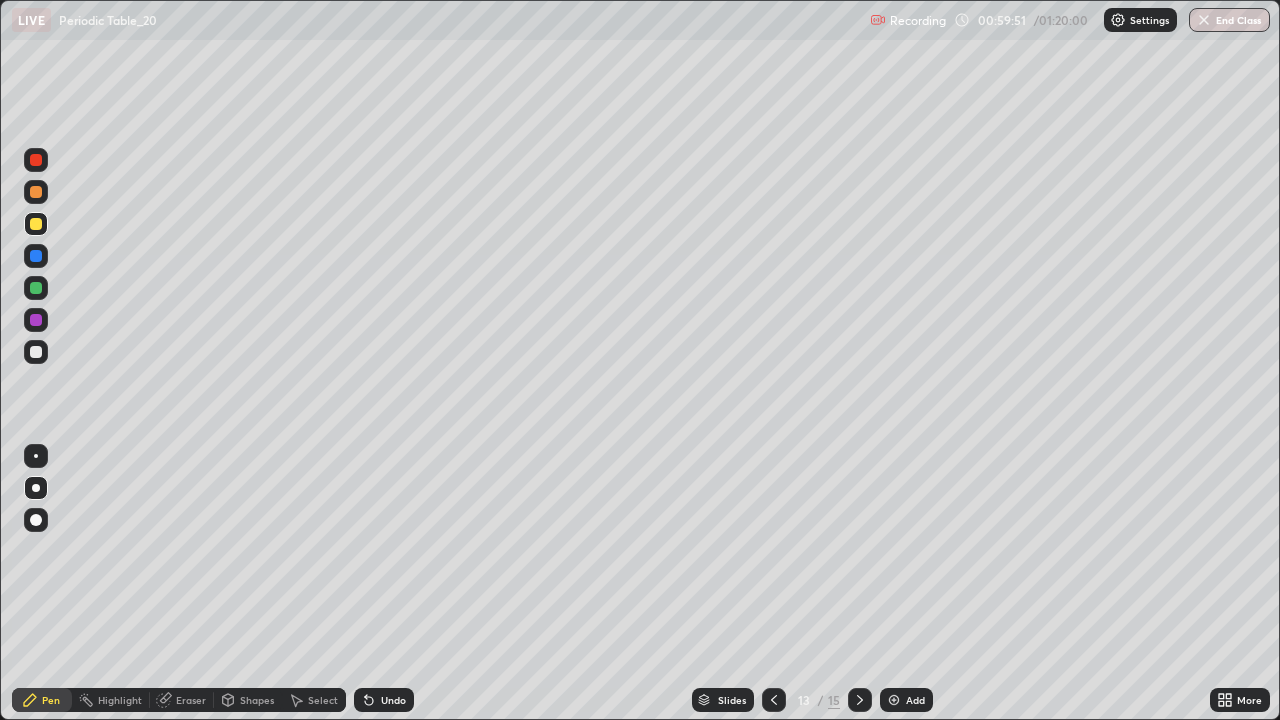 click at bounding box center [36, 256] 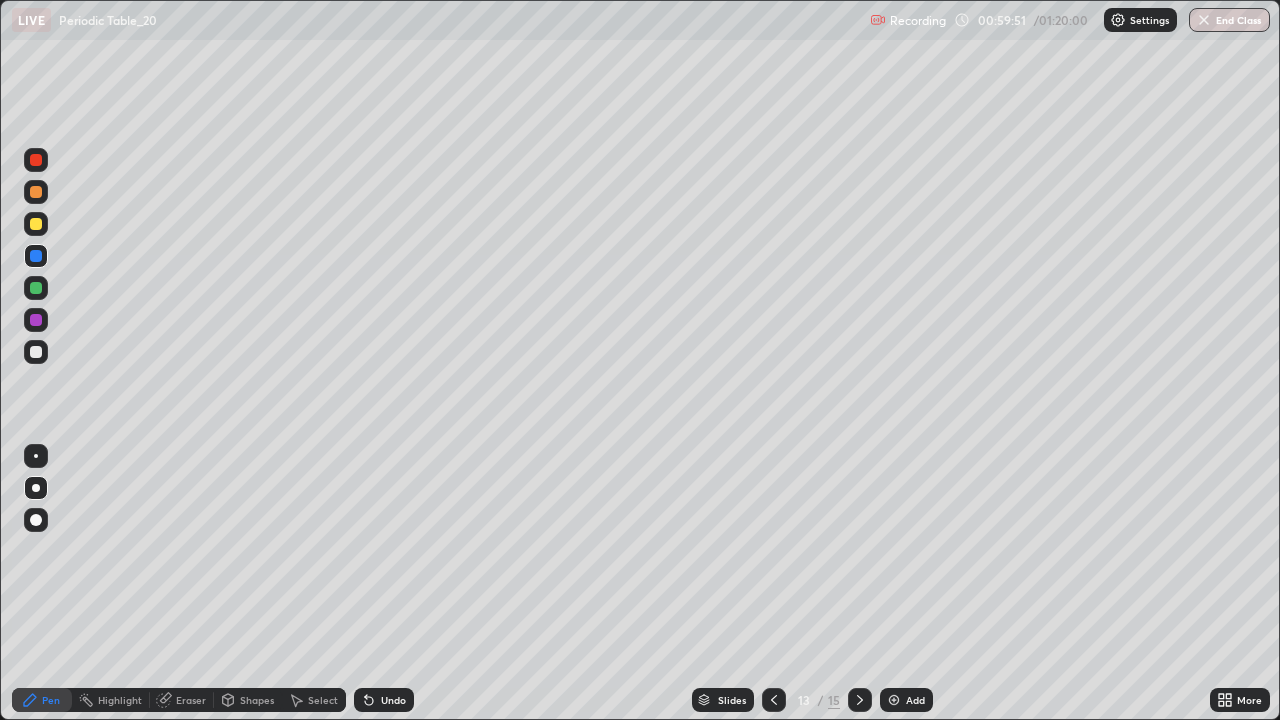 click at bounding box center (36, 352) 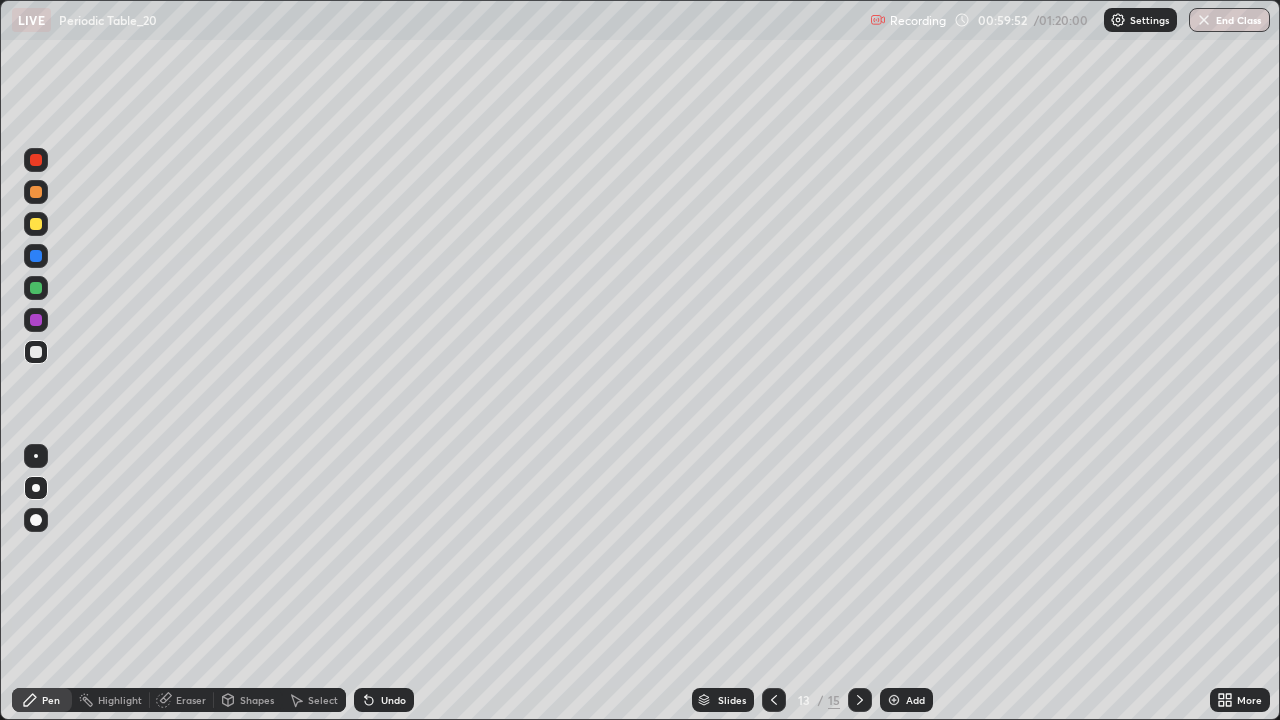 click at bounding box center (36, 256) 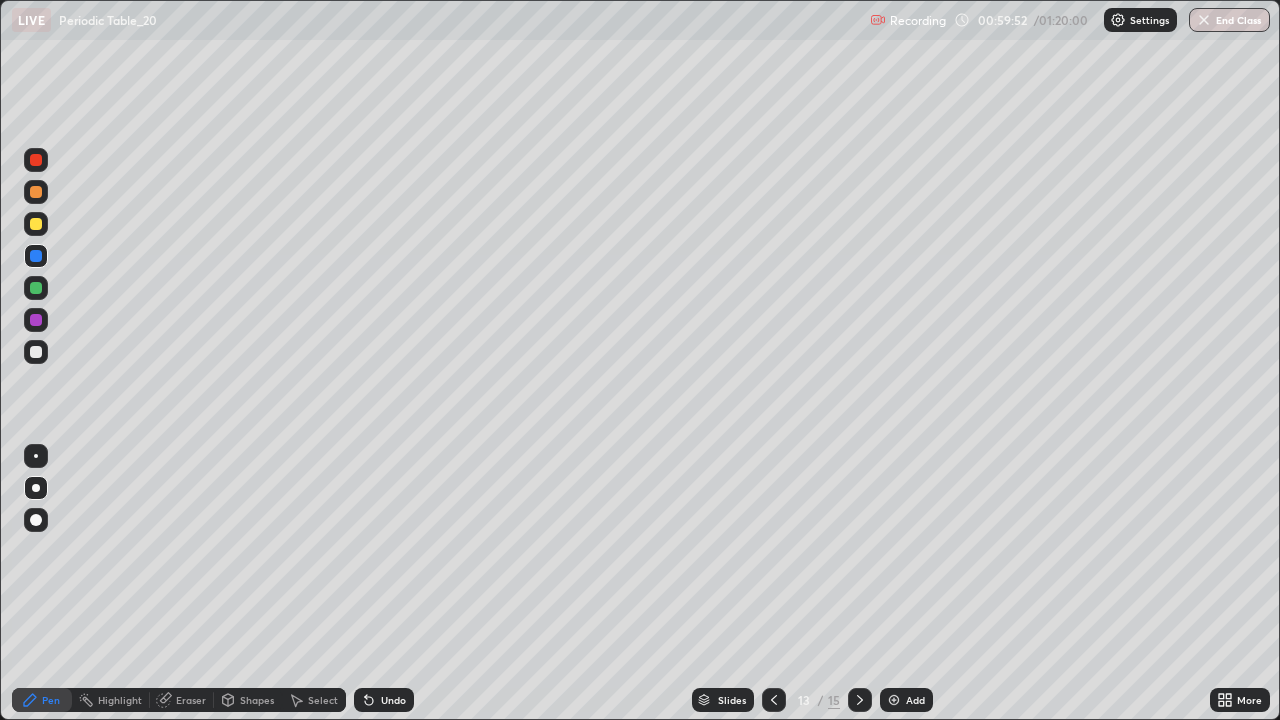 click at bounding box center [36, 352] 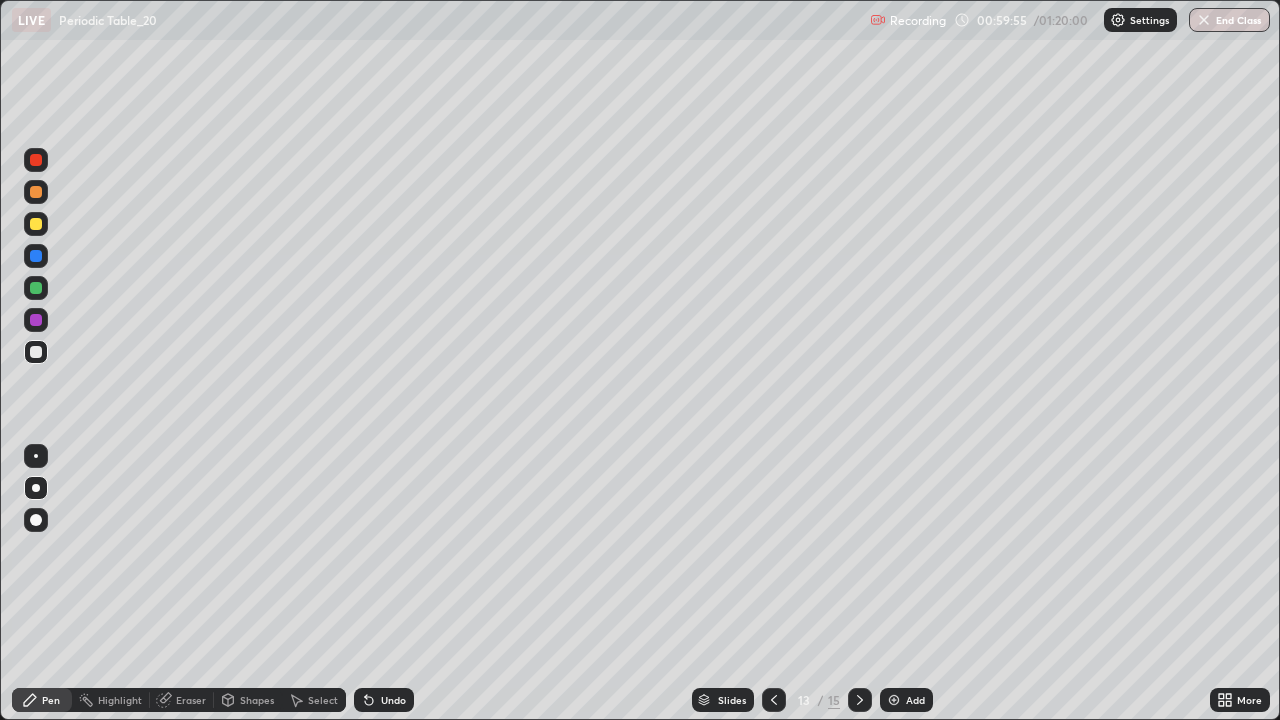 click at bounding box center [36, 192] 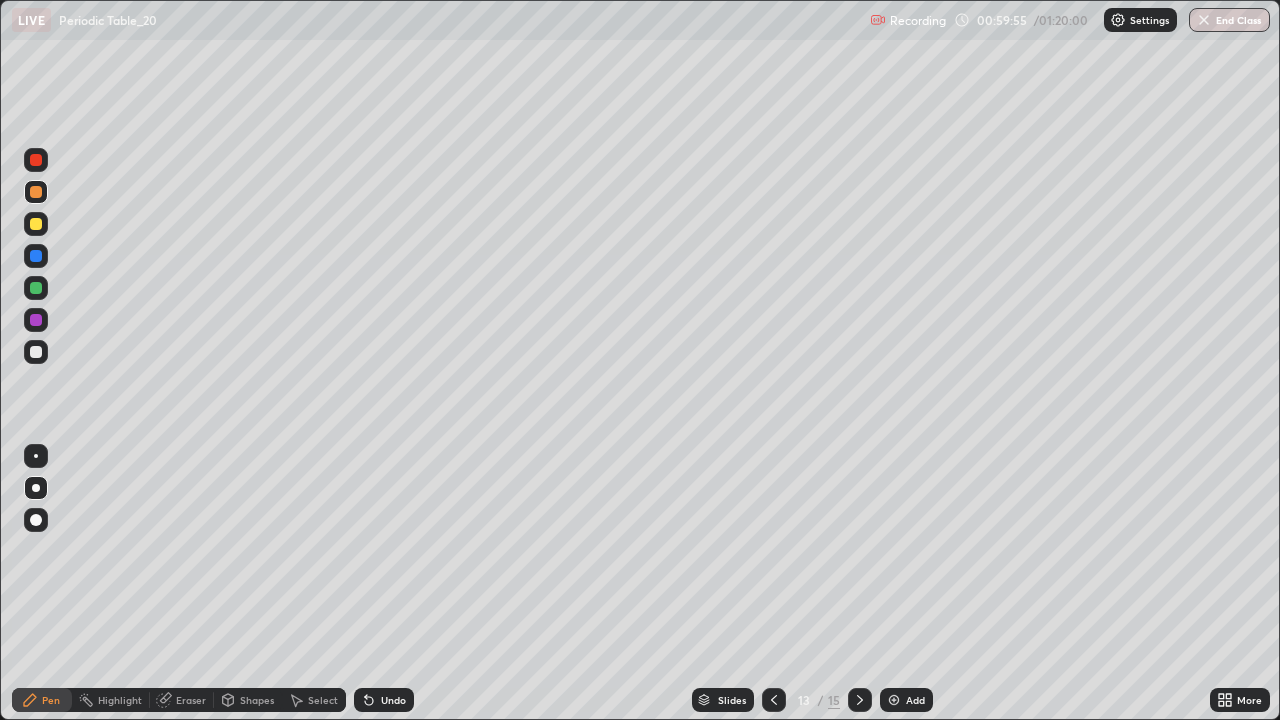 click at bounding box center (36, 224) 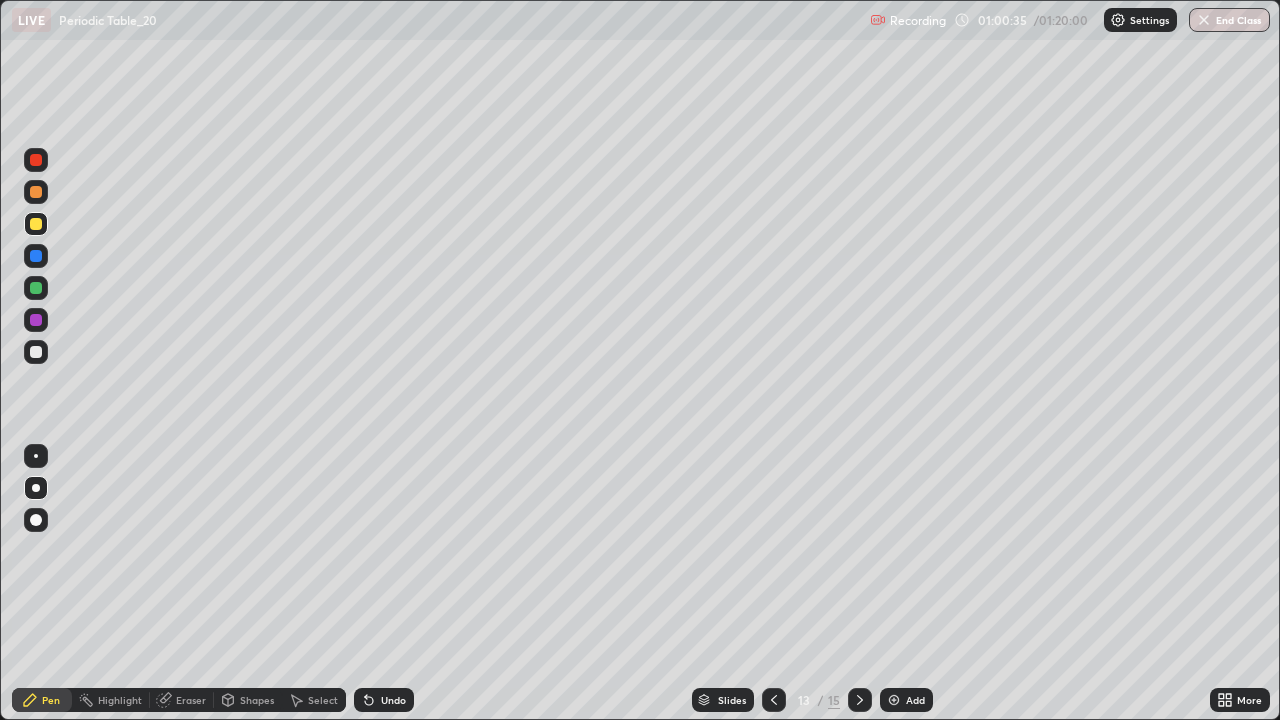 click at bounding box center [36, 224] 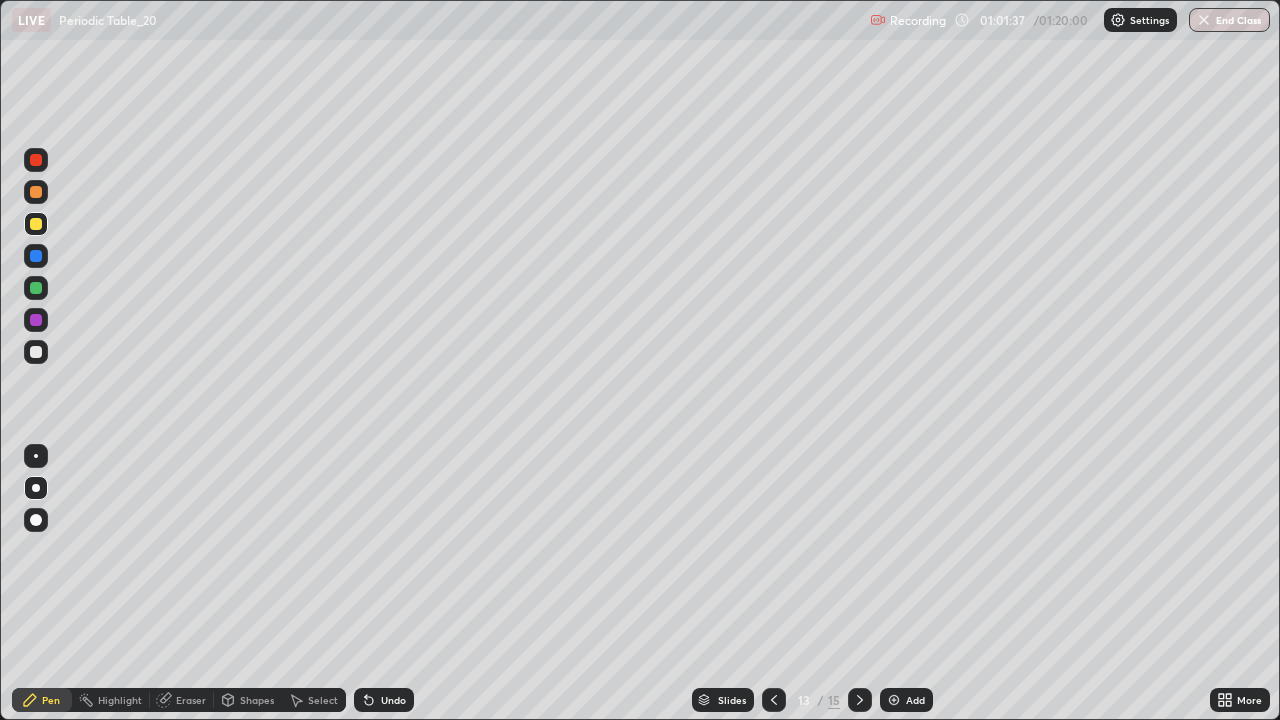 click at bounding box center (36, 256) 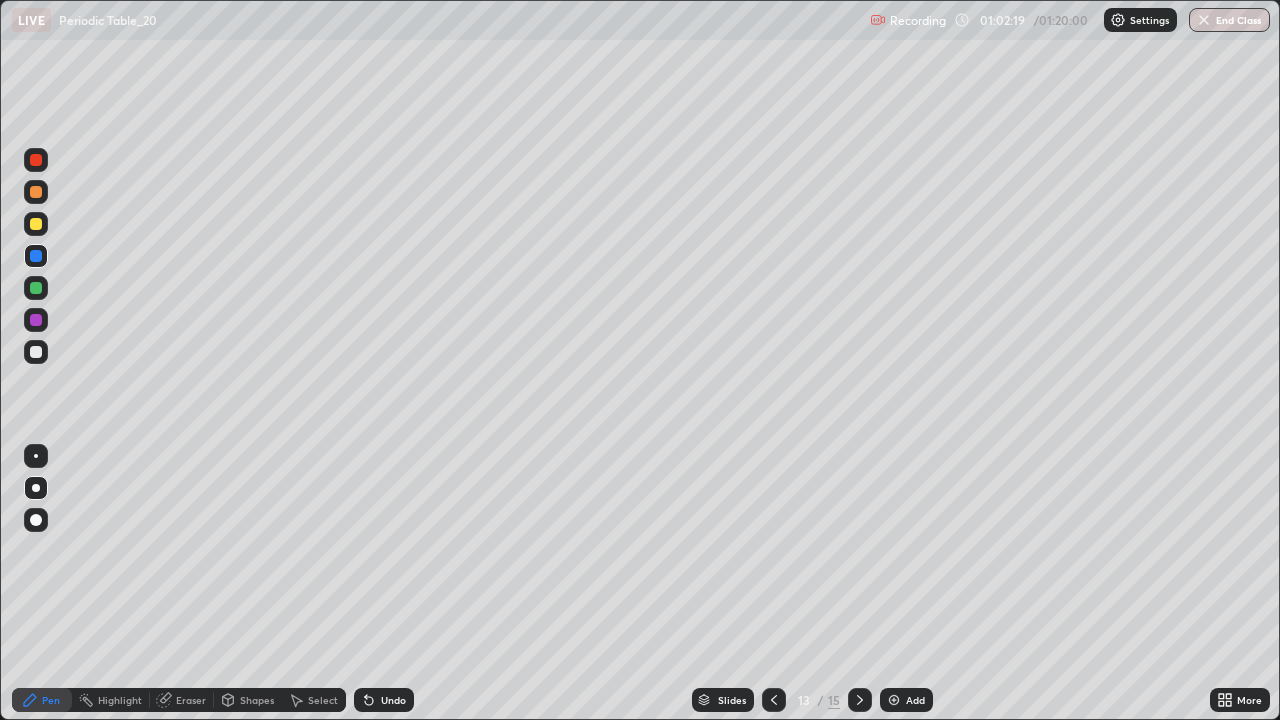 click at bounding box center [36, 224] 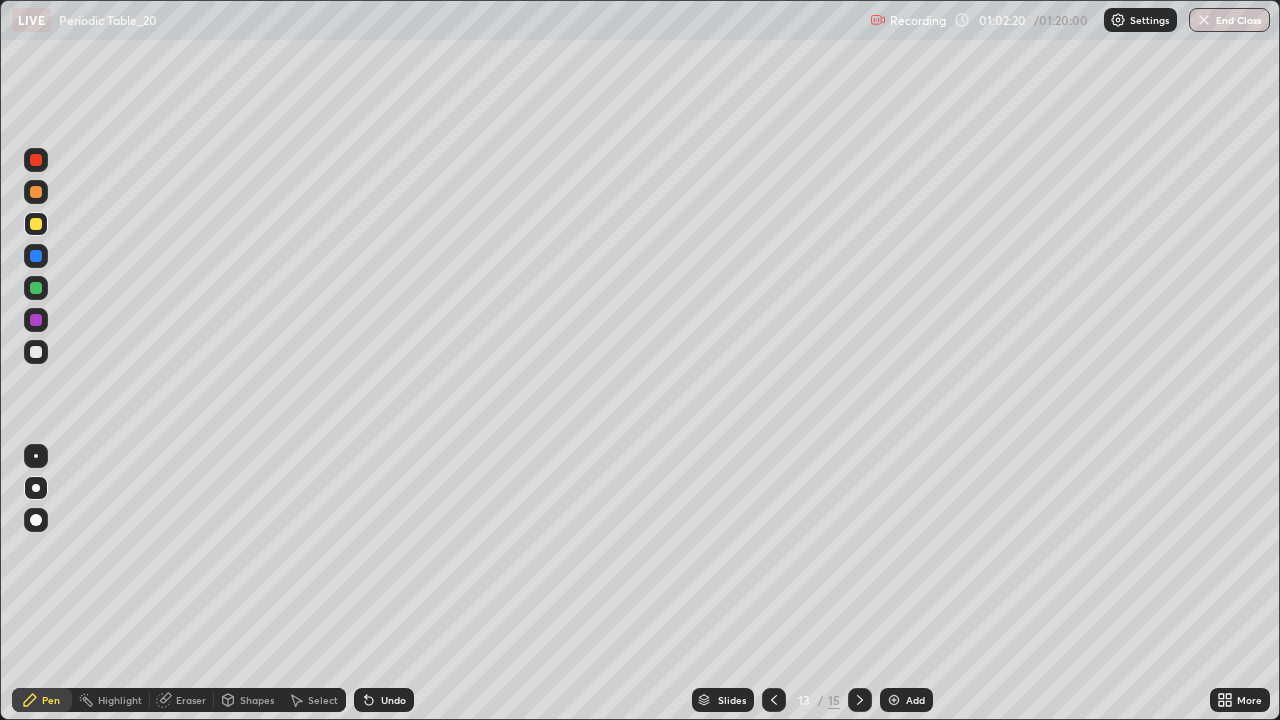 click at bounding box center [36, 320] 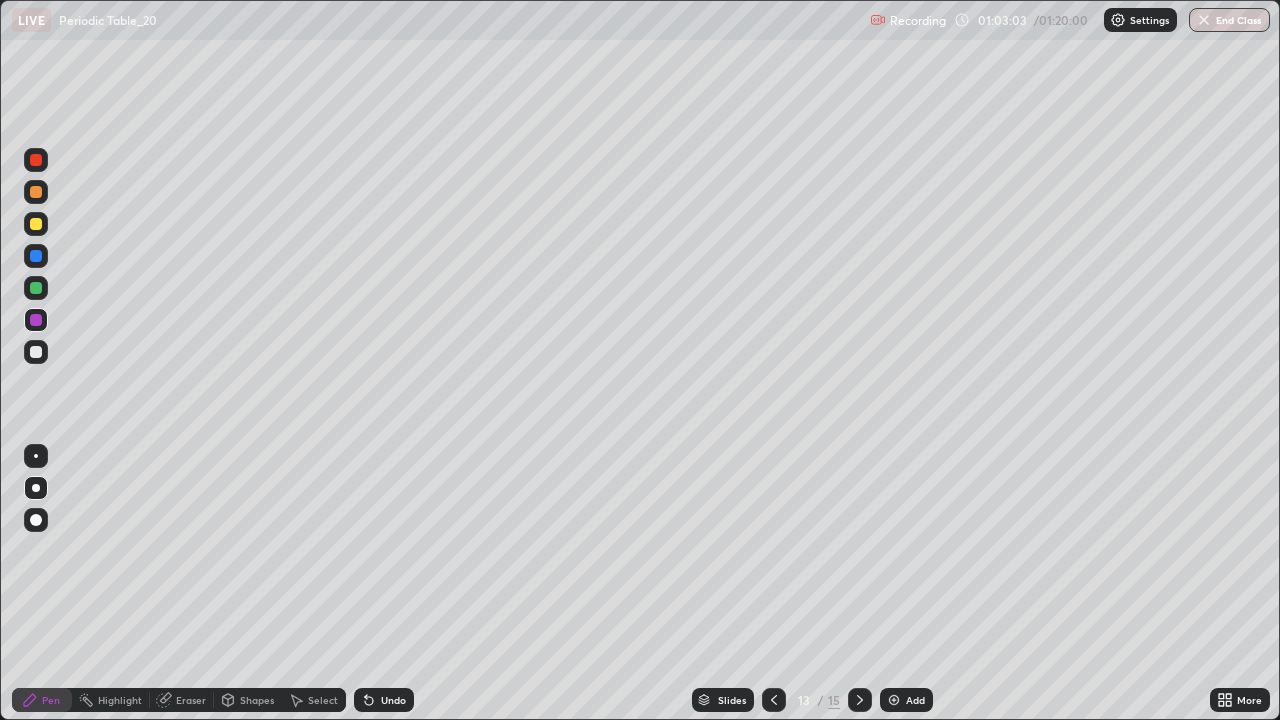 click at bounding box center [36, 352] 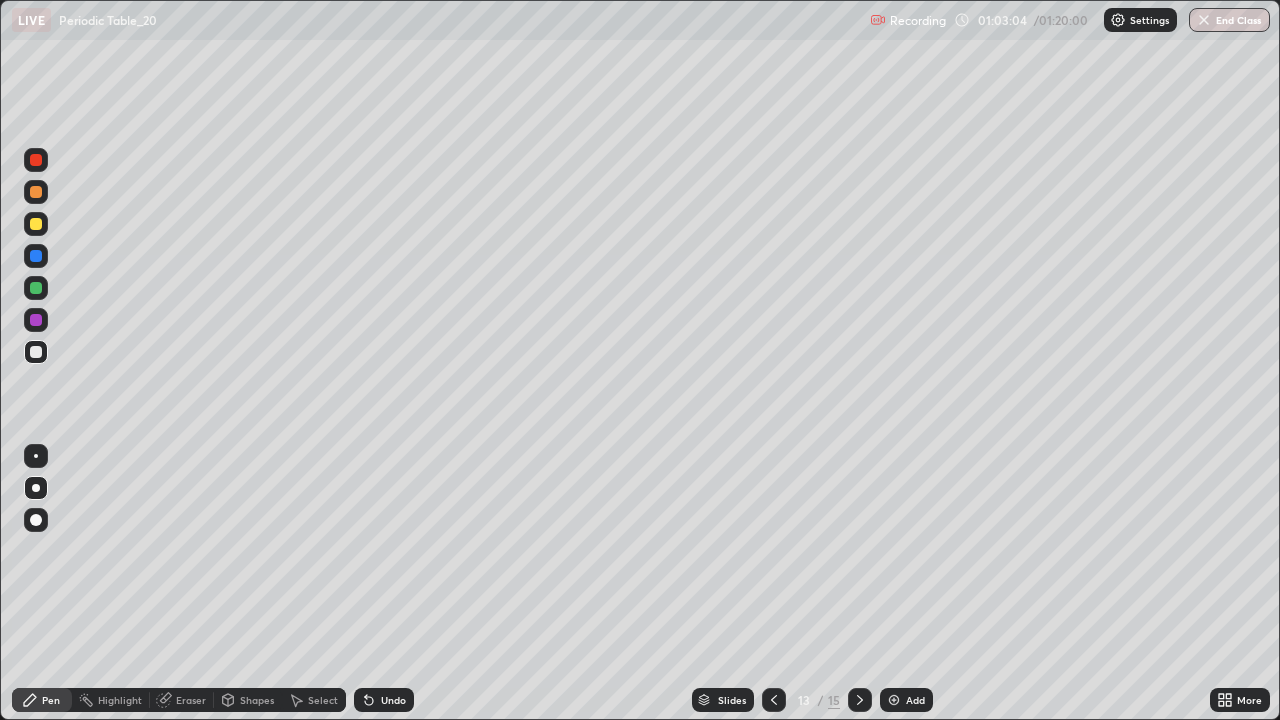 click at bounding box center (36, 256) 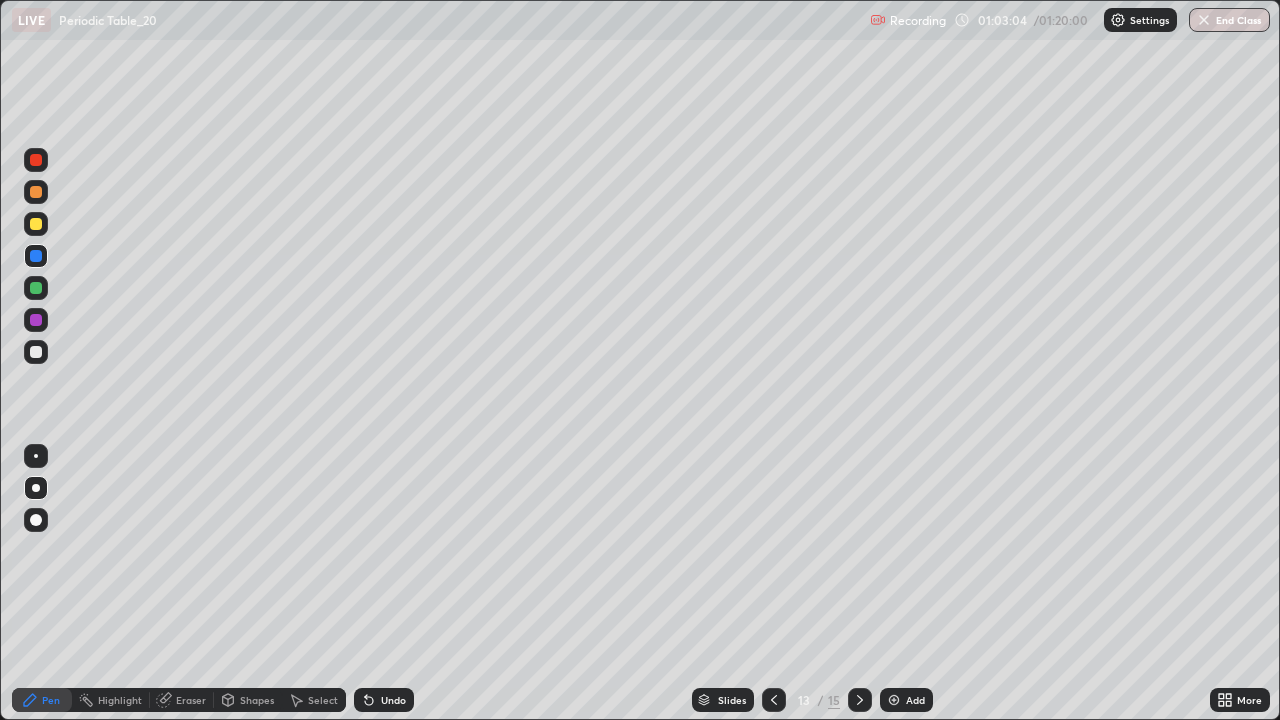 click at bounding box center (36, 224) 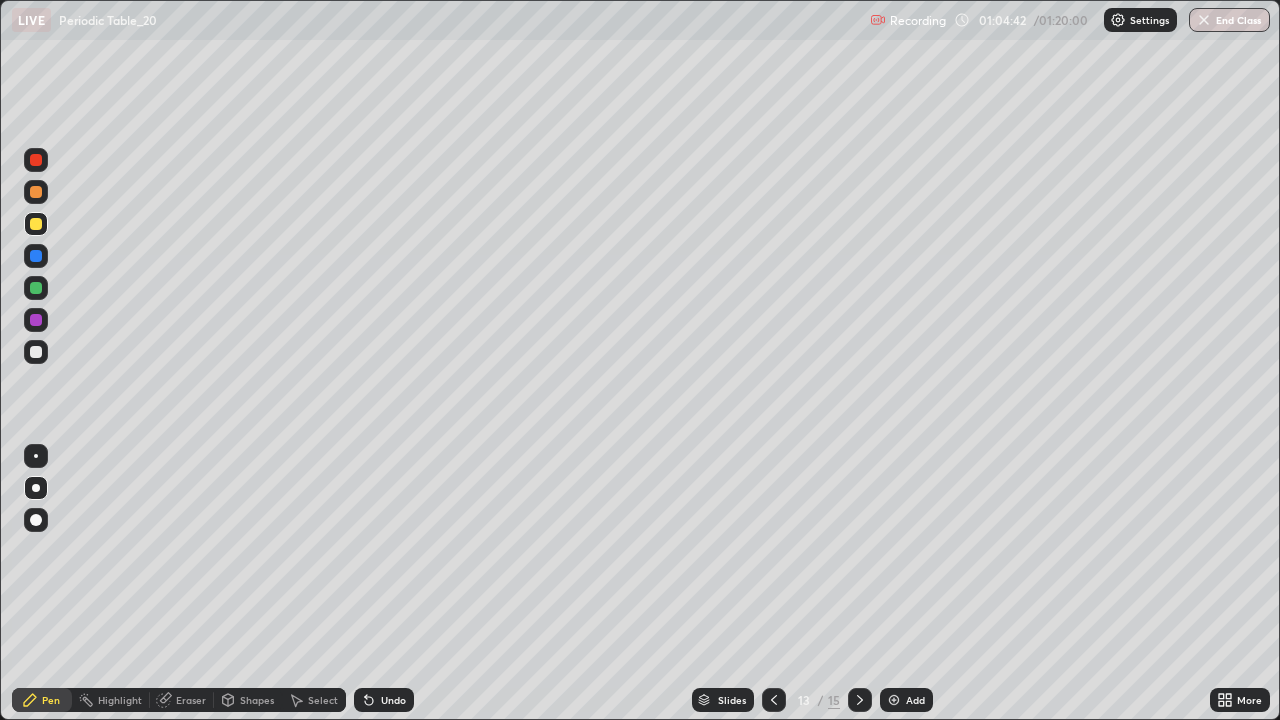 click on "Add" at bounding box center (906, 700) 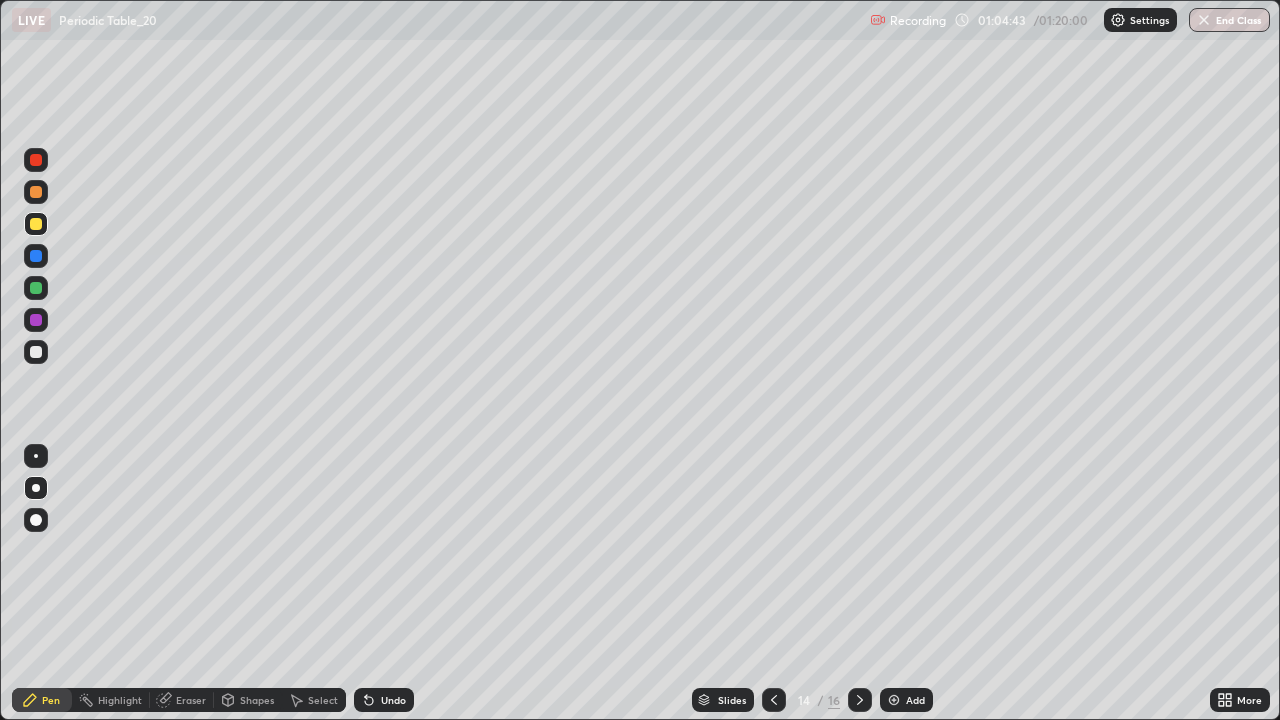 click at bounding box center [36, 224] 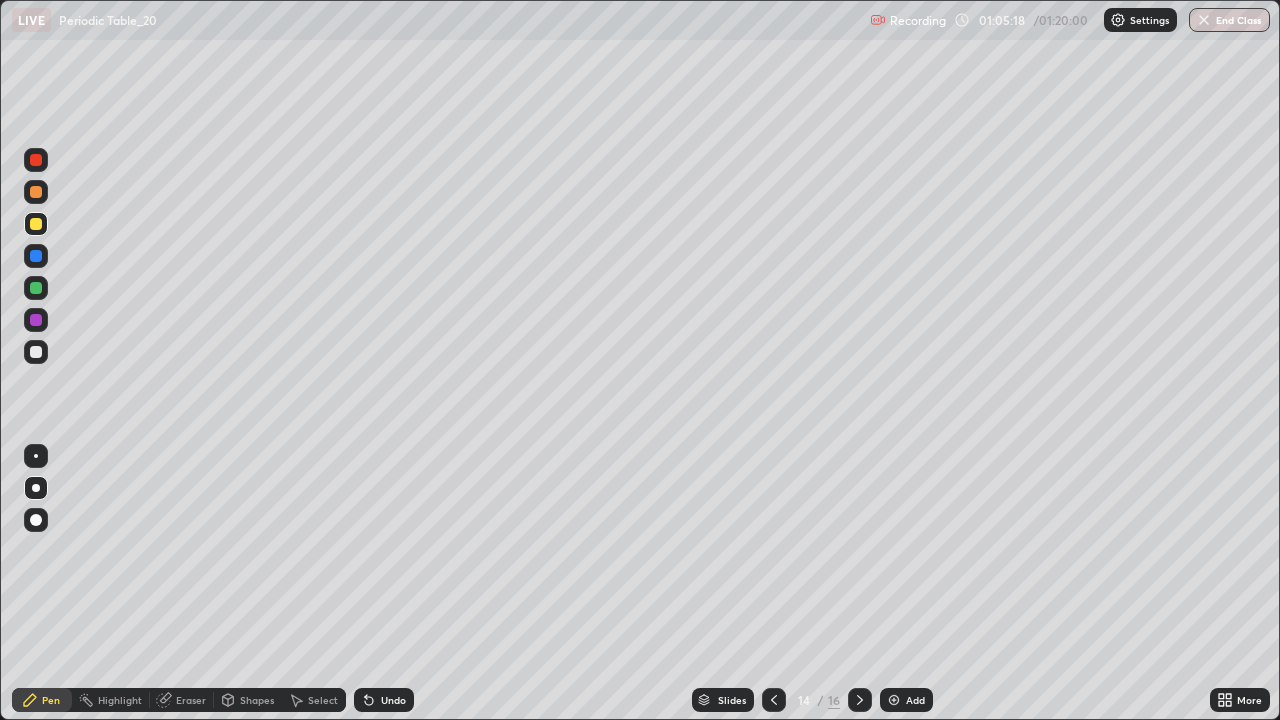 click at bounding box center [36, 256] 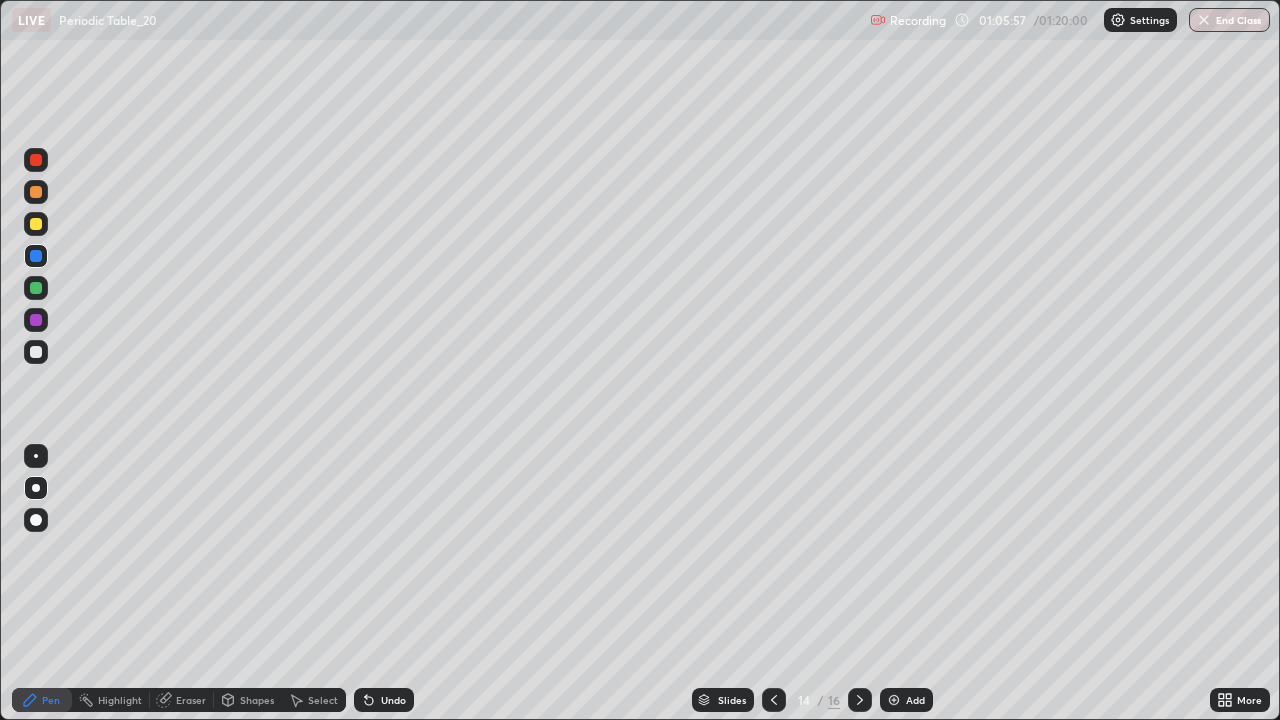 click at bounding box center (36, 224) 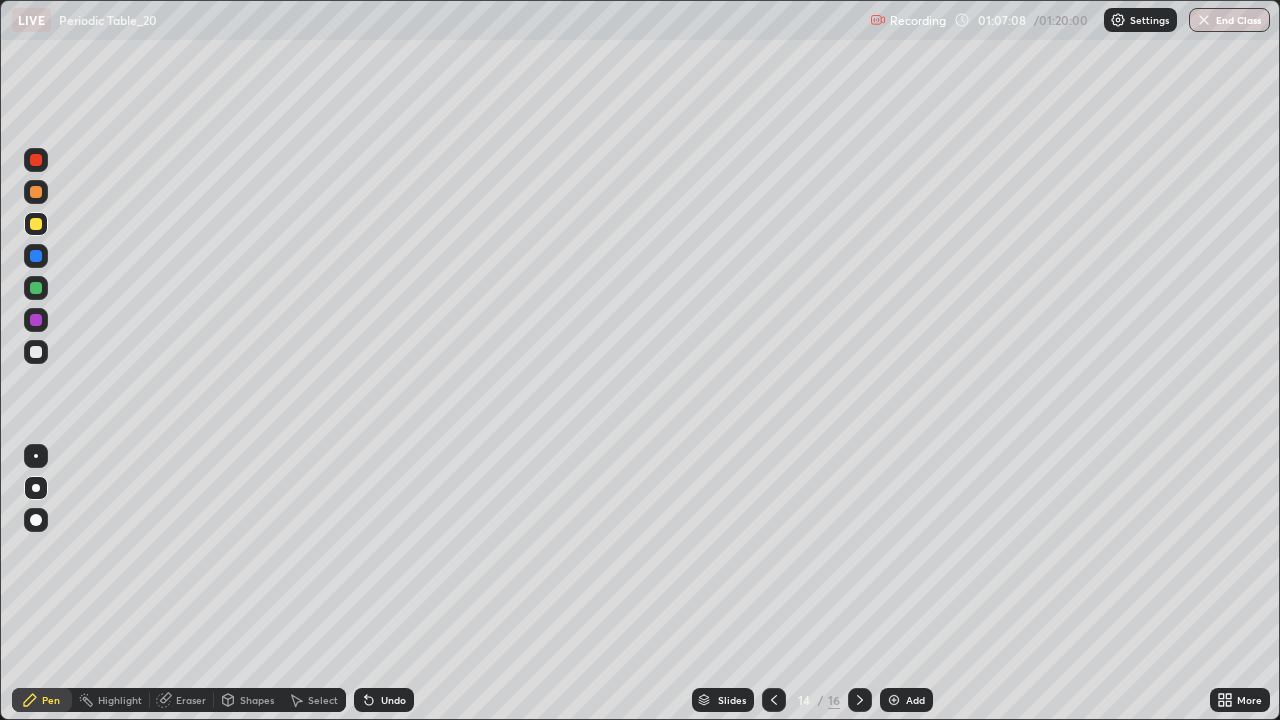 click at bounding box center (36, 224) 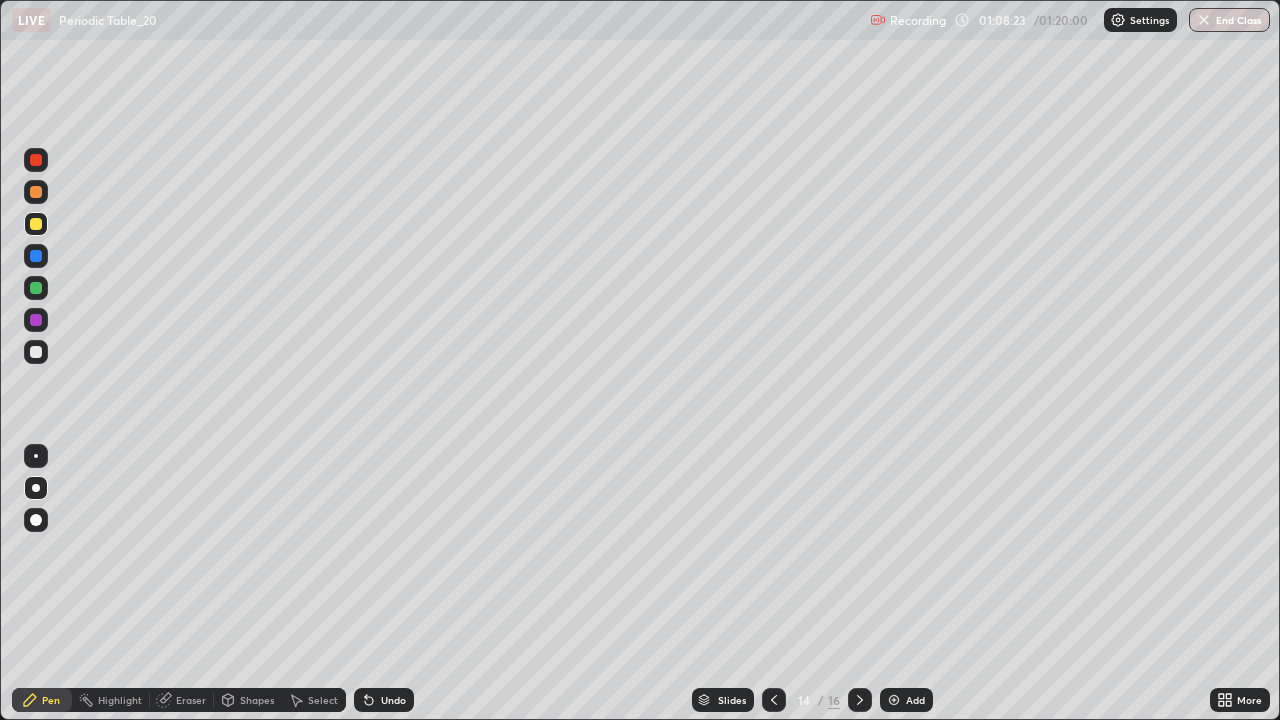 click at bounding box center [36, 320] 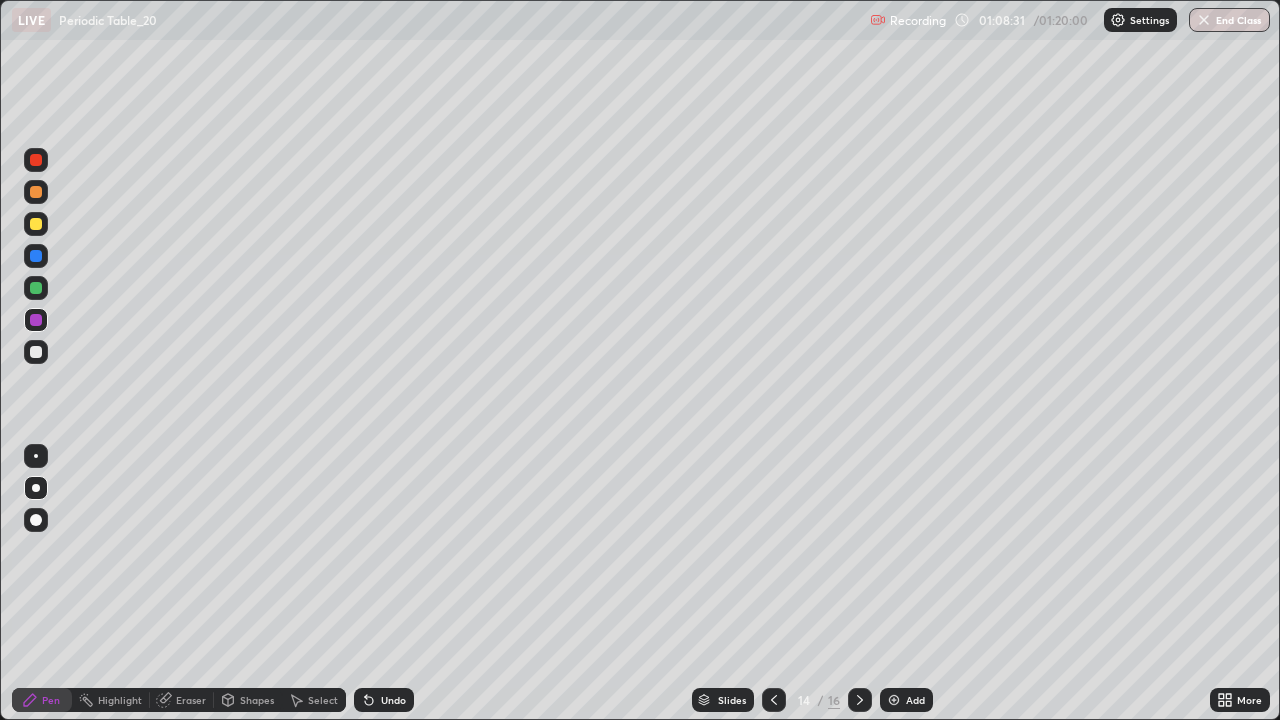 click on "Eraser" at bounding box center (182, 700) 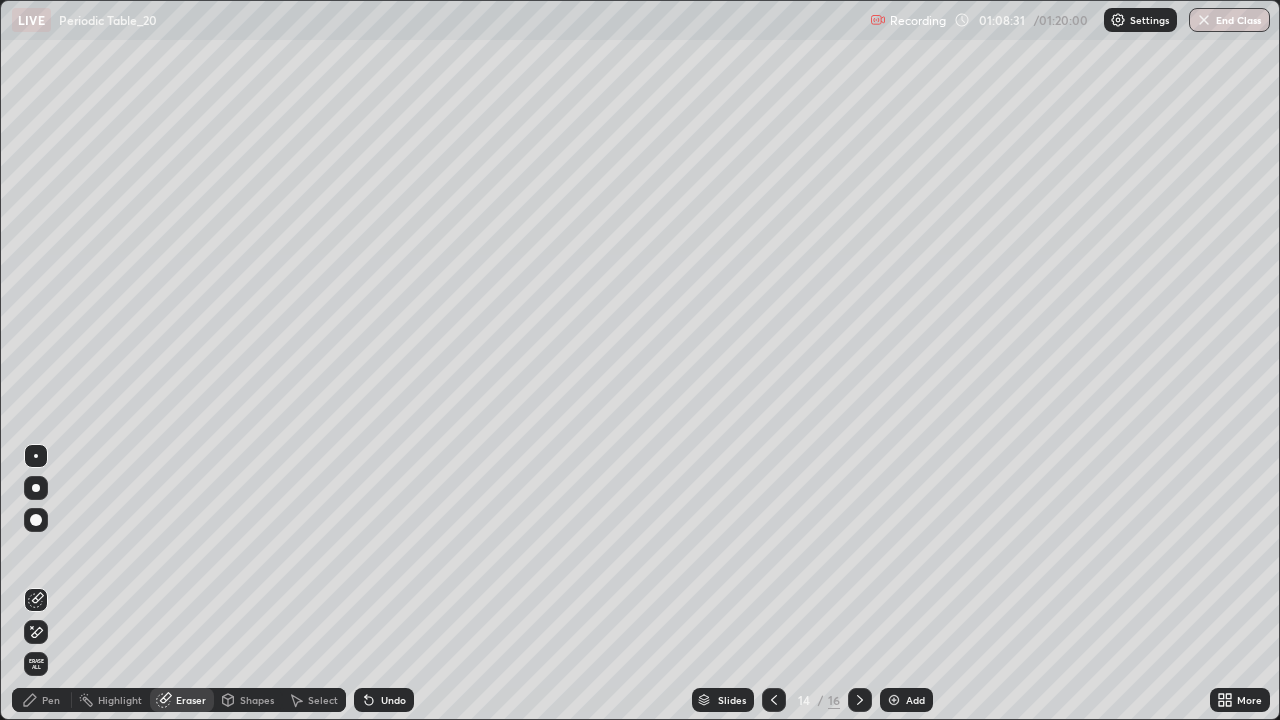 click on "Eraser" at bounding box center [182, 700] 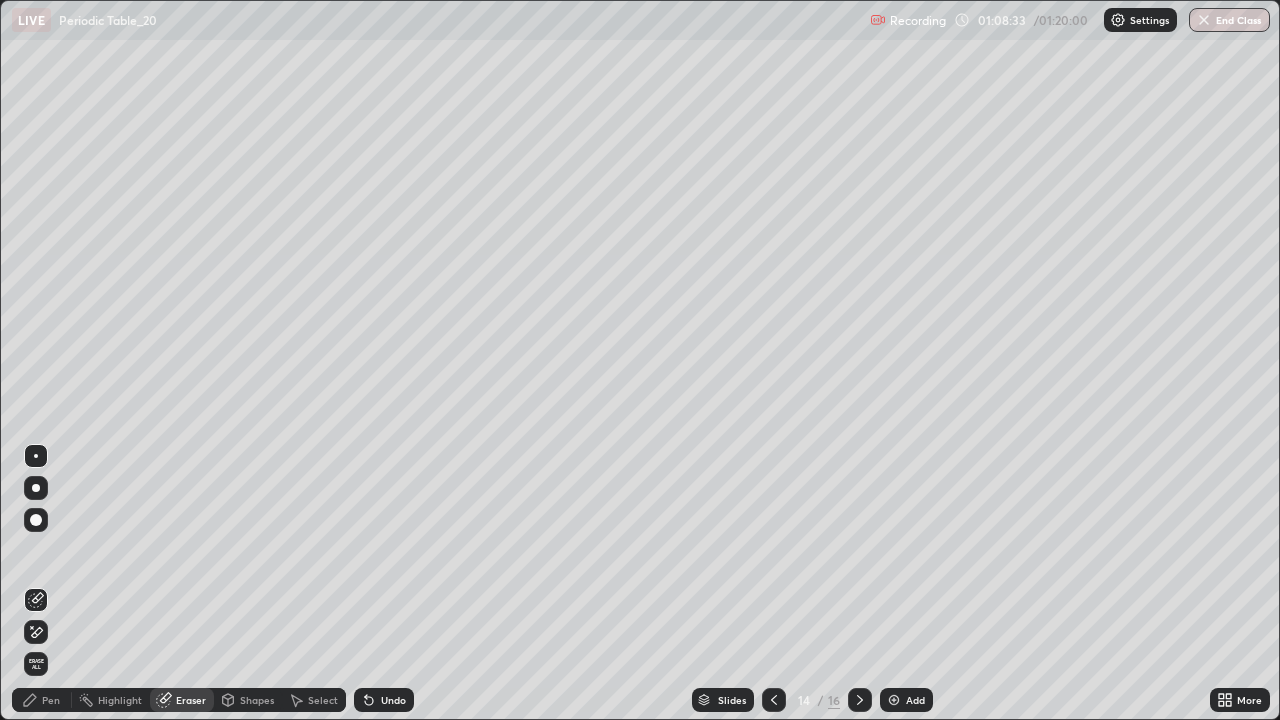 click 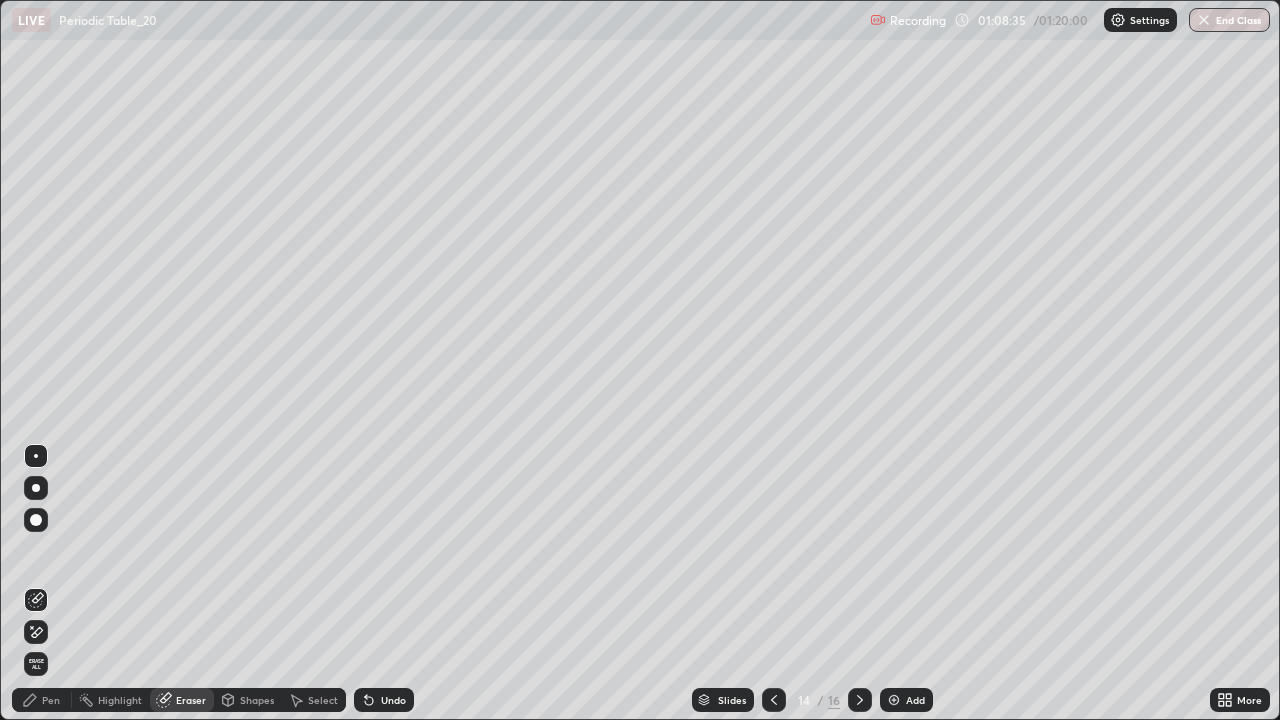 click on "Pen" at bounding box center [42, 700] 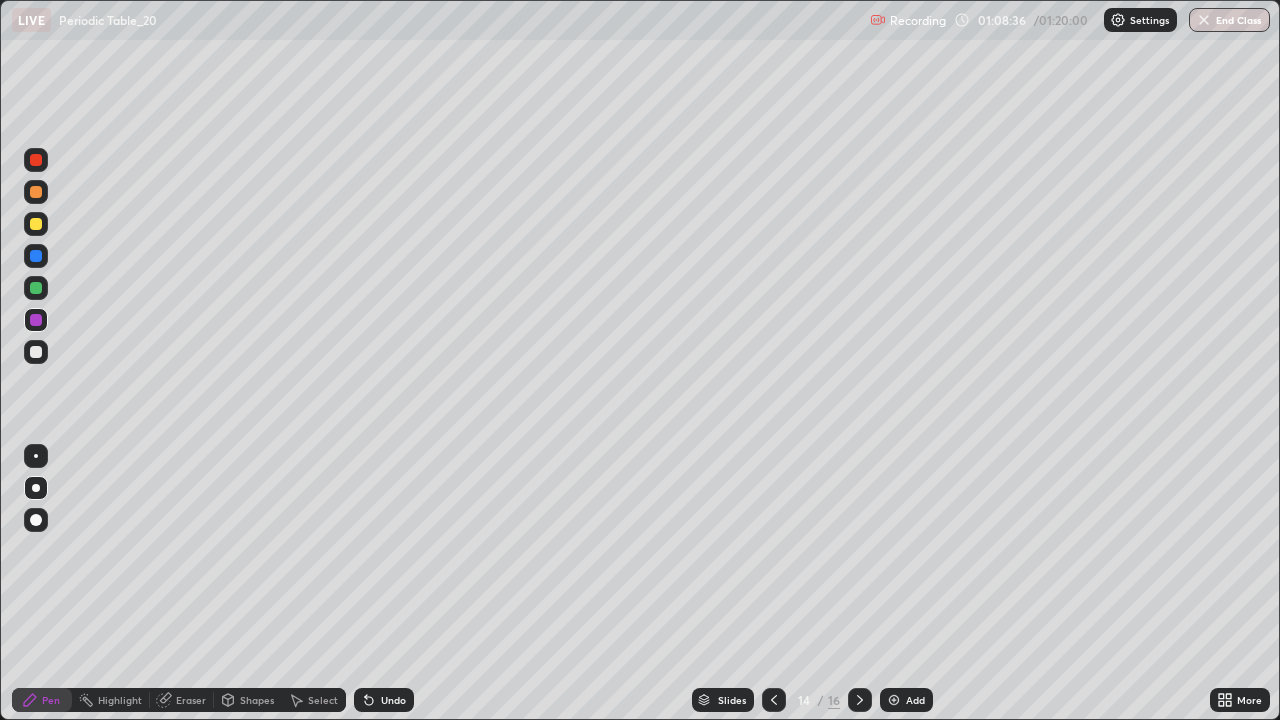 click on "Undo" at bounding box center [384, 700] 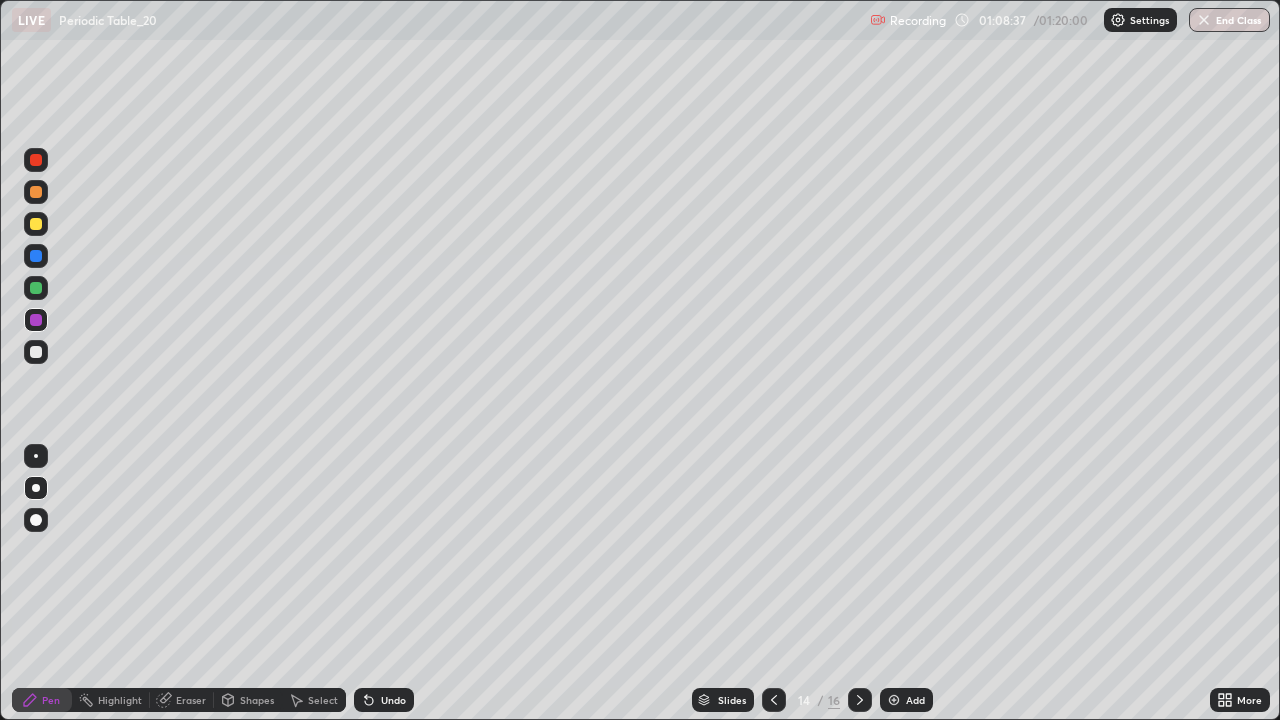 click 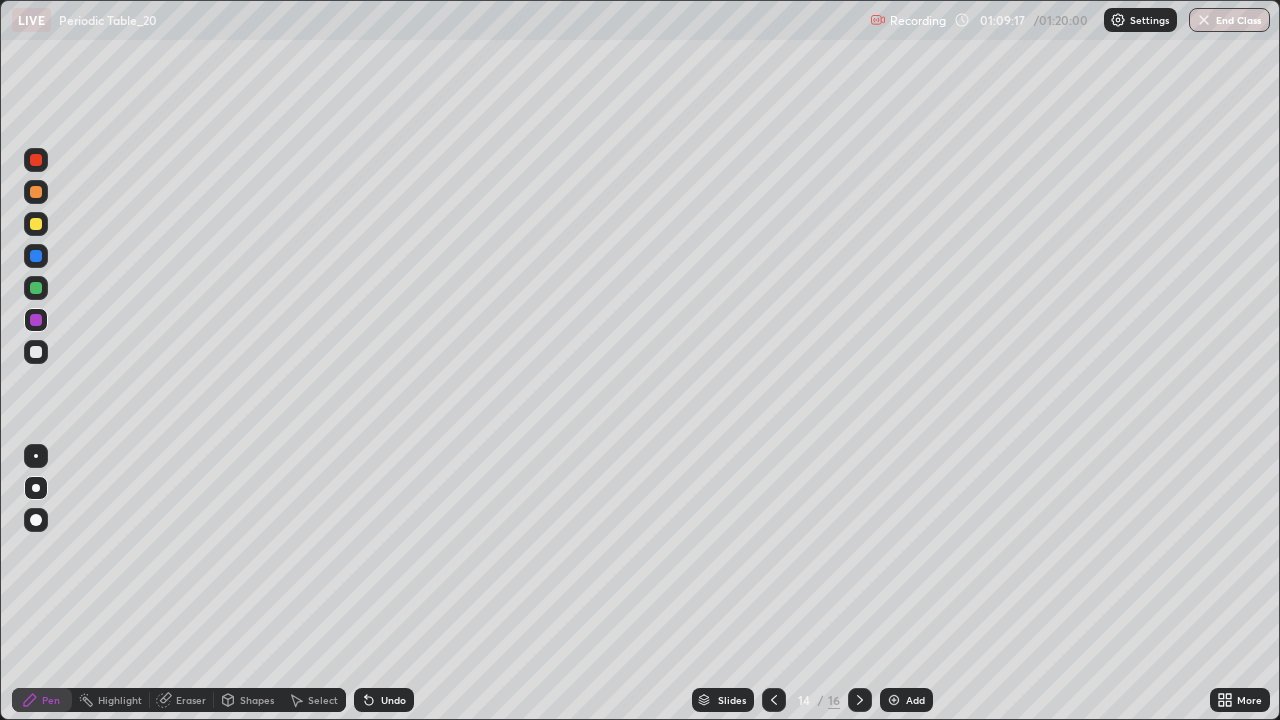 click at bounding box center (36, 224) 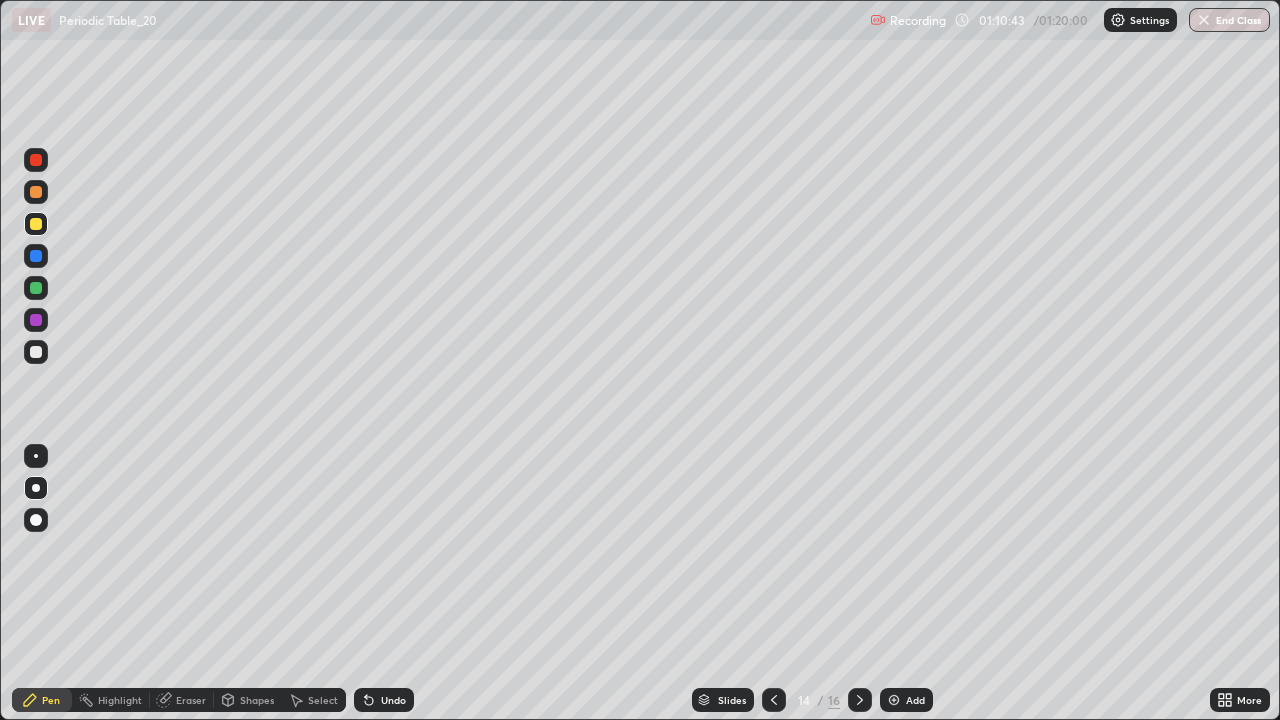 click at bounding box center [36, 256] 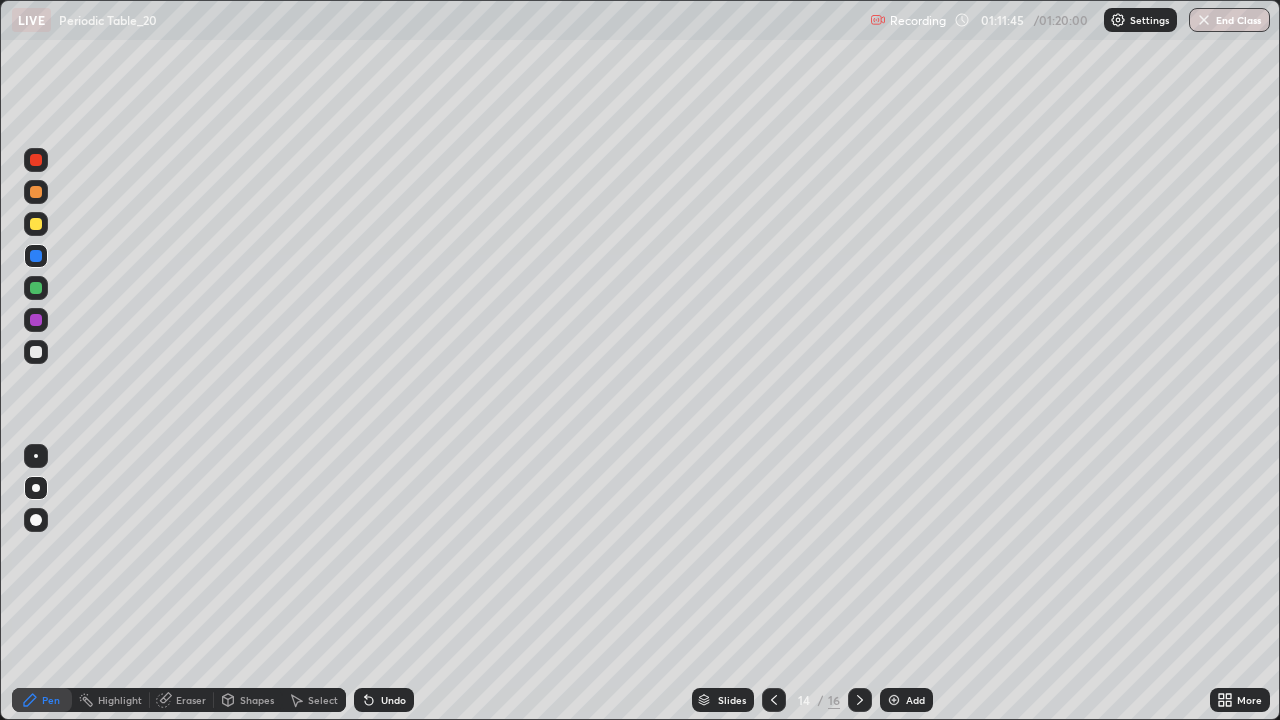 click on "Add" at bounding box center [915, 700] 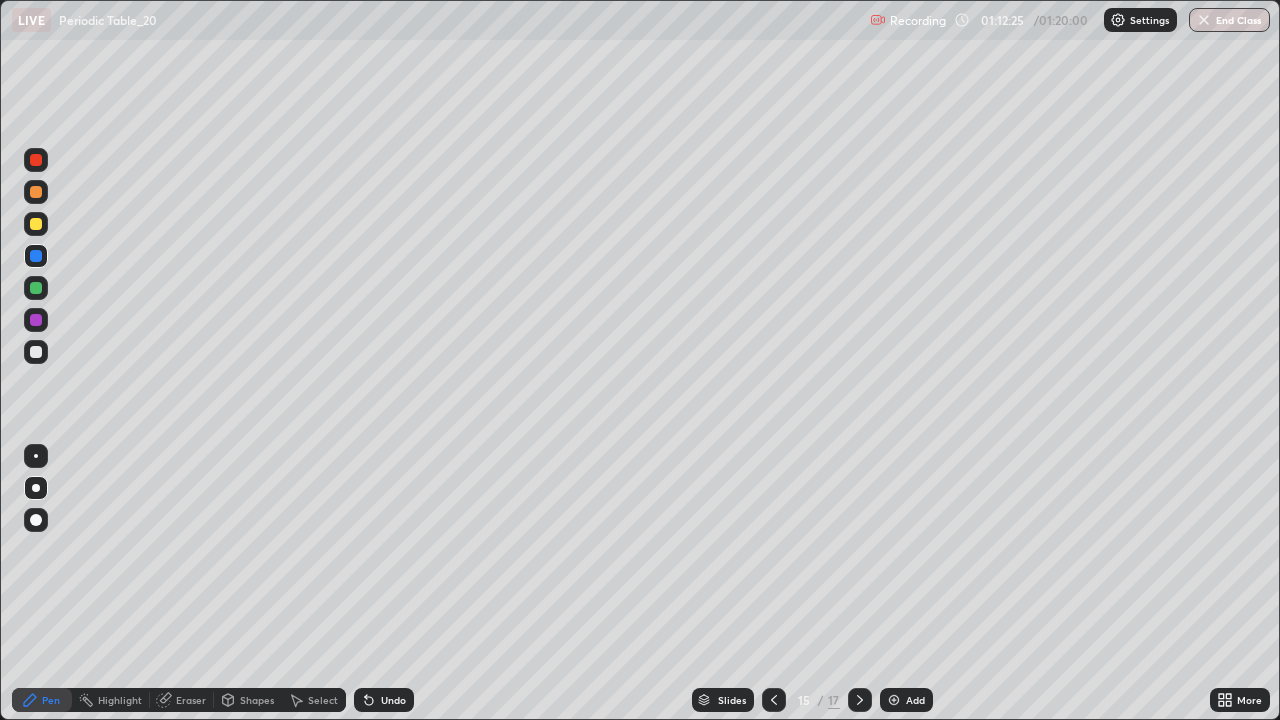 click 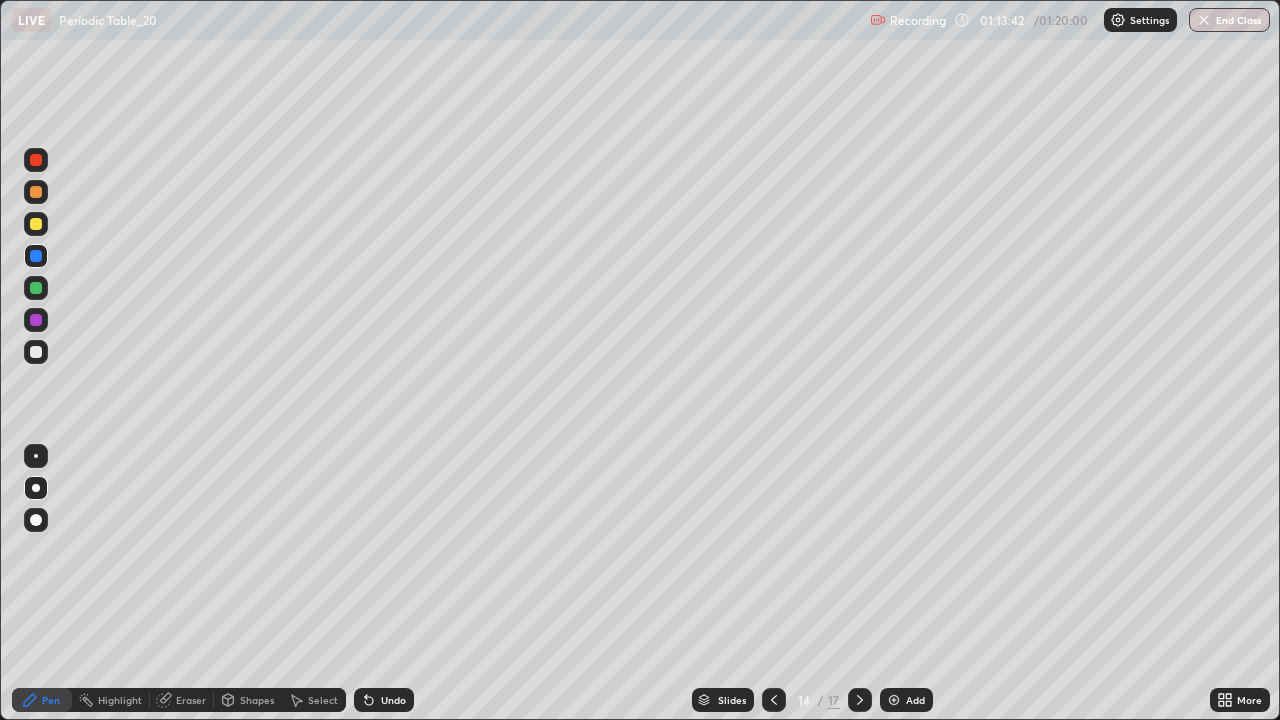 click on "Add" at bounding box center [906, 700] 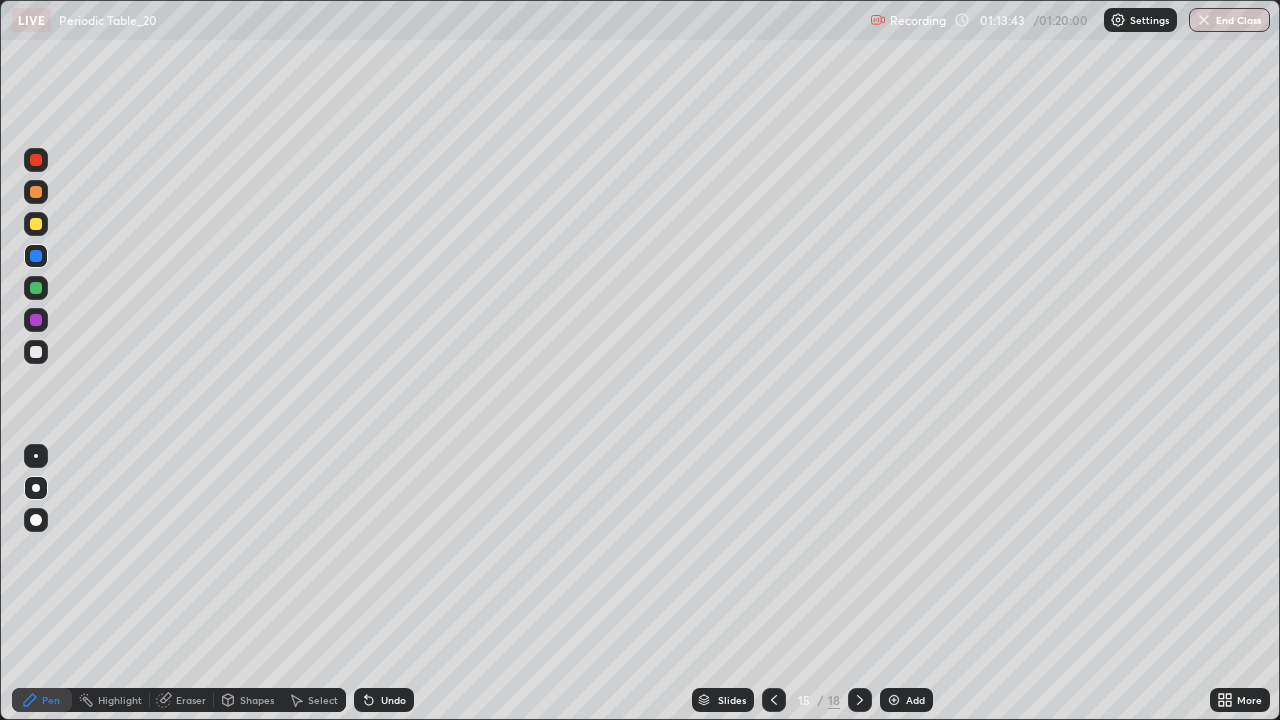 click at bounding box center [36, 224] 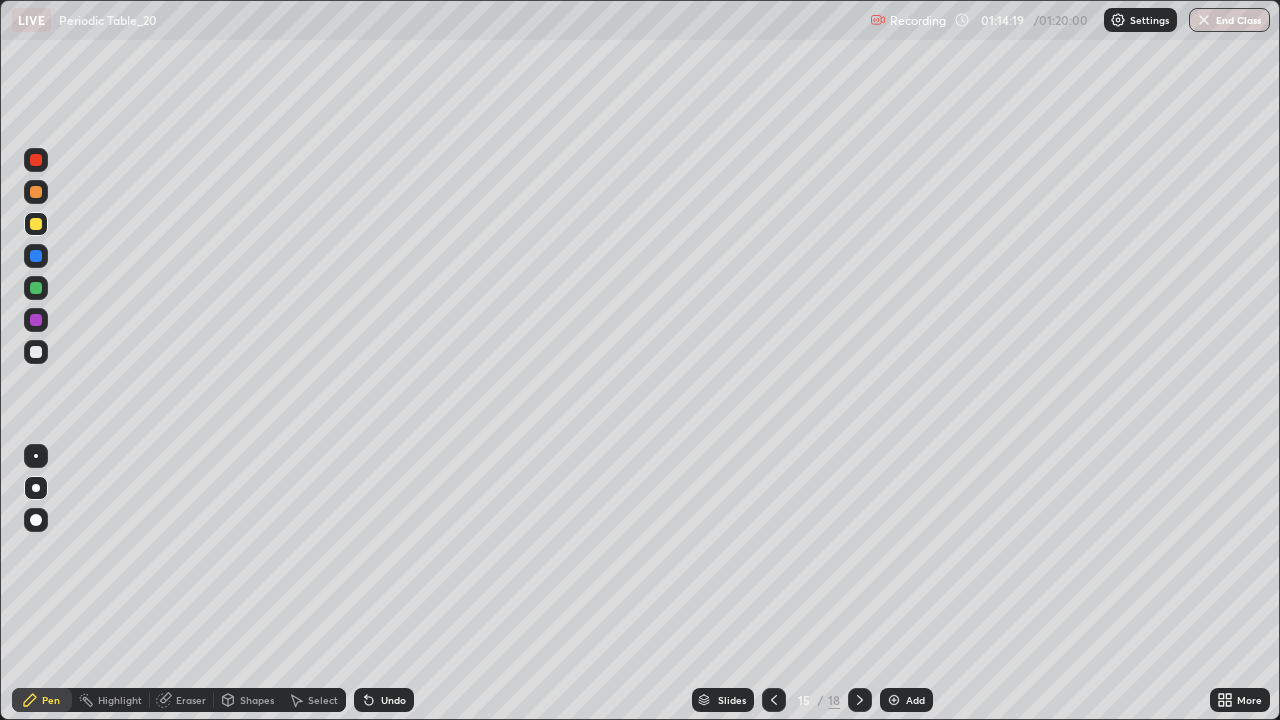 click at bounding box center [36, 256] 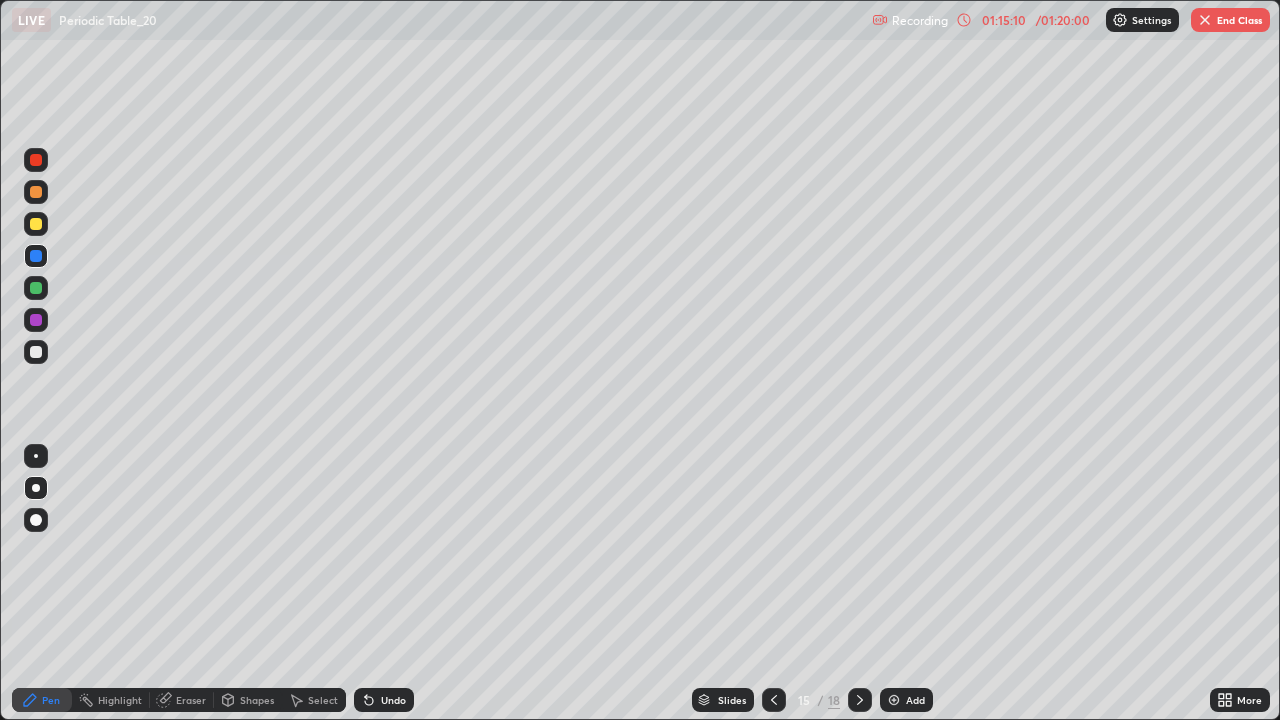 click on "Undo" at bounding box center (393, 700) 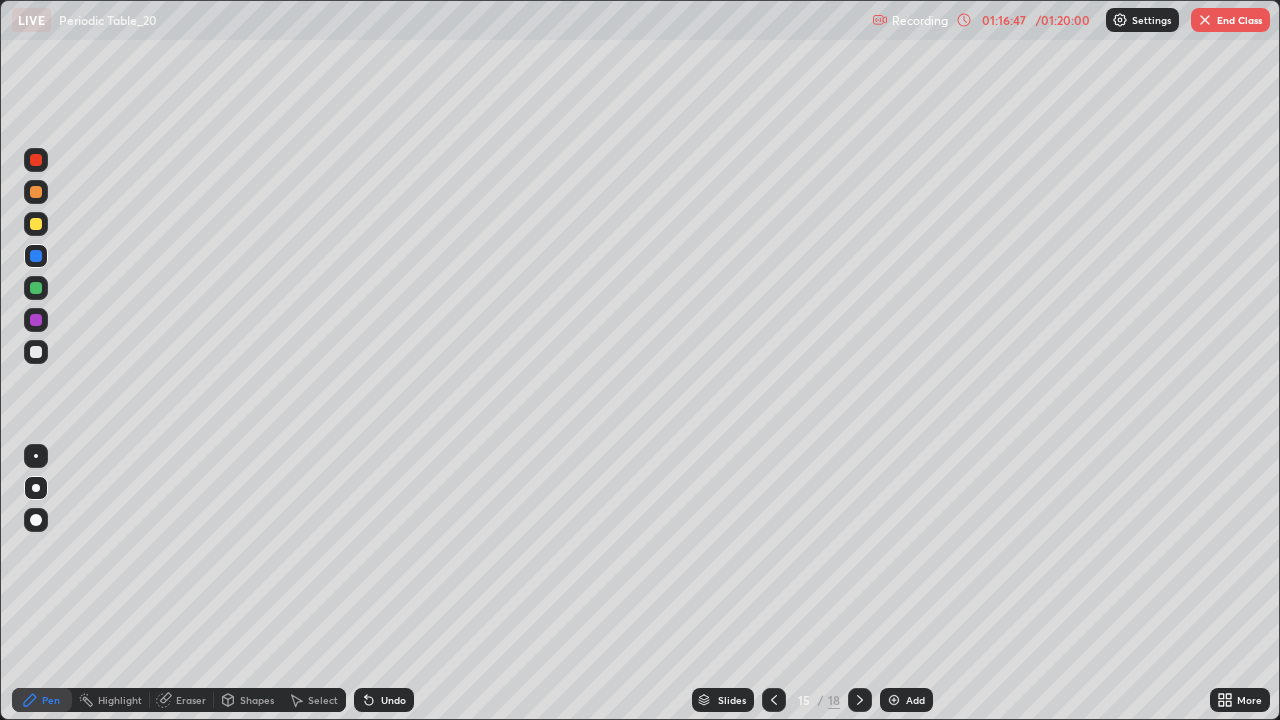 click at bounding box center [894, 700] 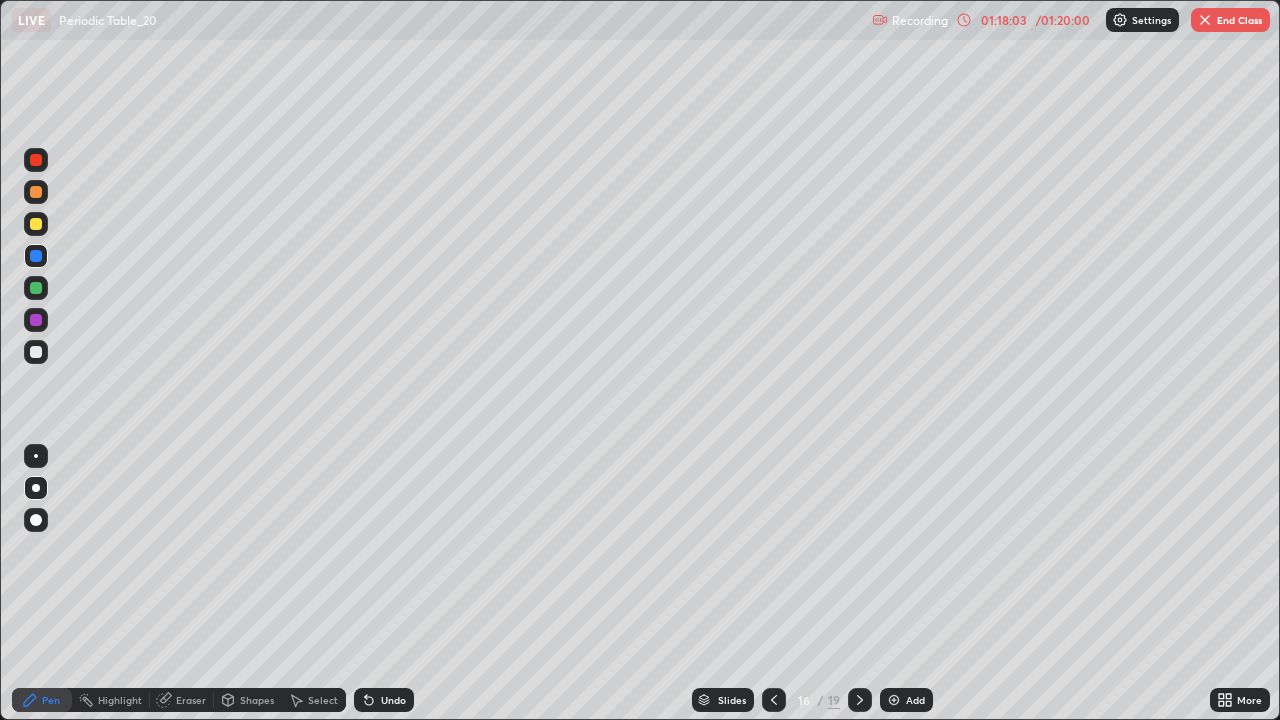 click on "End Class" at bounding box center [1230, 20] 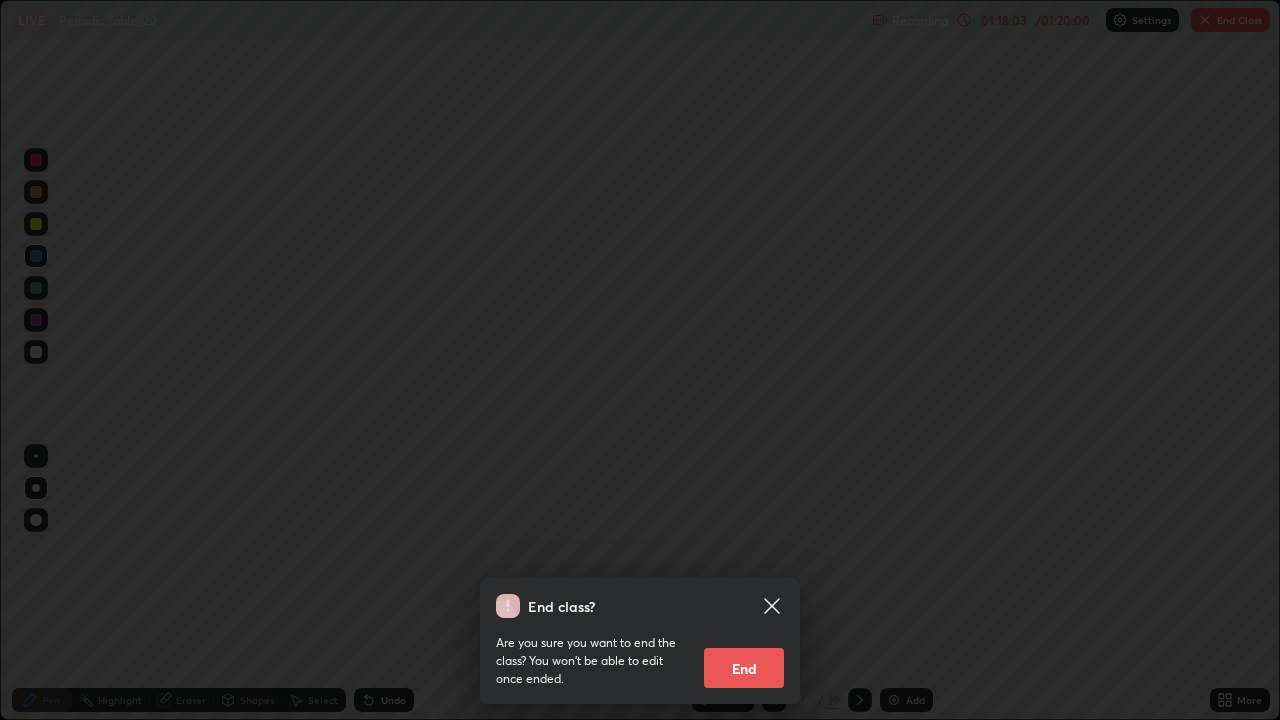 click on "End class? Are you sure you want to end the class? You won’t be able to edit once ended. End" at bounding box center (640, 360) 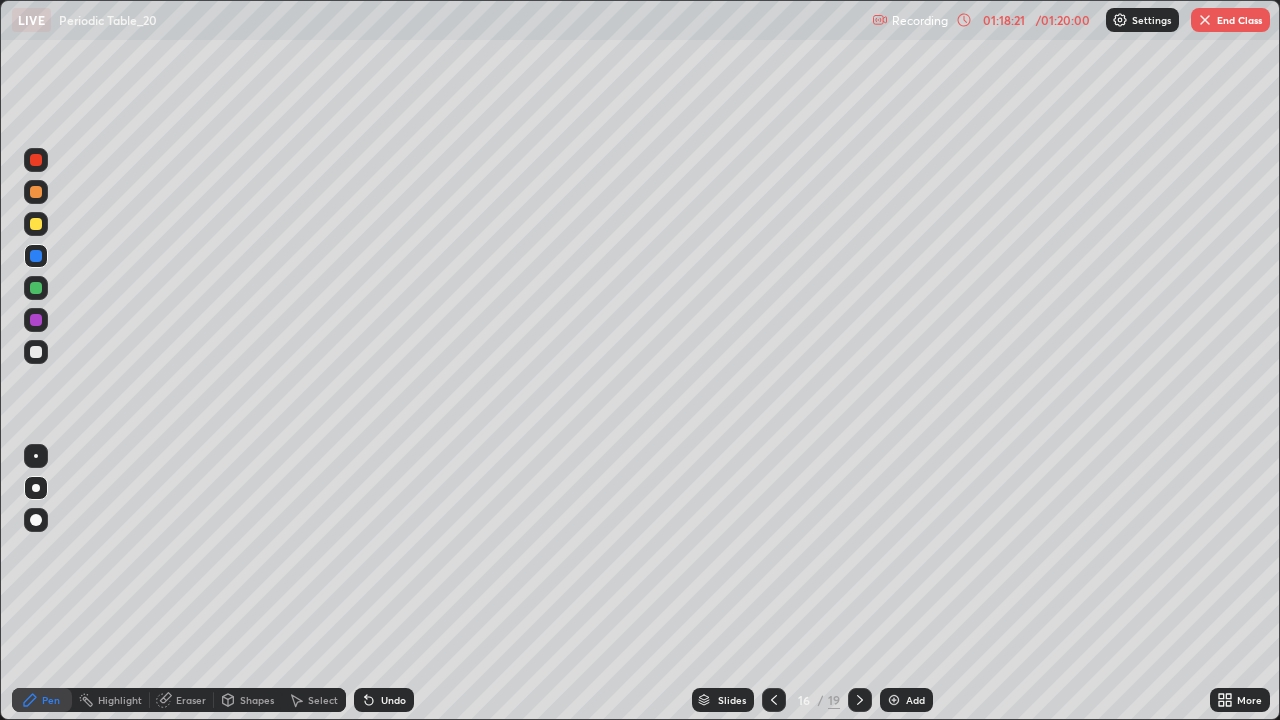click on "End Class" at bounding box center (1230, 20) 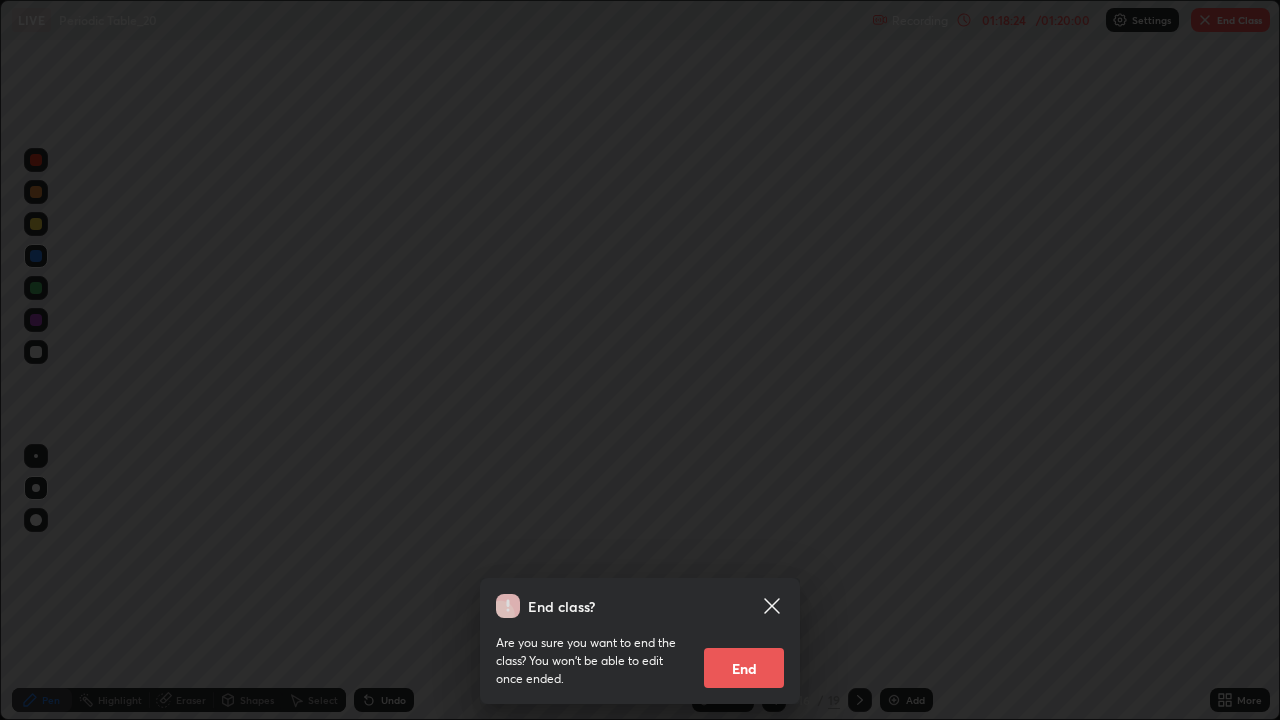 click on "End class? Are you sure you want to end the class? You won’t be able to edit once ended. End" at bounding box center (640, 360) 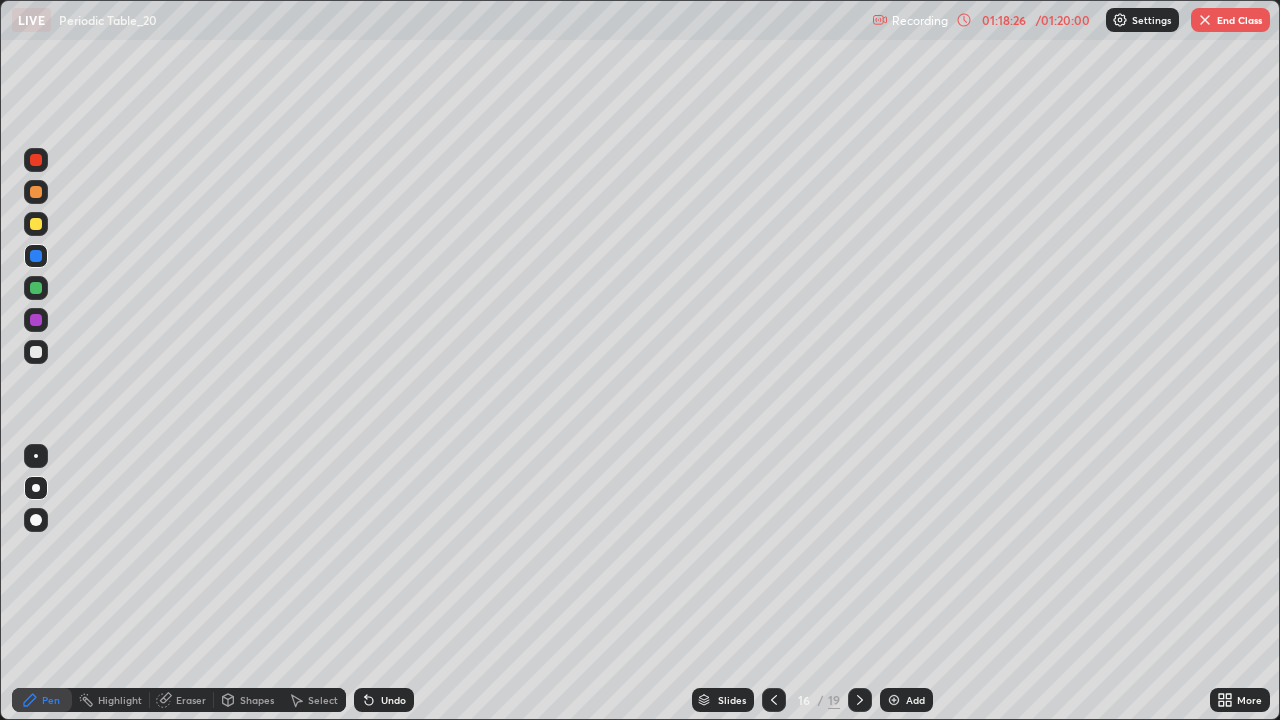 click on "End Class" at bounding box center [1230, 20] 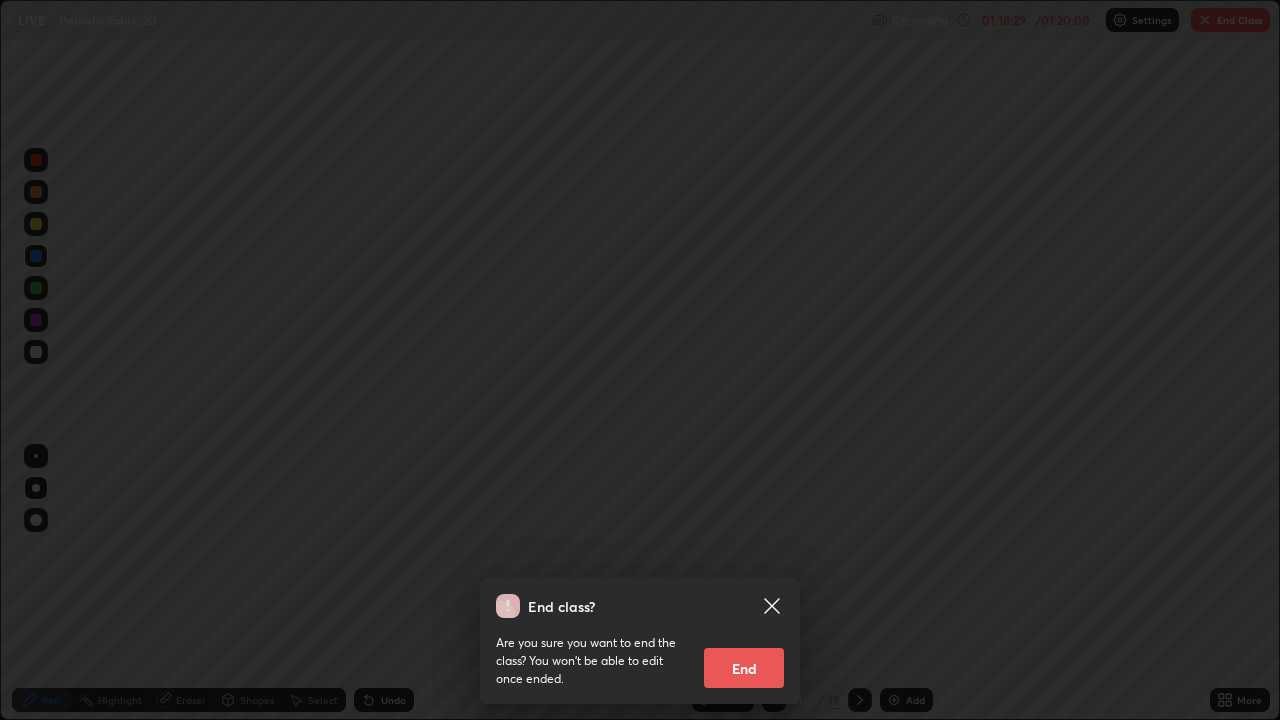 click on "End" at bounding box center [744, 668] 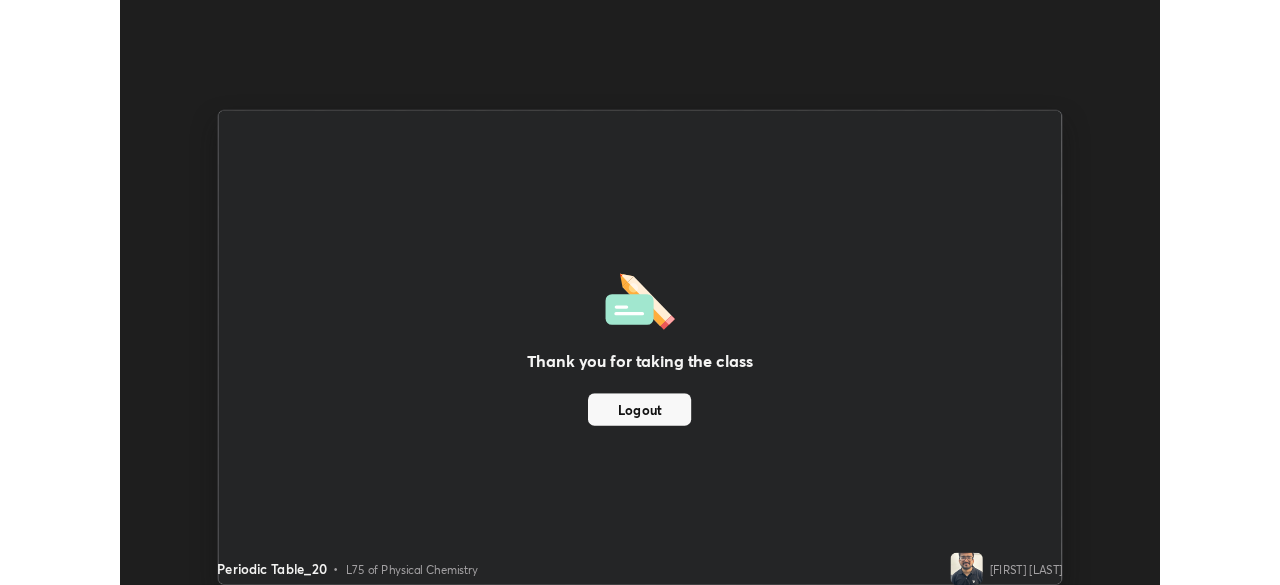 scroll, scrollTop: 585, scrollLeft: 1280, axis: both 